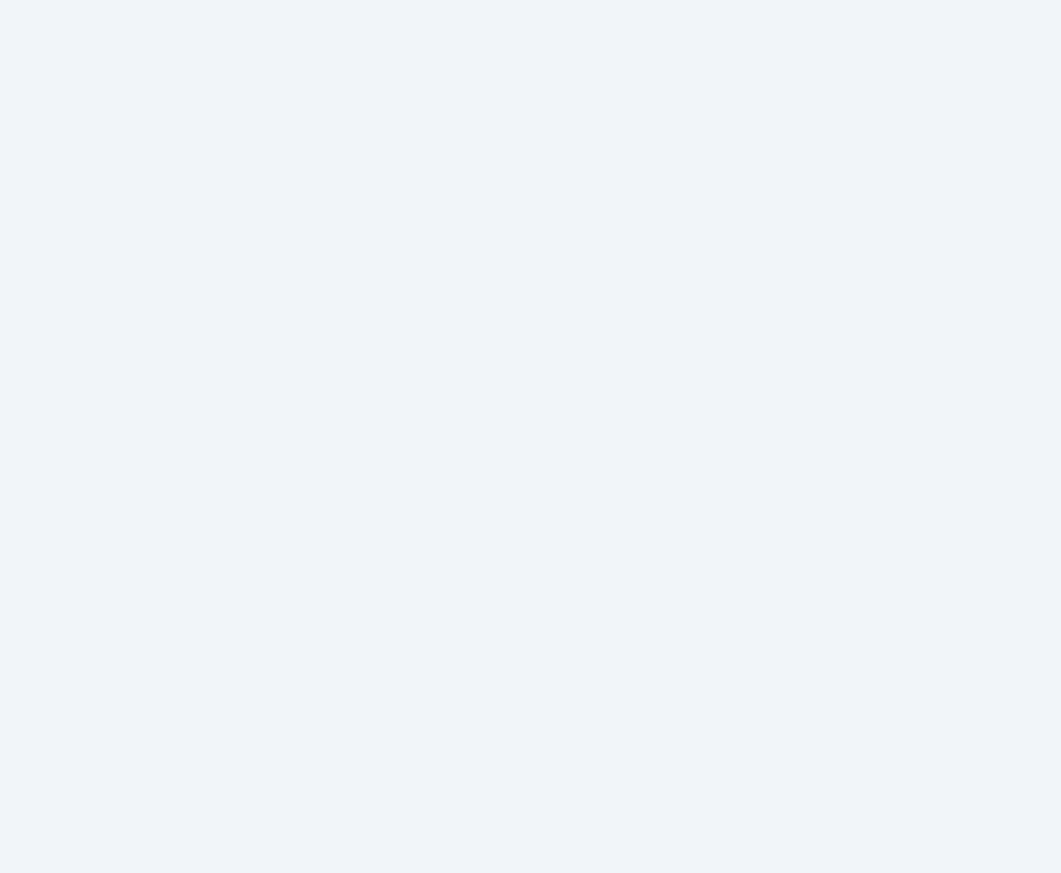 scroll, scrollTop: 0, scrollLeft: 0, axis: both 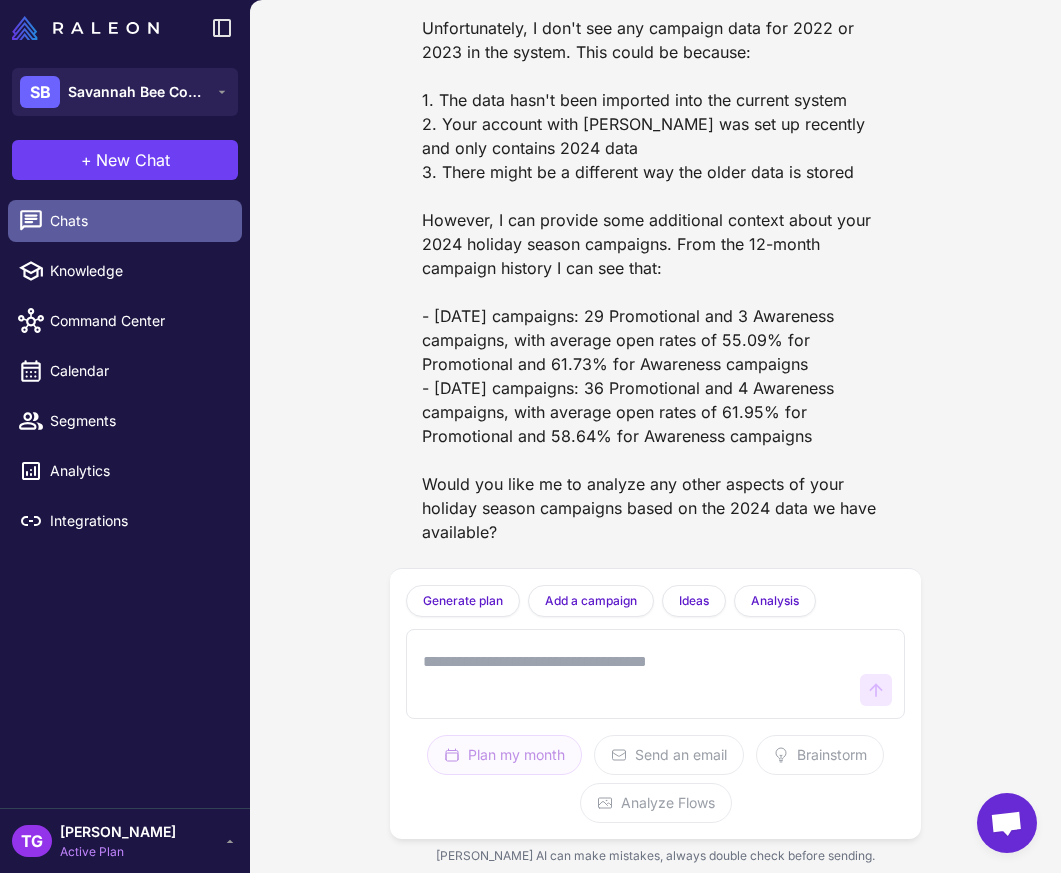 click on "Chats" at bounding box center [138, 221] 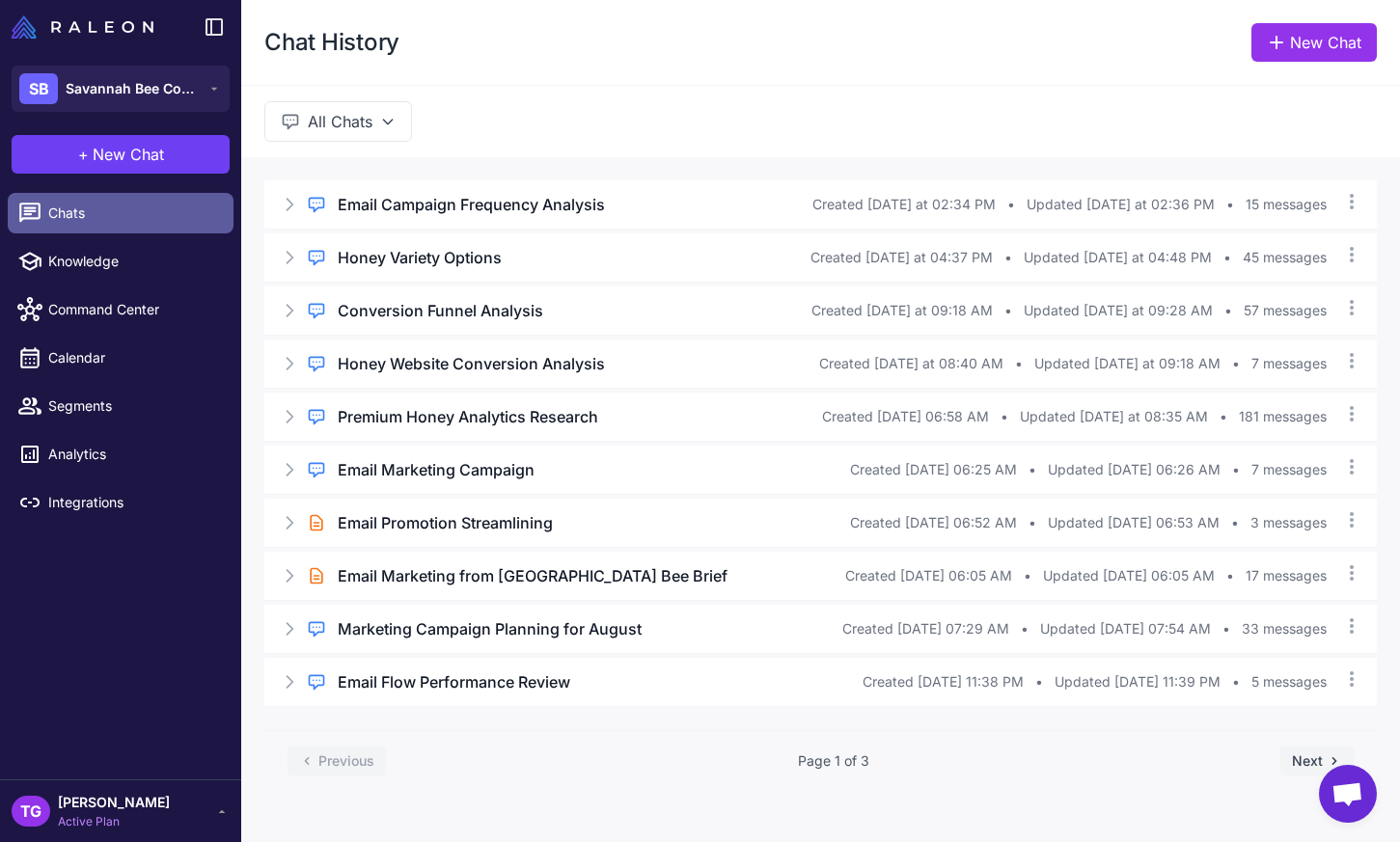 click on "Chats" at bounding box center (133, 213) 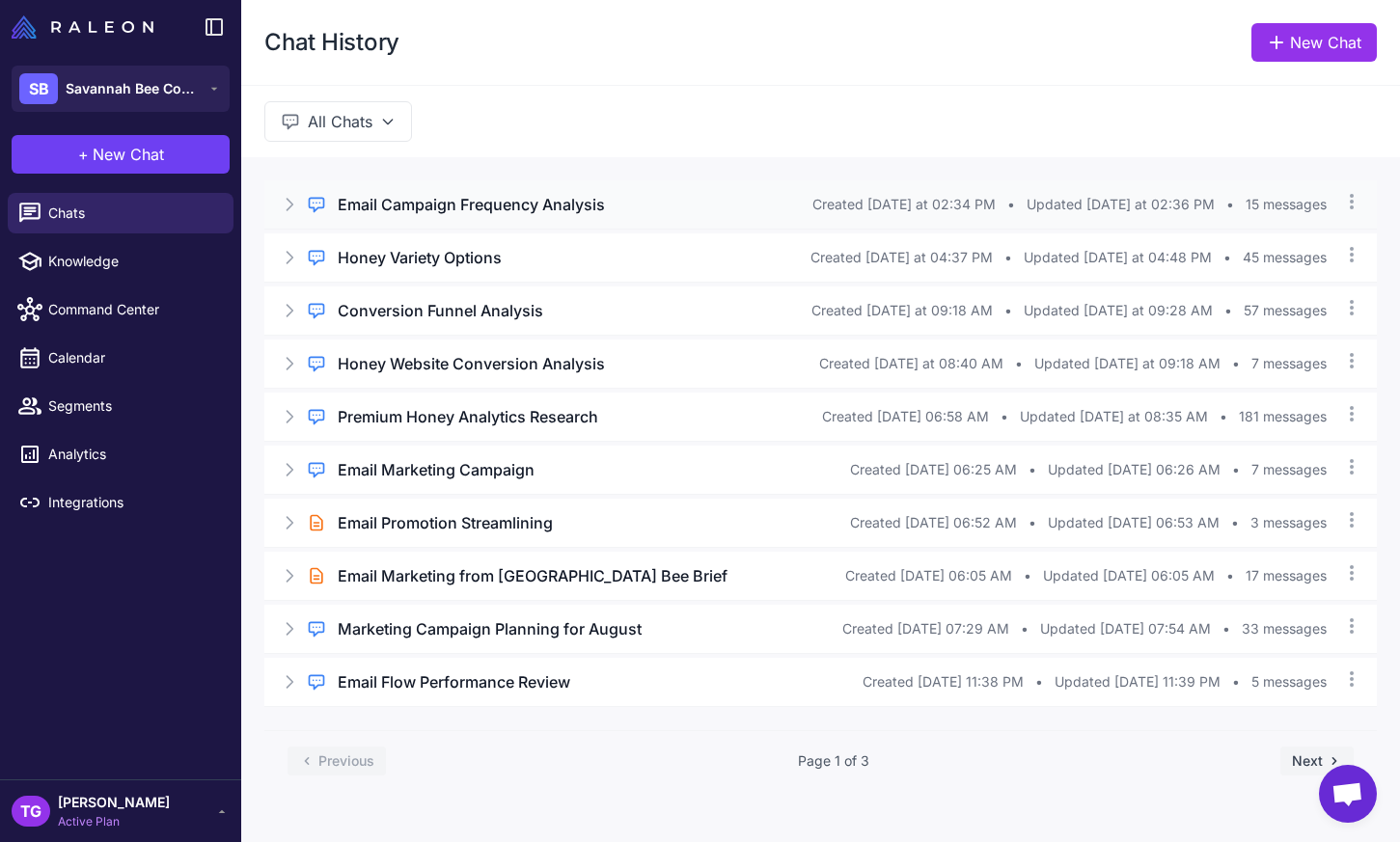 click 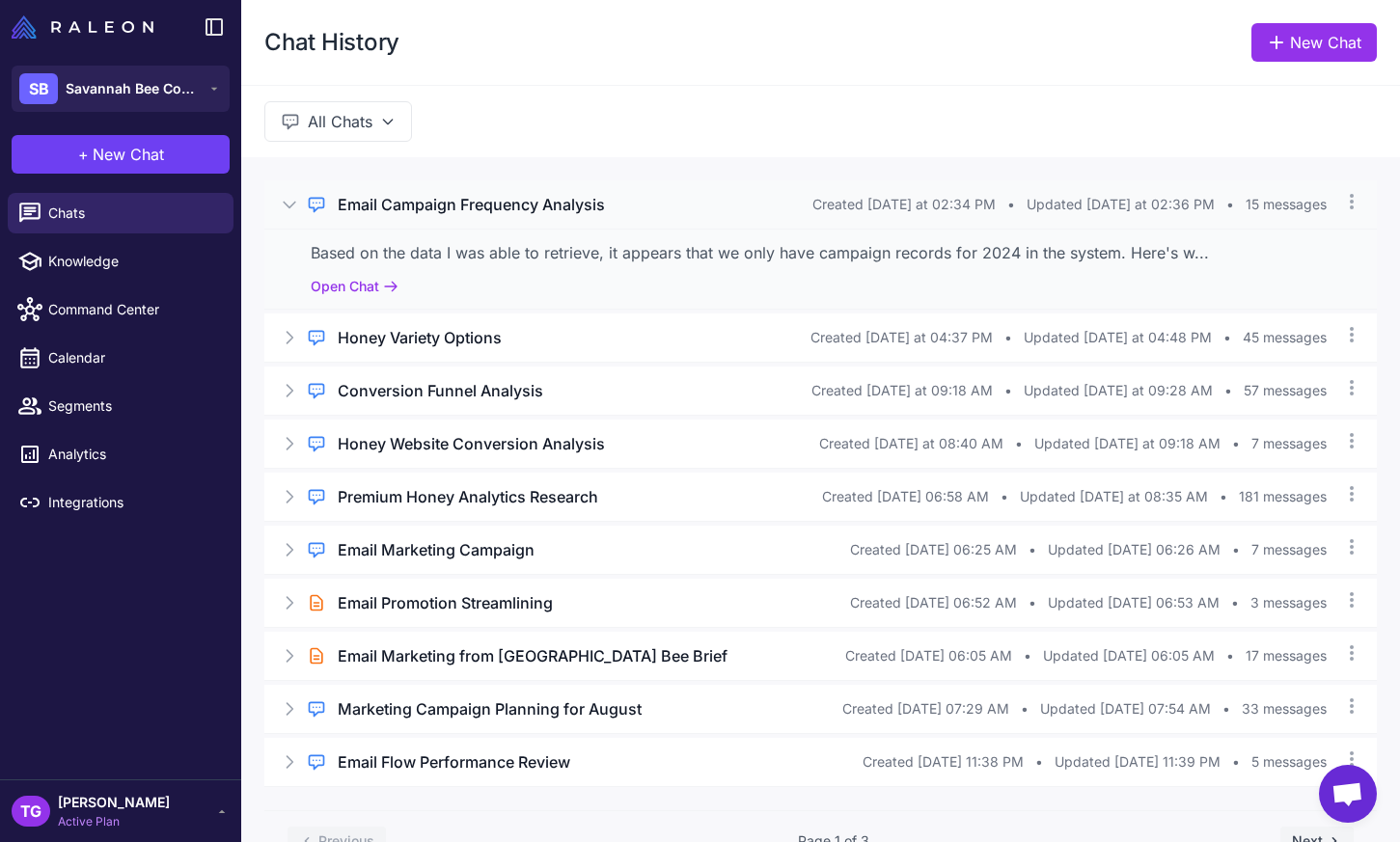 click 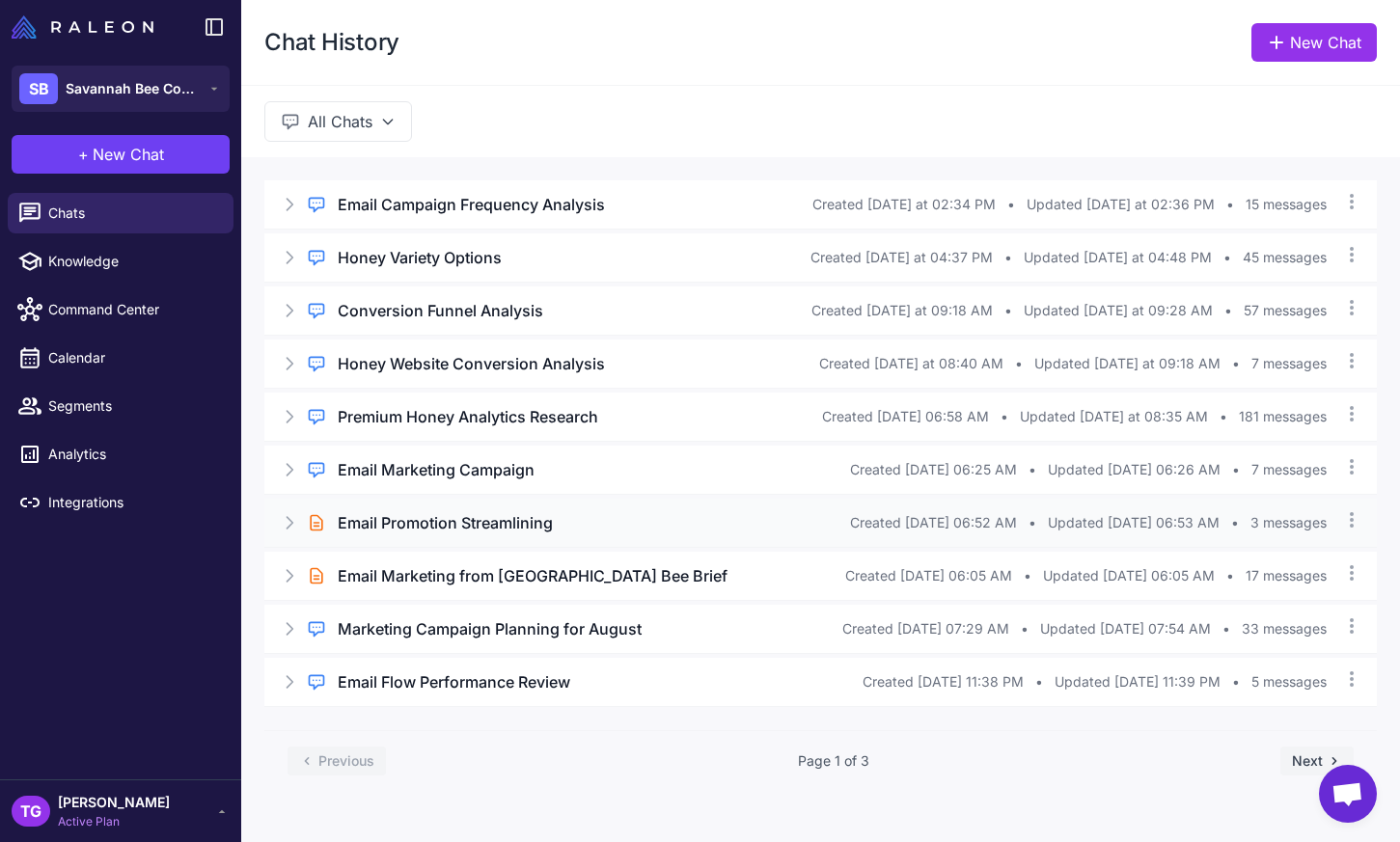 click 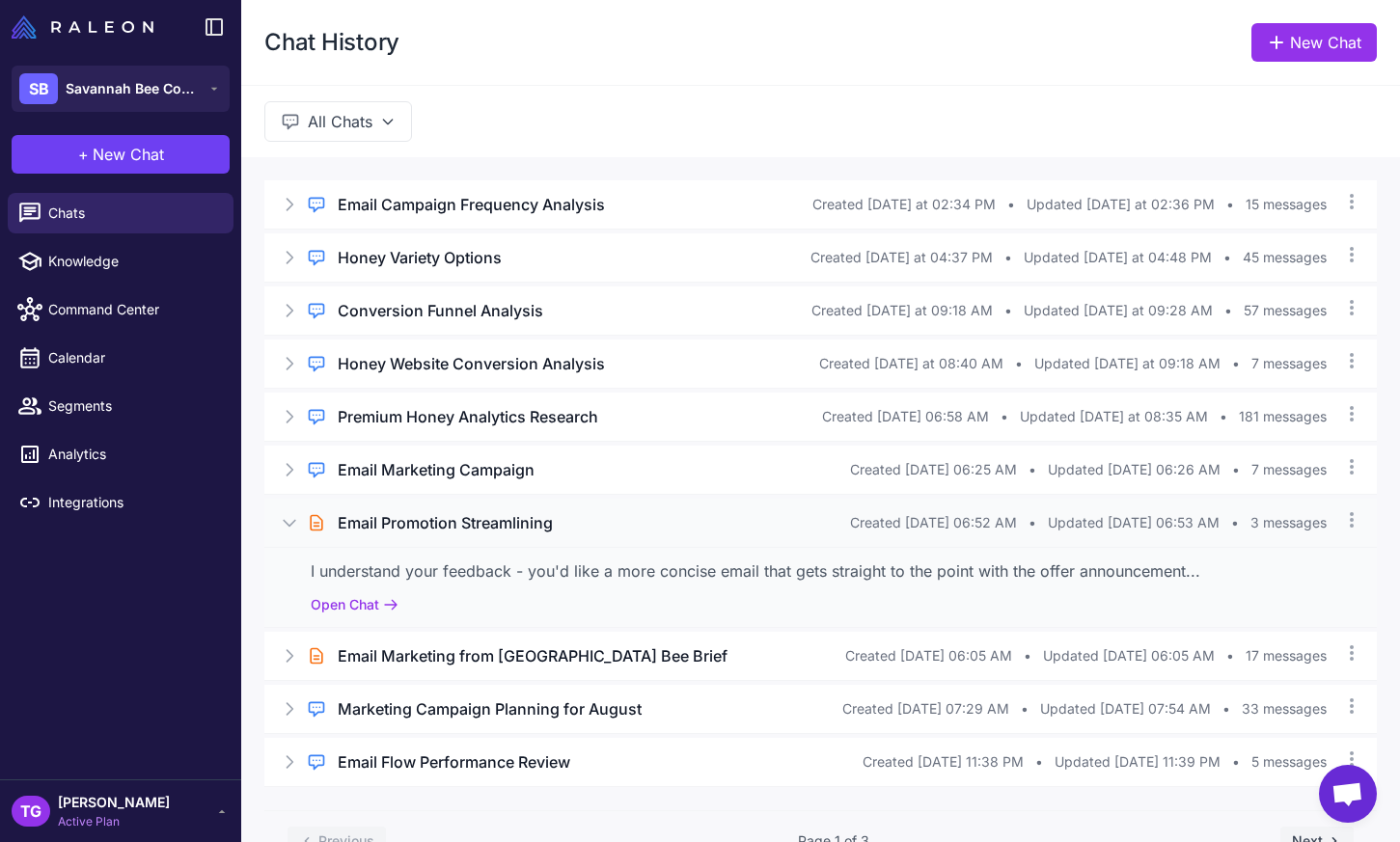 click 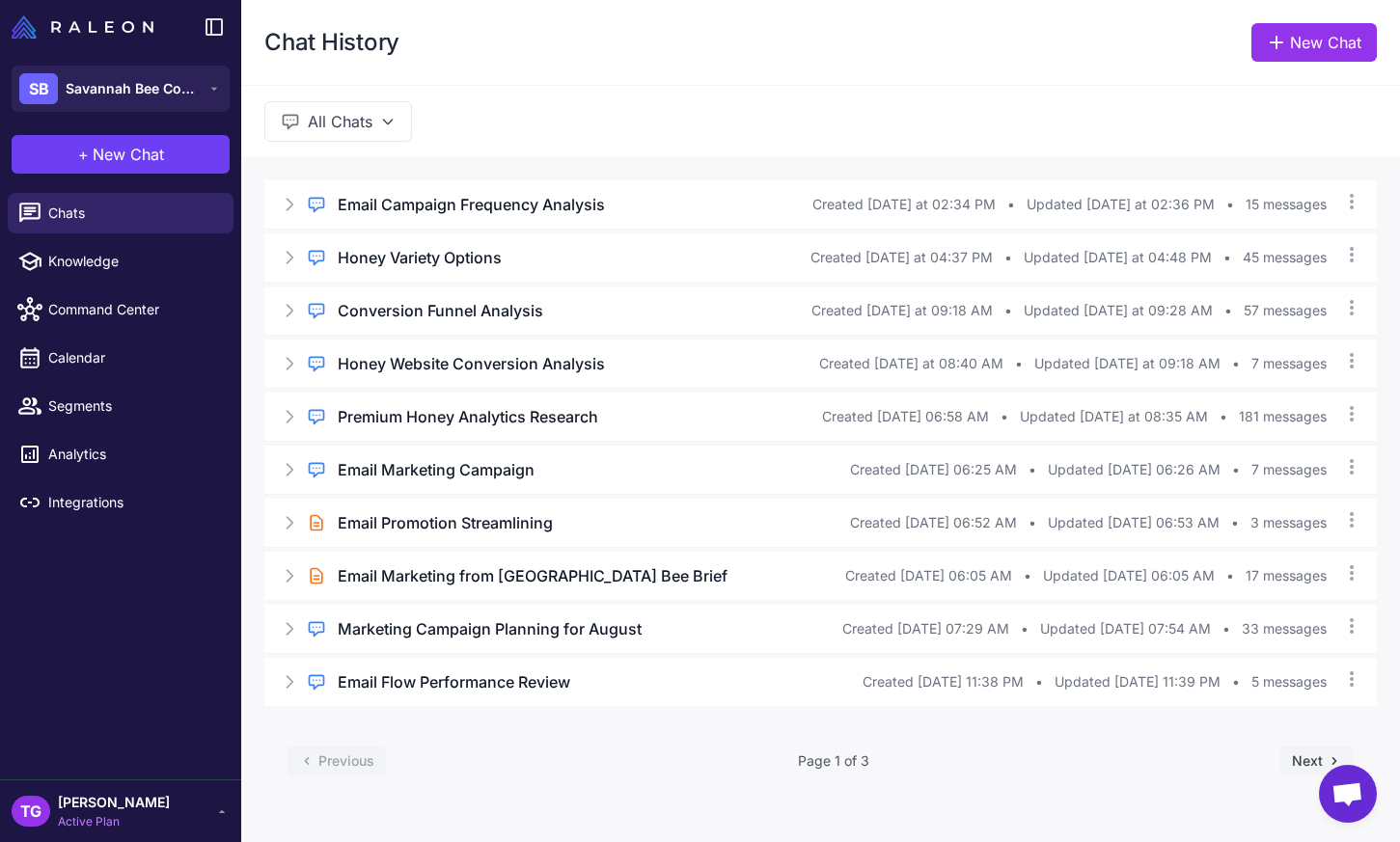 click 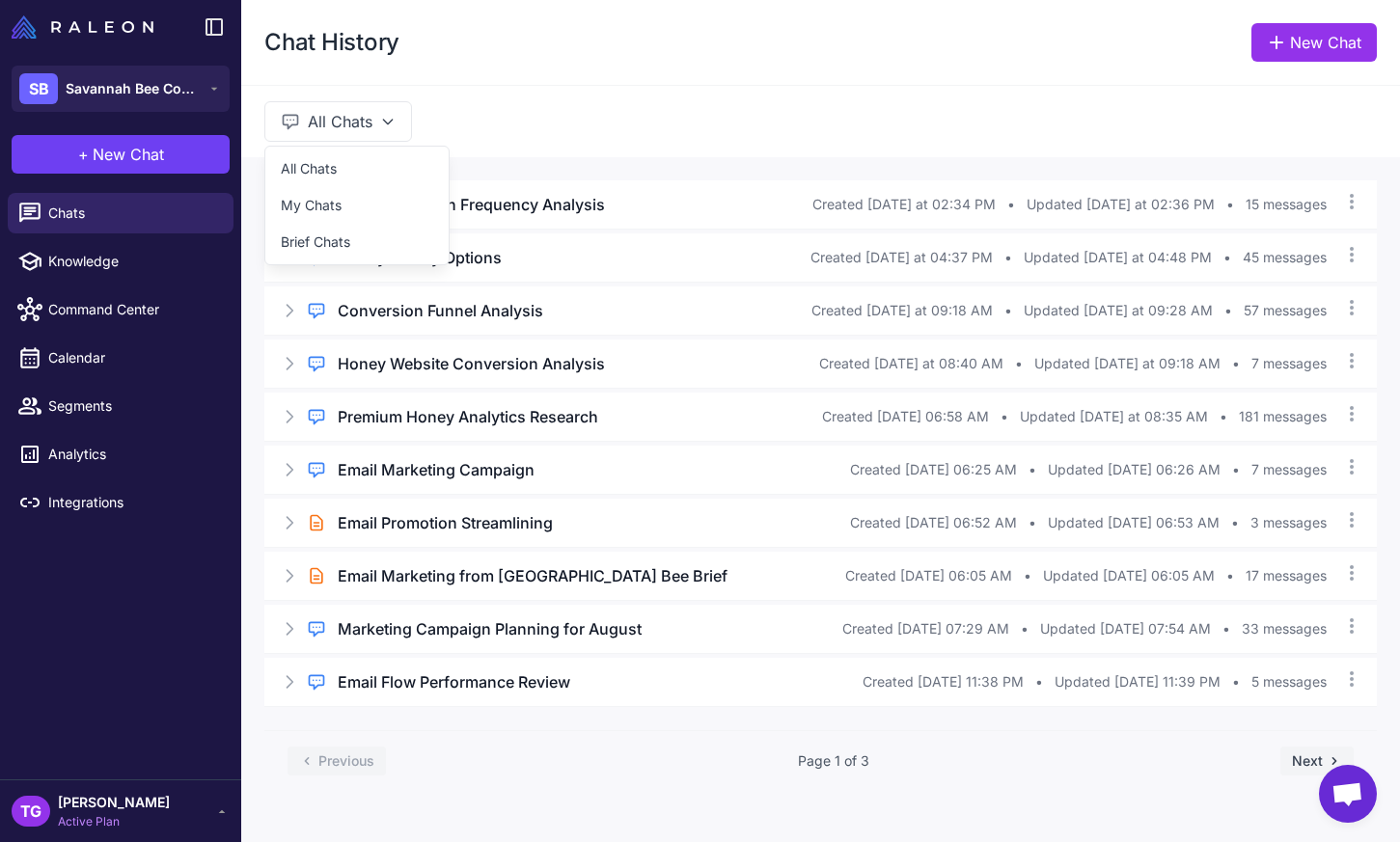 click 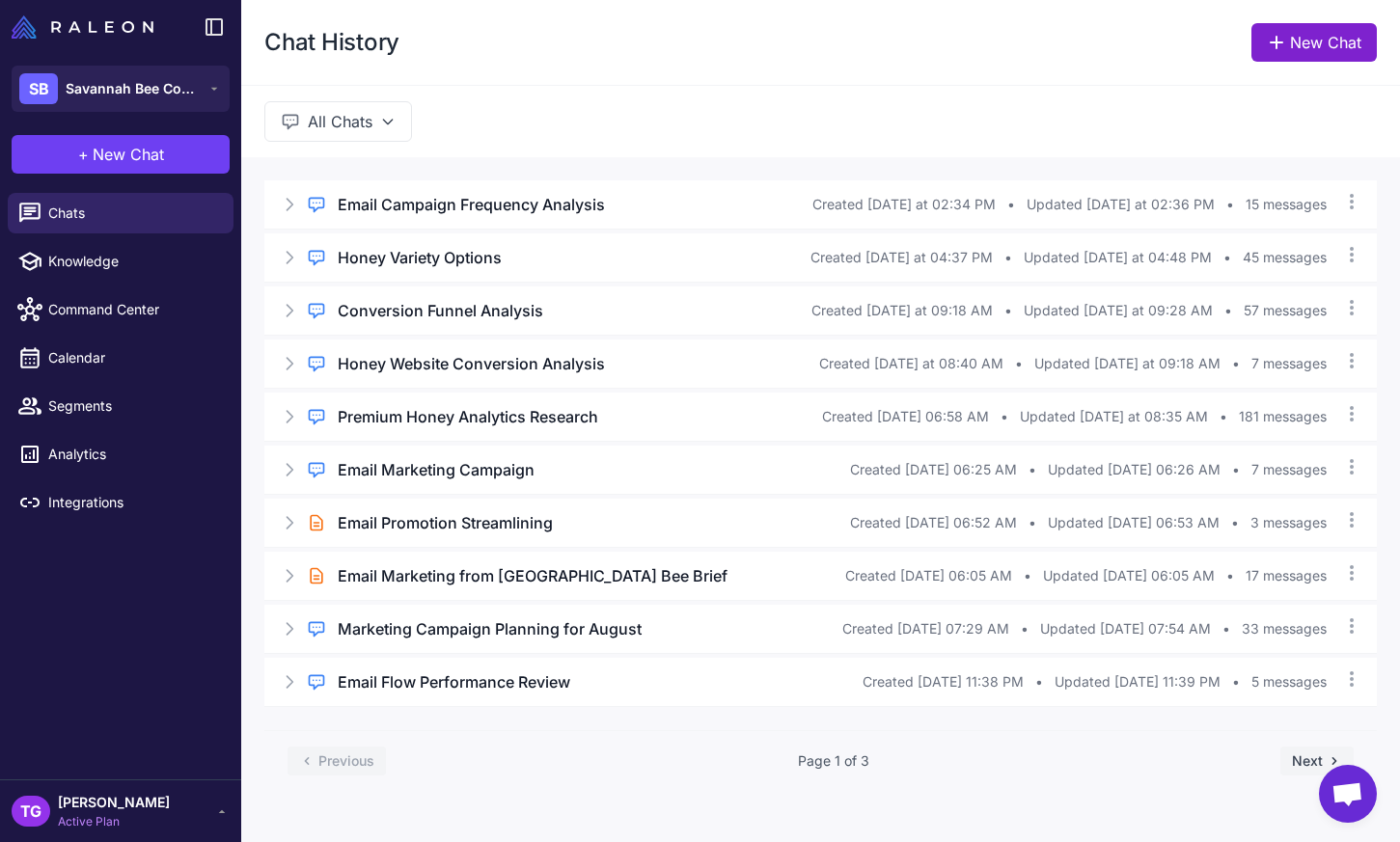click on "New Chat" at bounding box center [1314, 42] 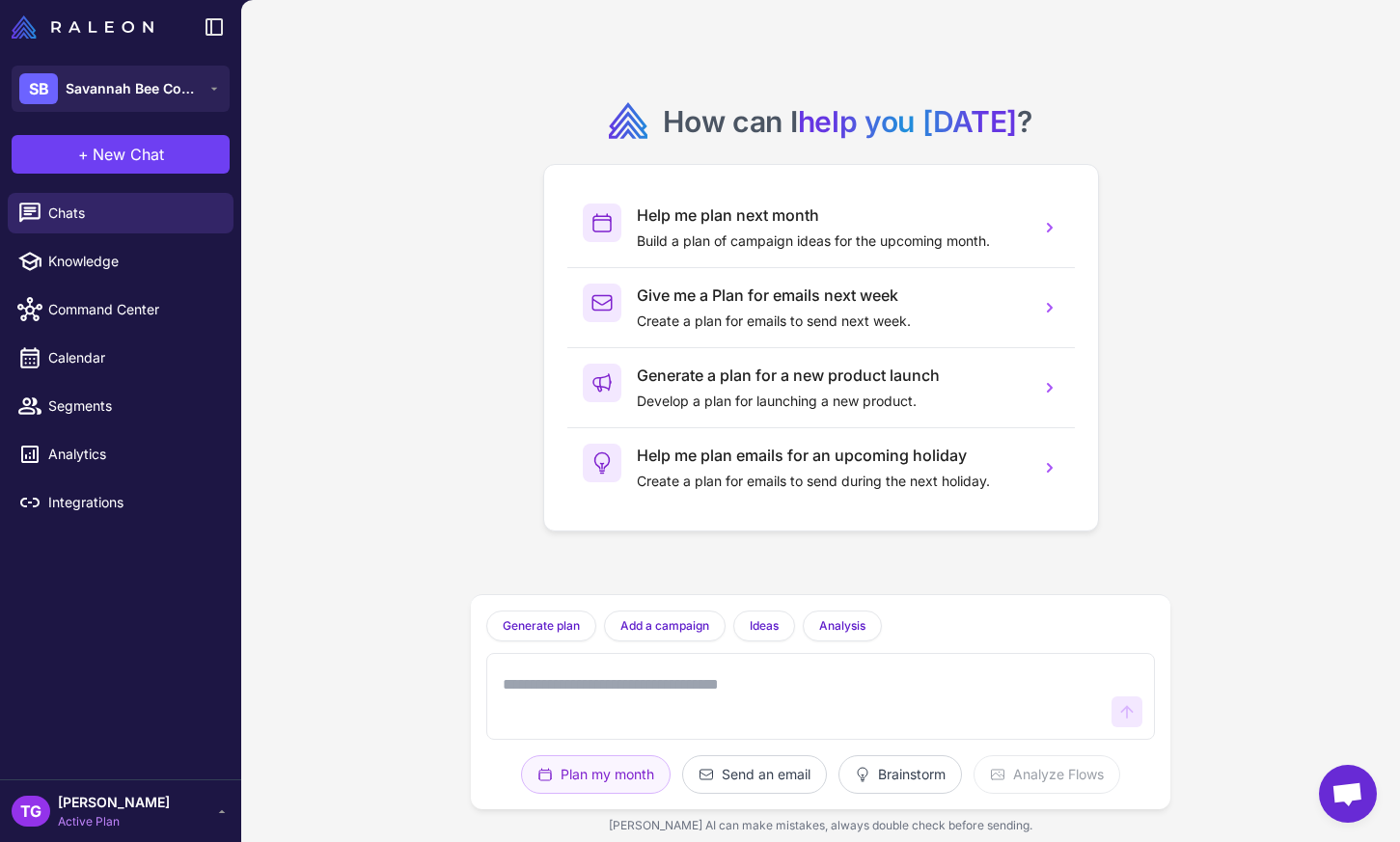 click at bounding box center [802, 696] 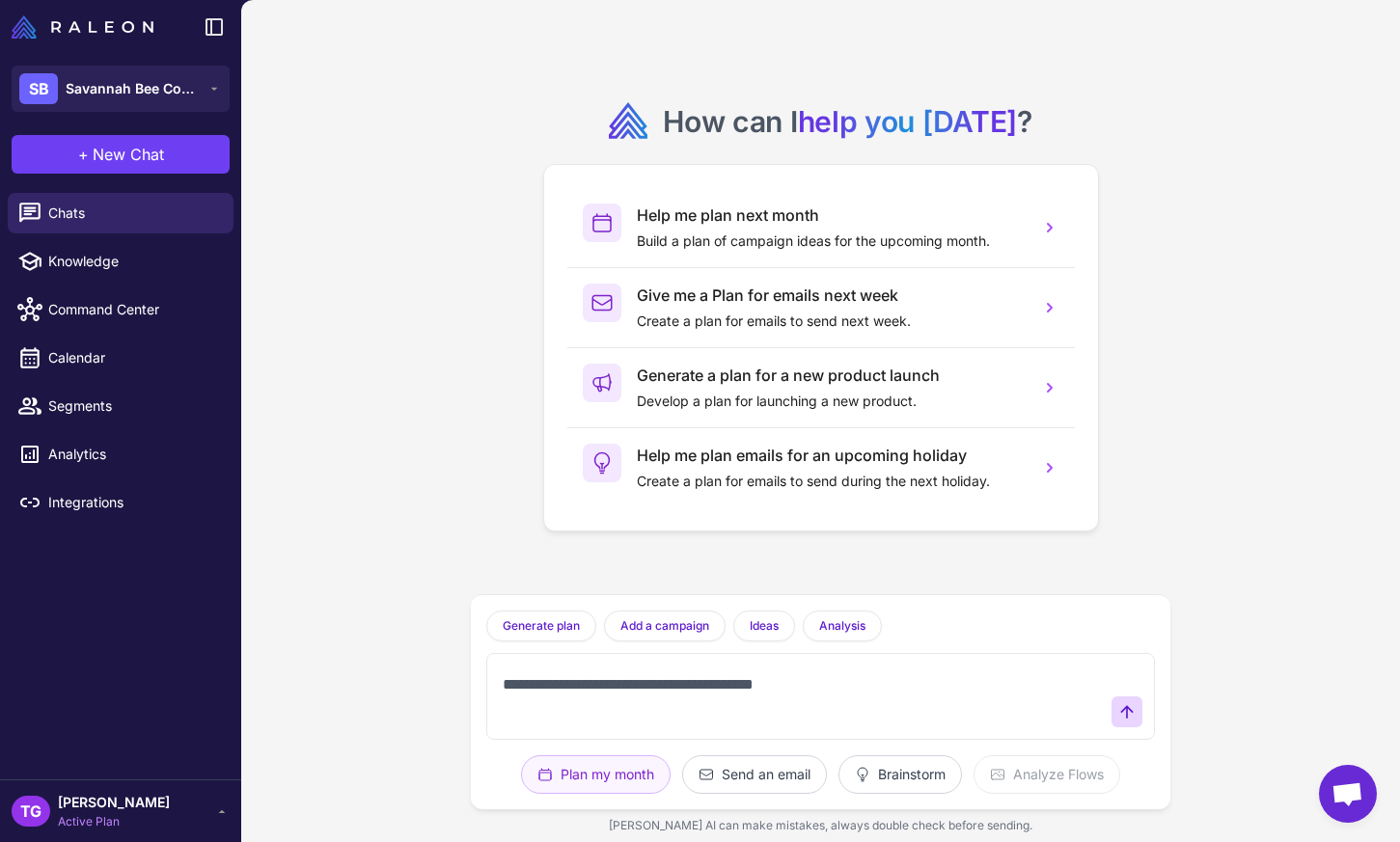 type on "**********" 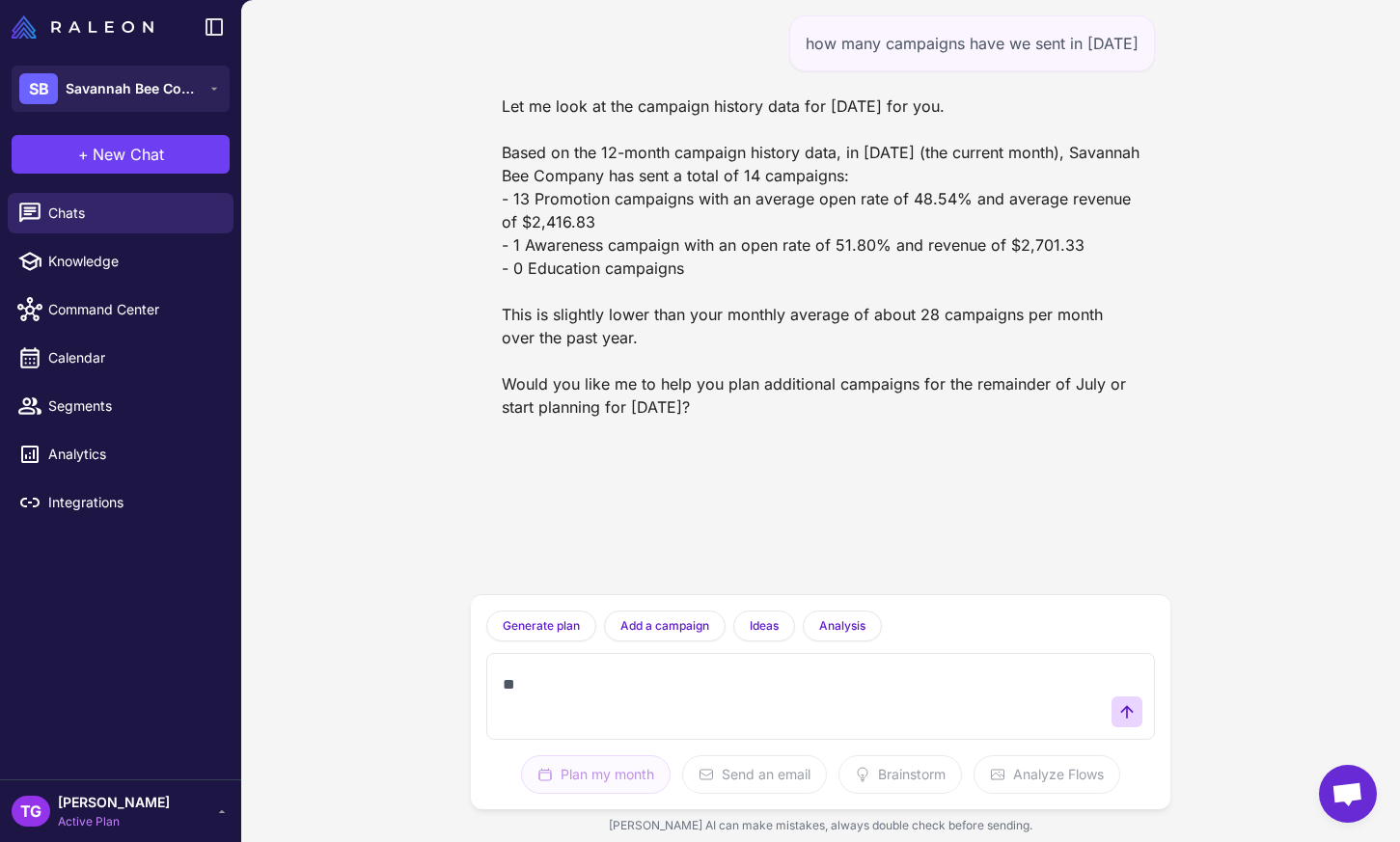type on "*" 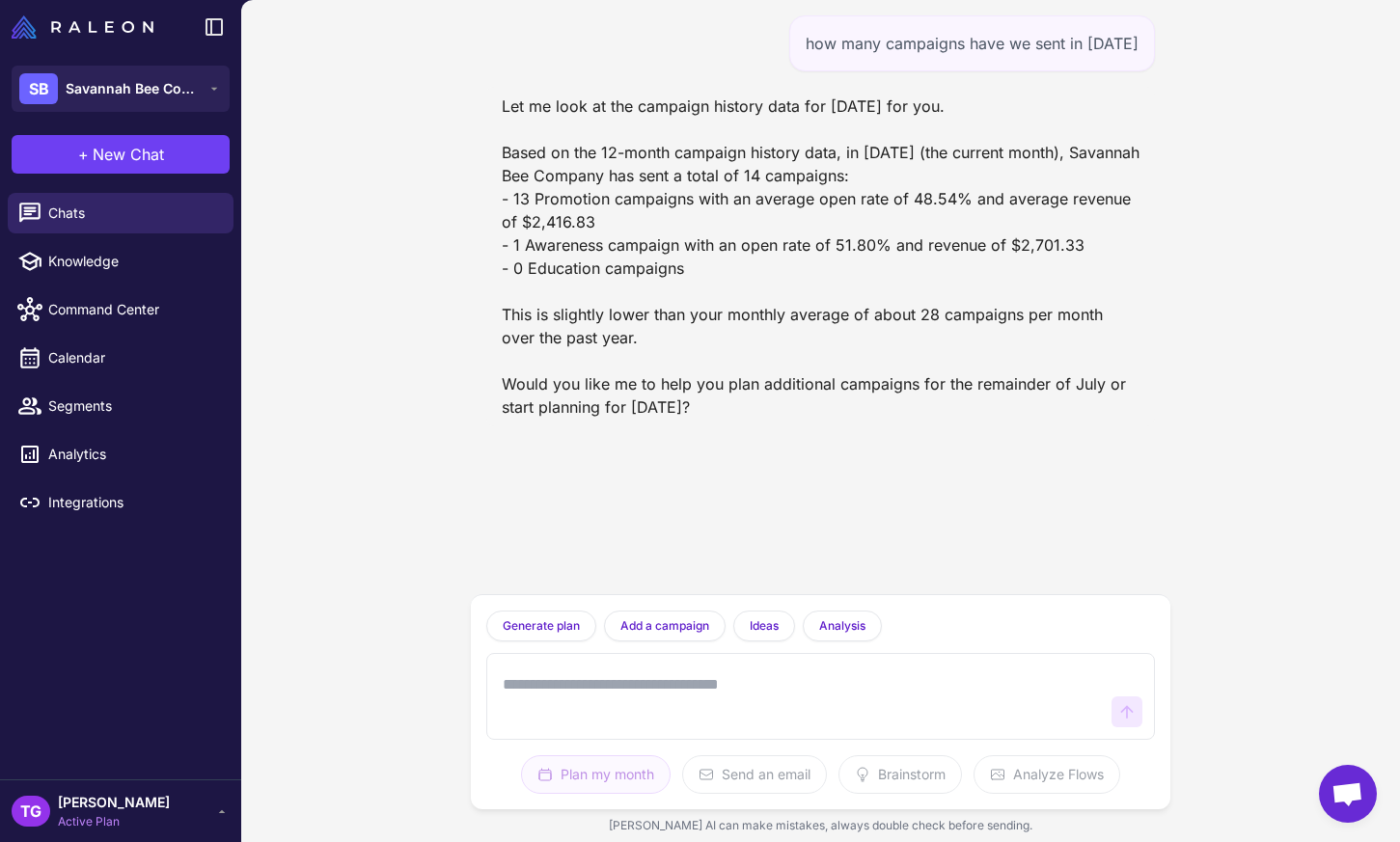 type on "*" 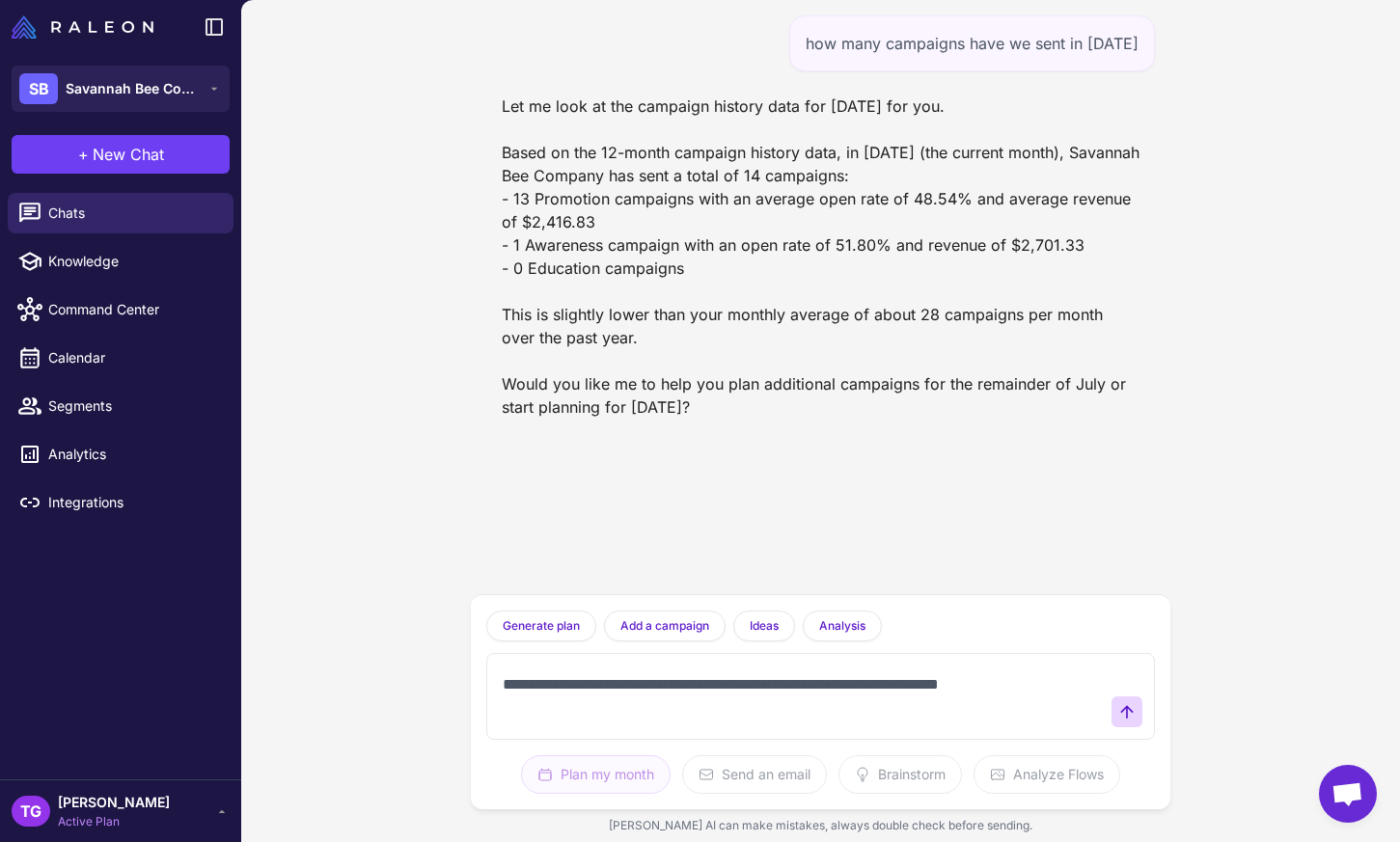 type on "**********" 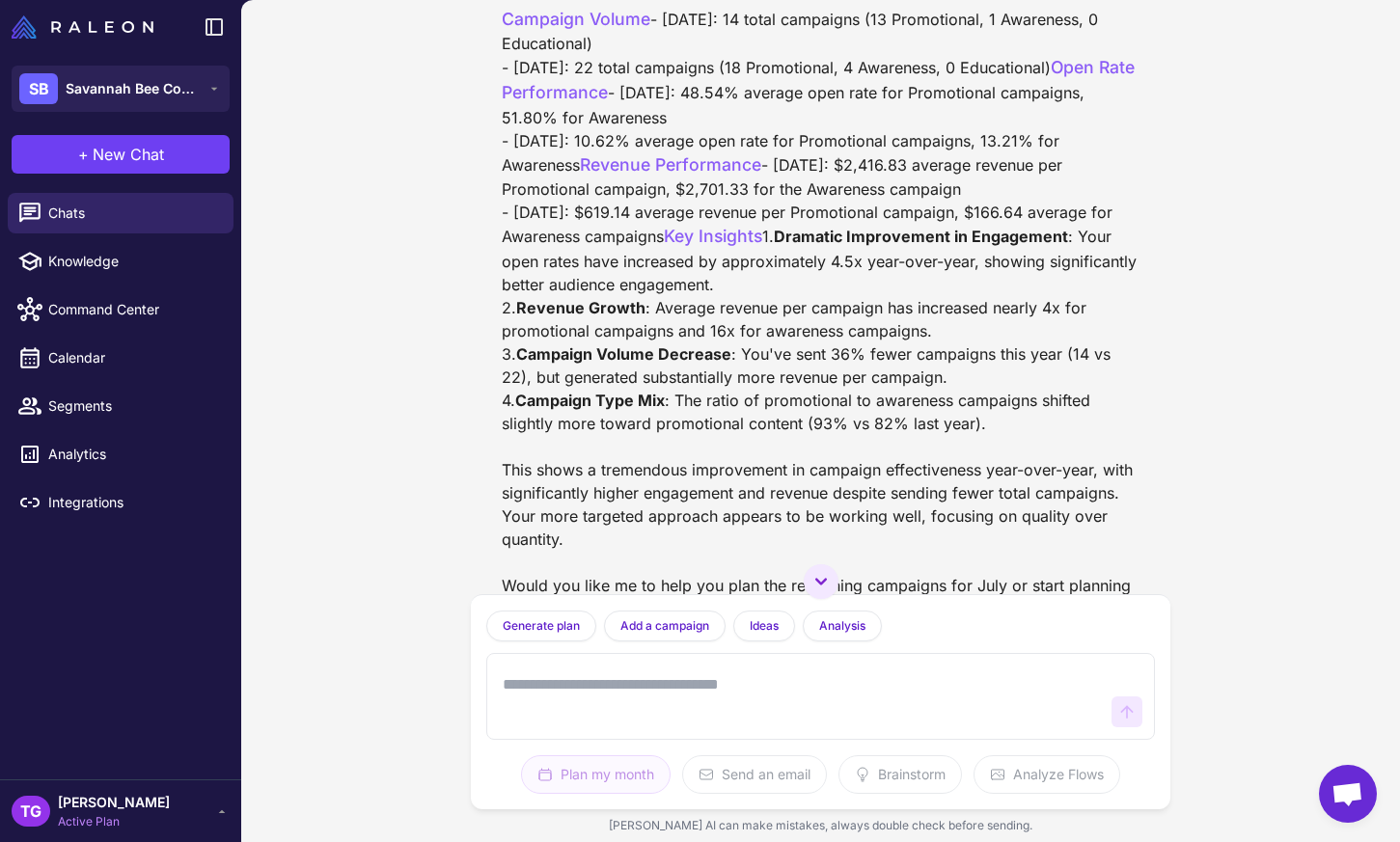 scroll, scrollTop: 577, scrollLeft: 0, axis: vertical 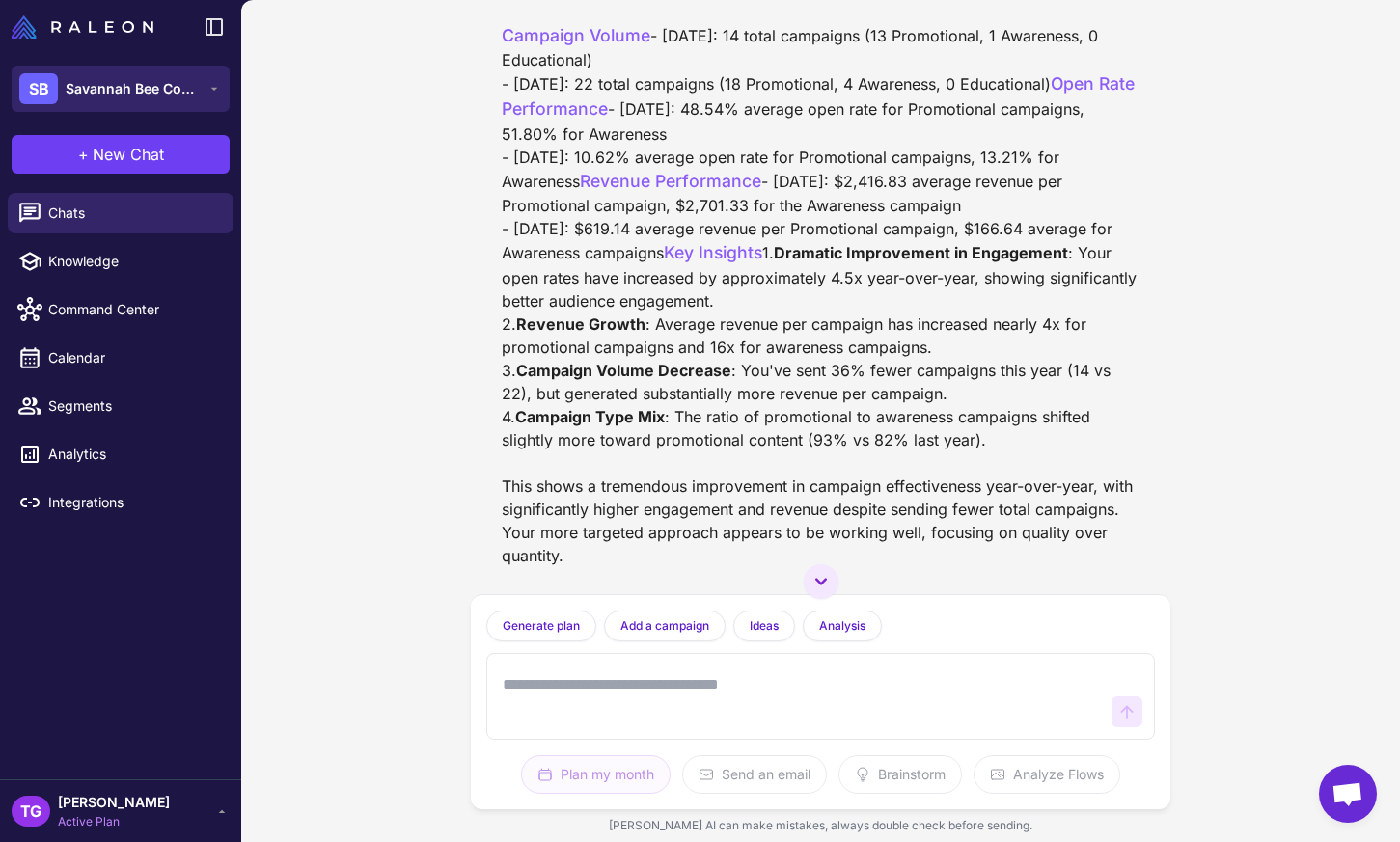 click on "Savannah Bee Company" at bounding box center [133, 89] 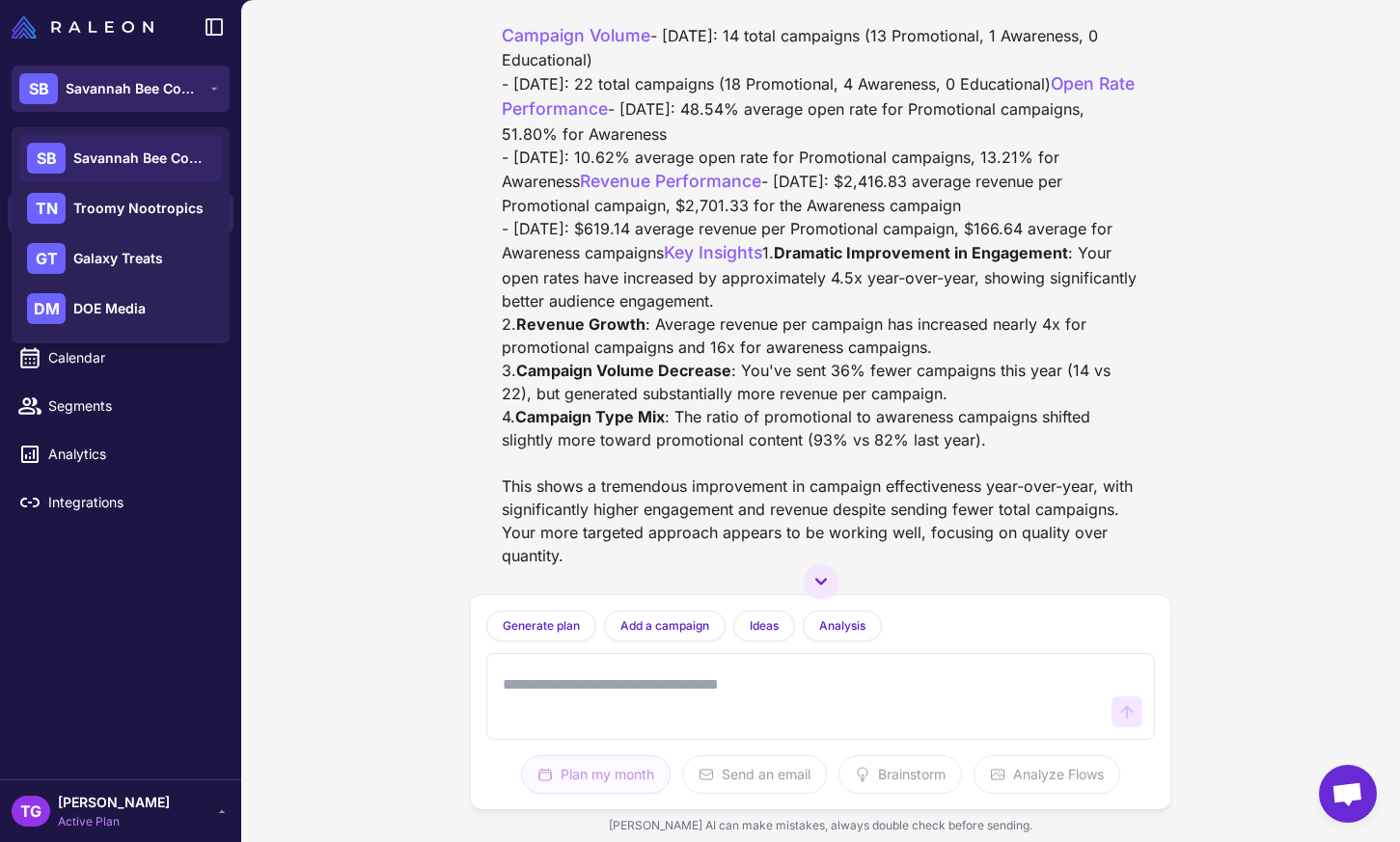 click on "Savannah Bee Company" at bounding box center [133, 89] 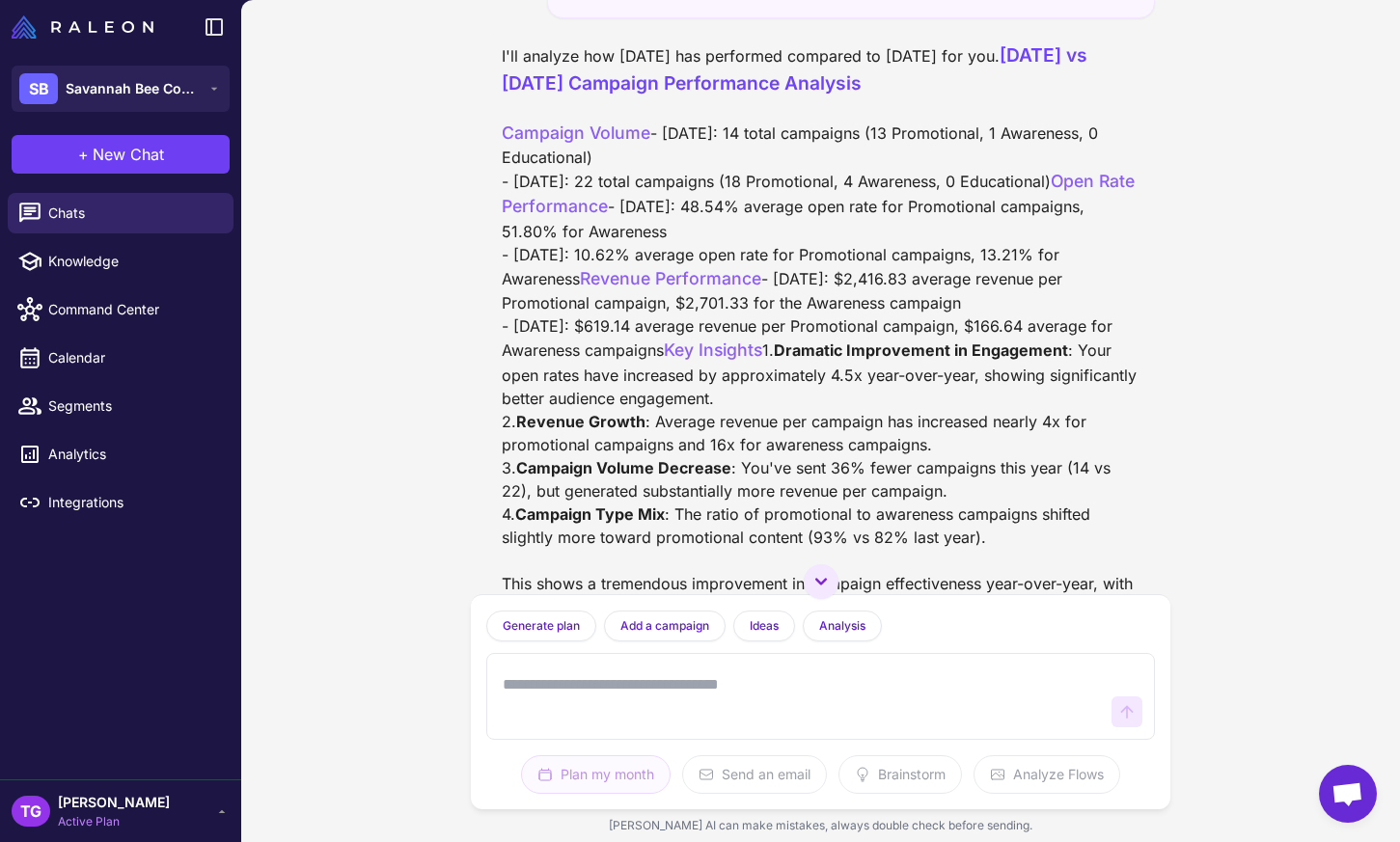 scroll, scrollTop: 469, scrollLeft: 0, axis: vertical 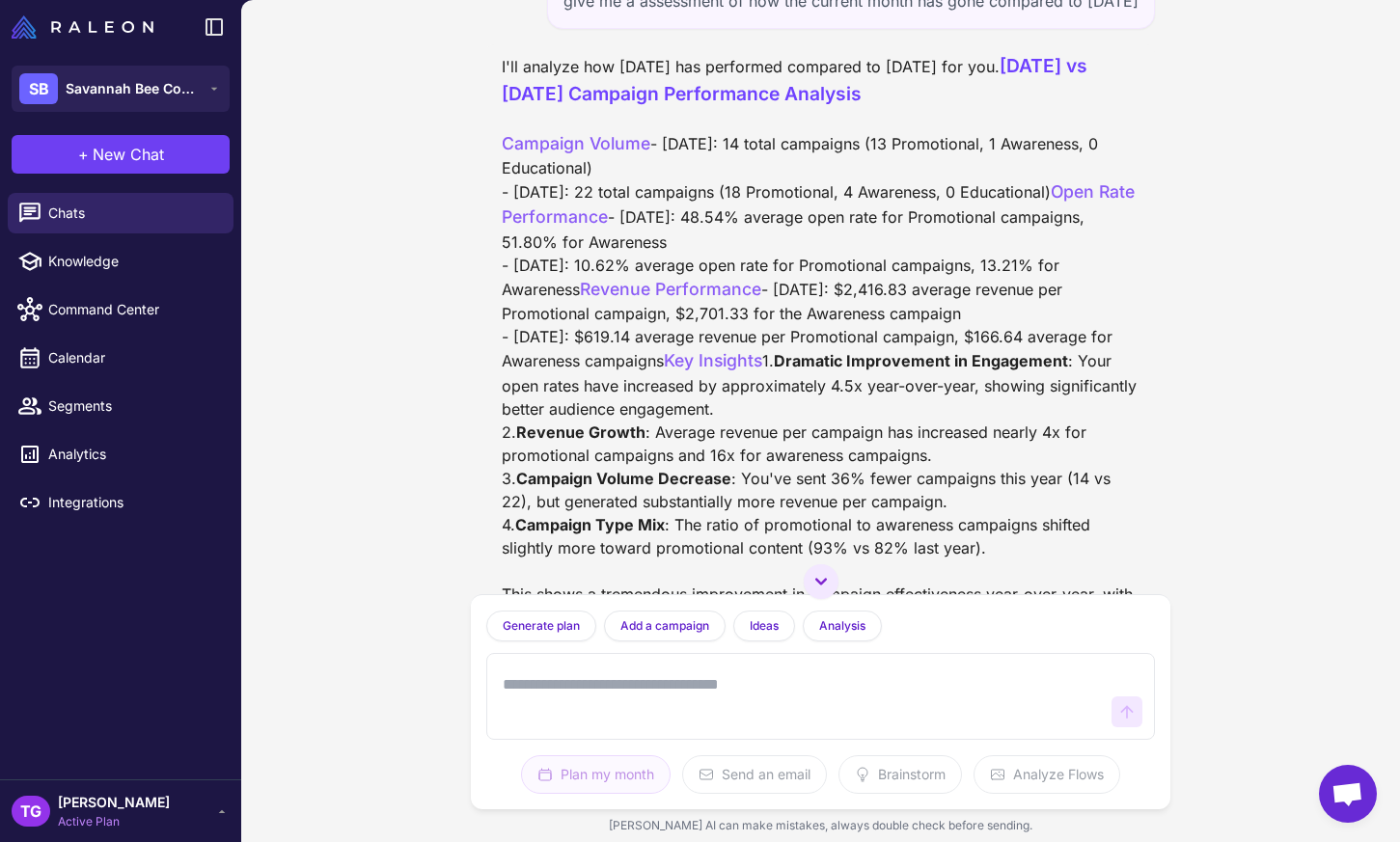 click at bounding box center (802, 696) 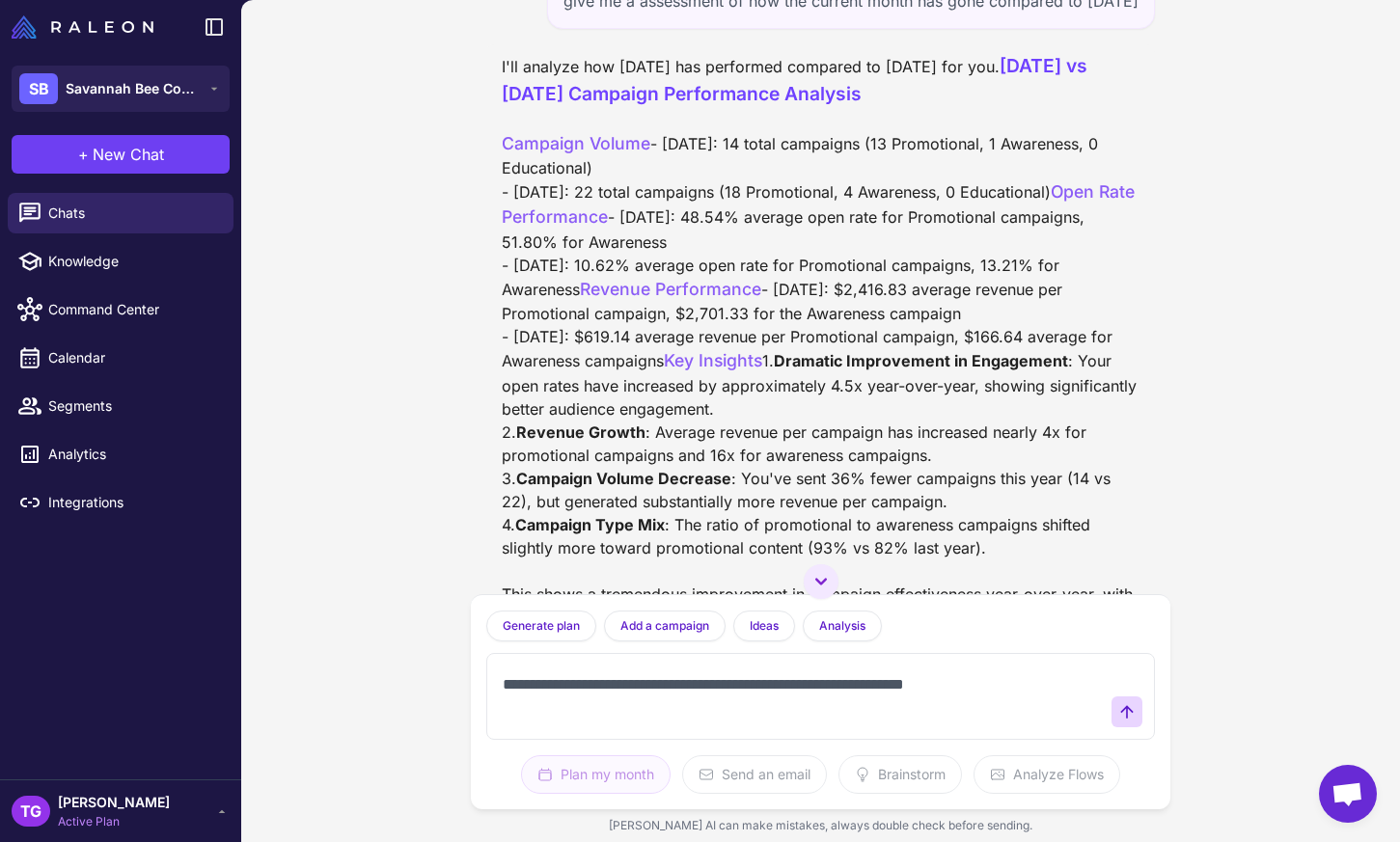 type on "**********" 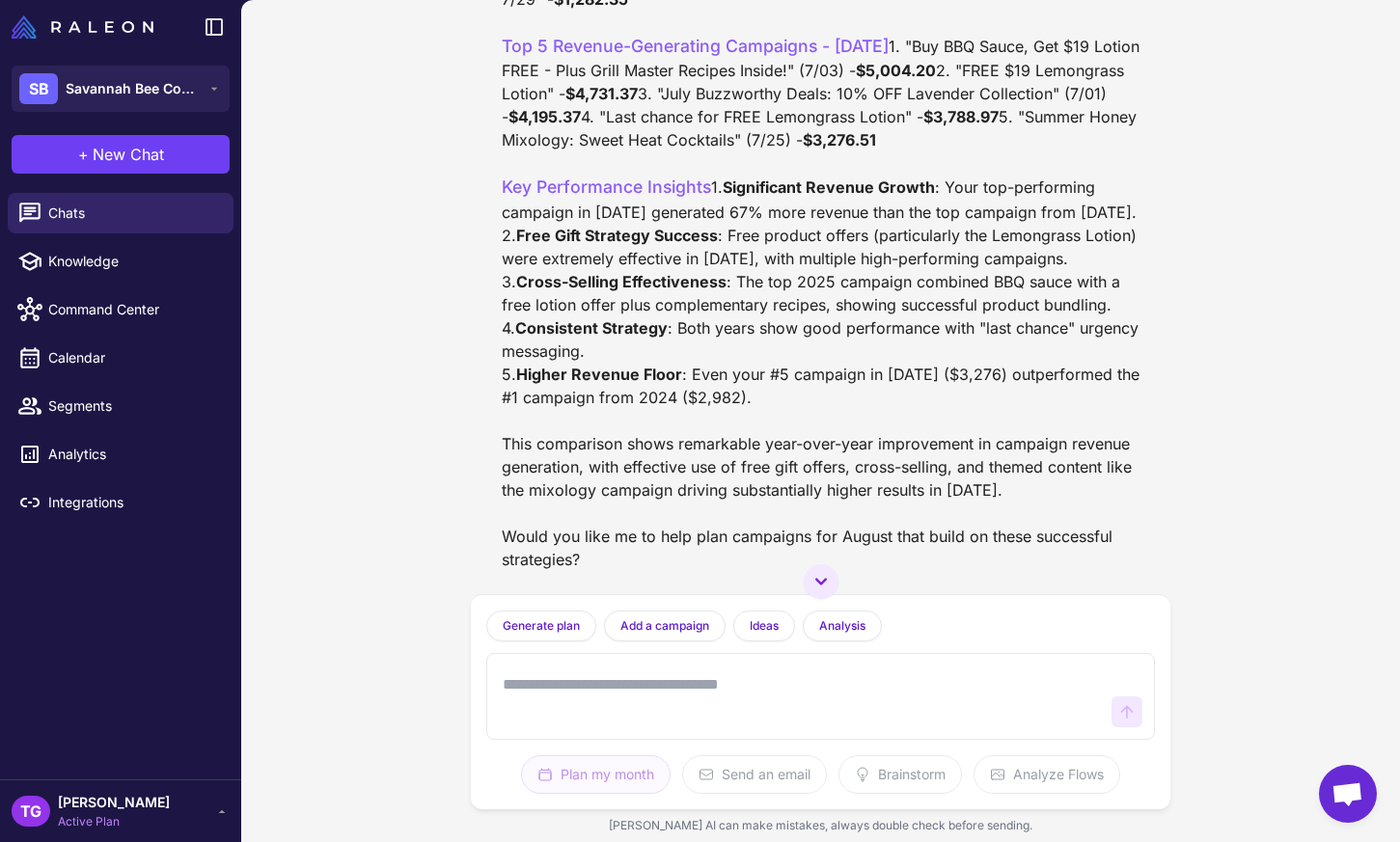 scroll, scrollTop: 1991, scrollLeft: 0, axis: vertical 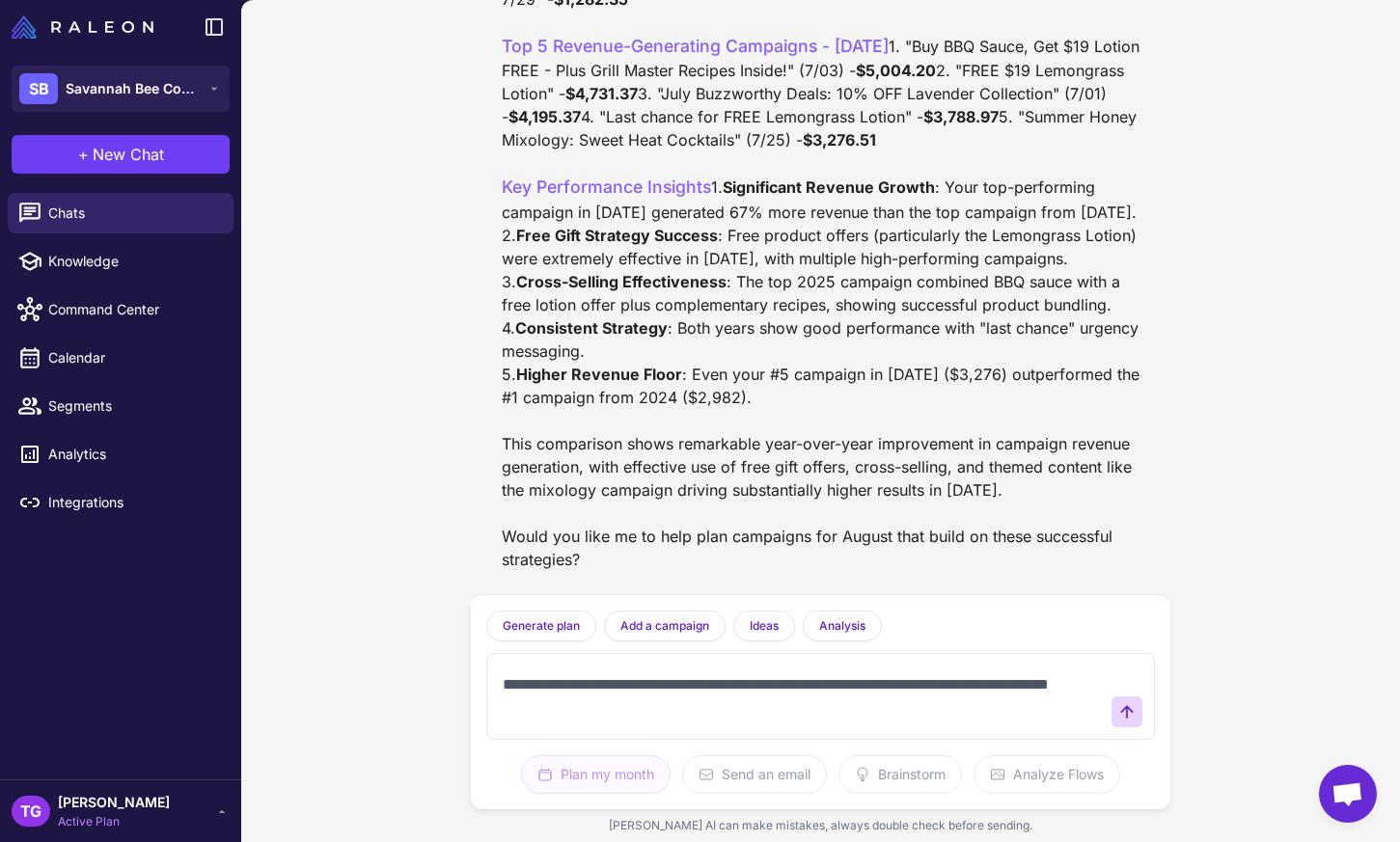 type on "**********" 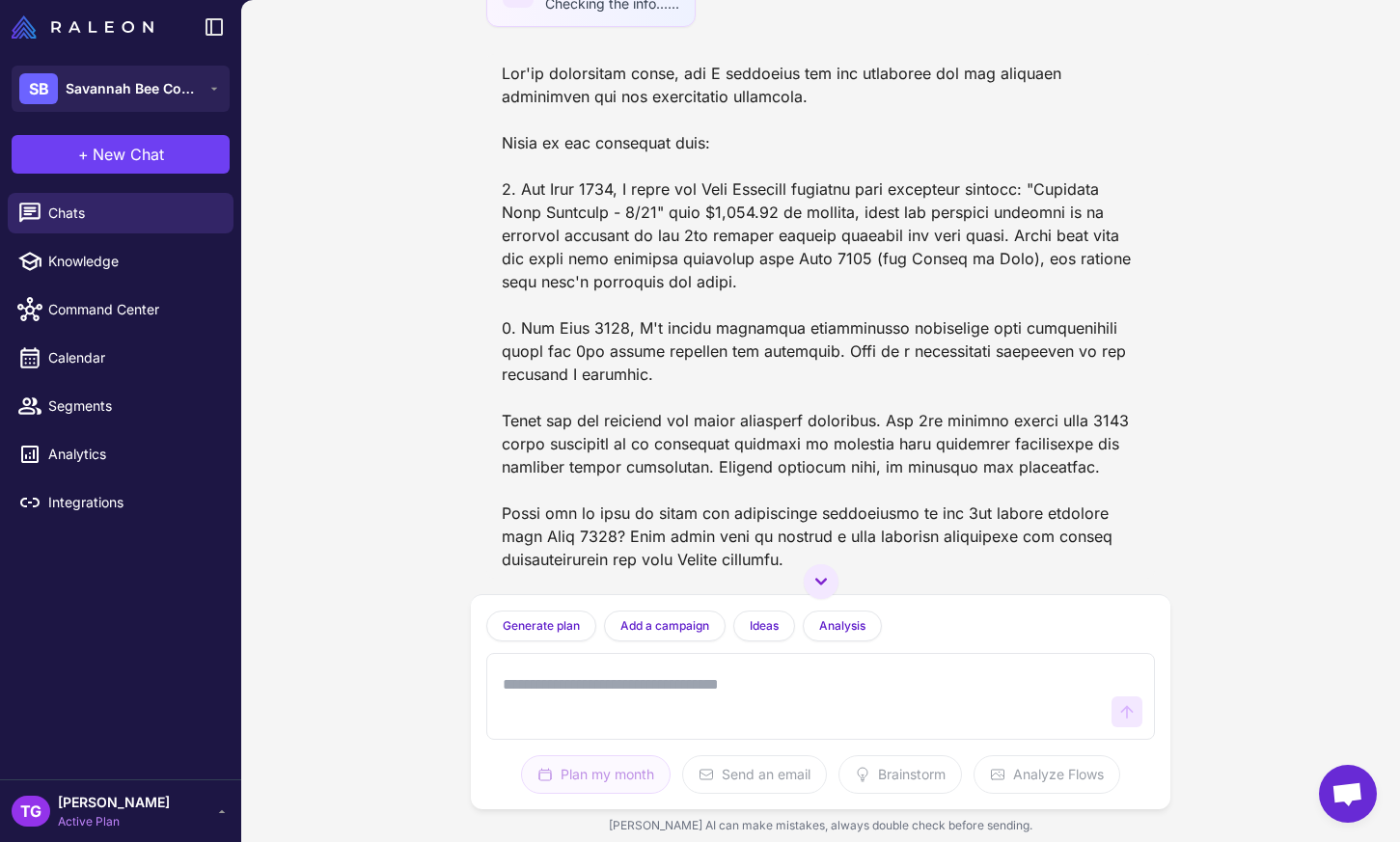 scroll, scrollTop: 3405, scrollLeft: 0, axis: vertical 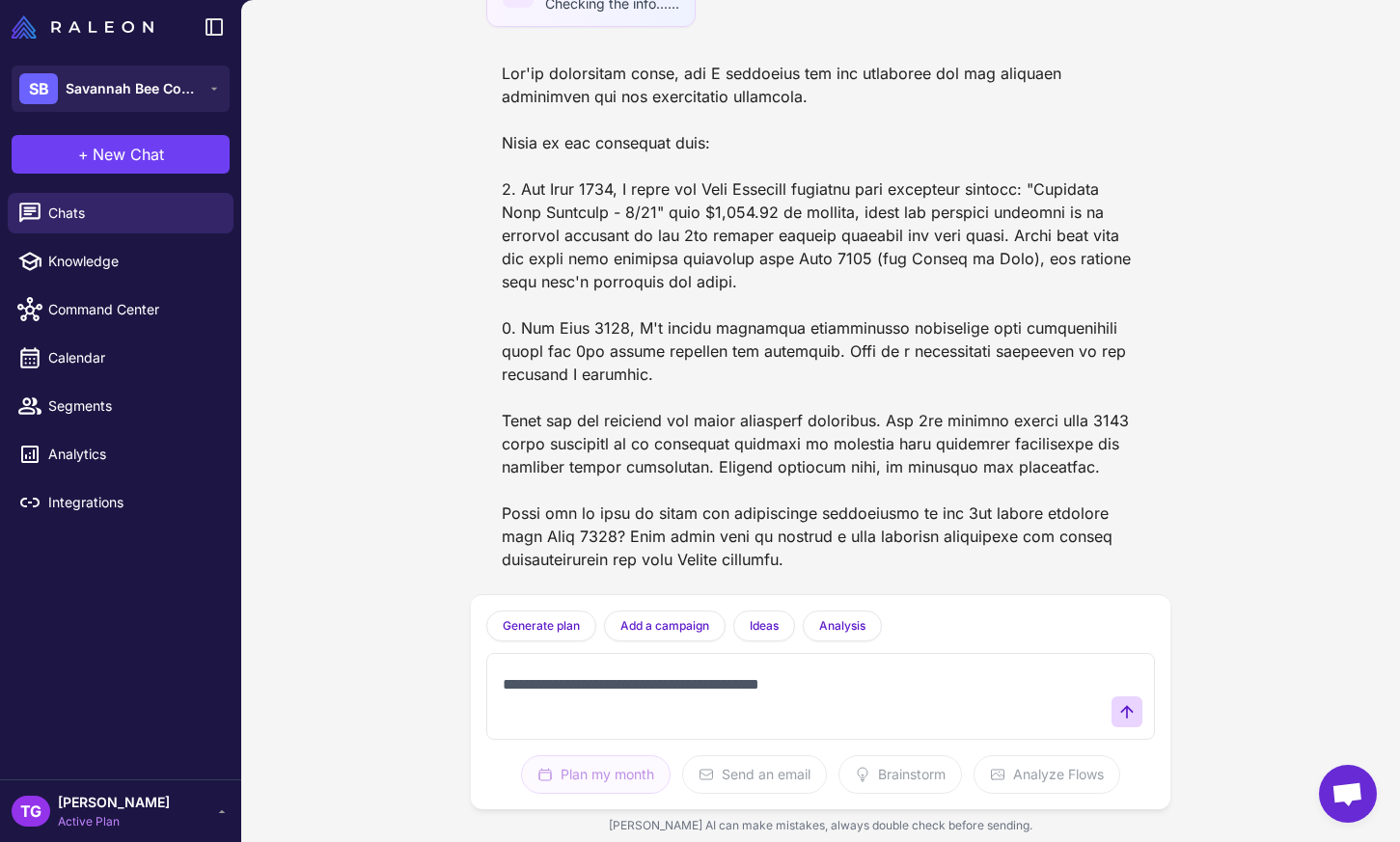 click on "**********" at bounding box center (802, 696) 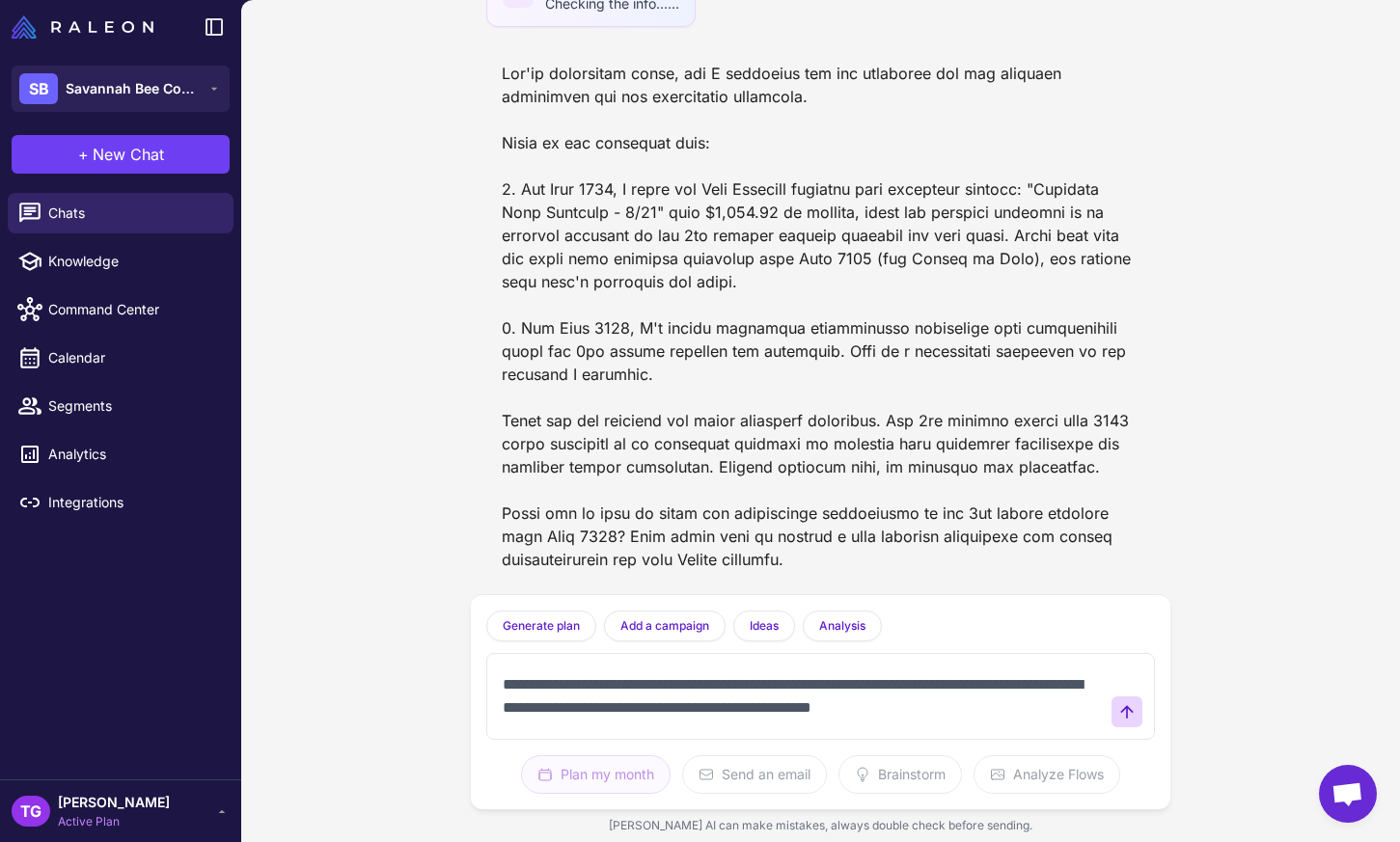 scroll, scrollTop: 13, scrollLeft: 0, axis: vertical 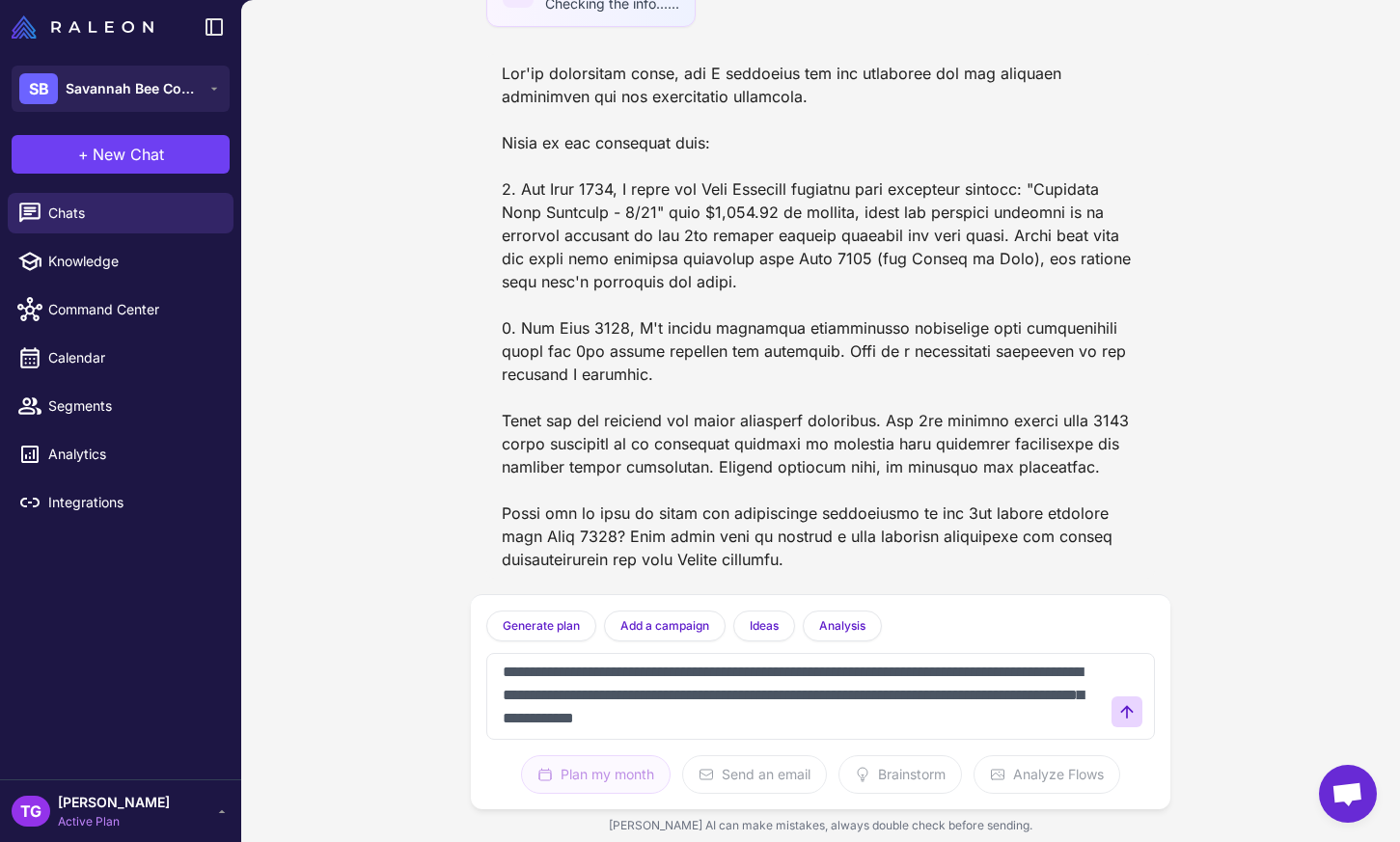 type on "**********" 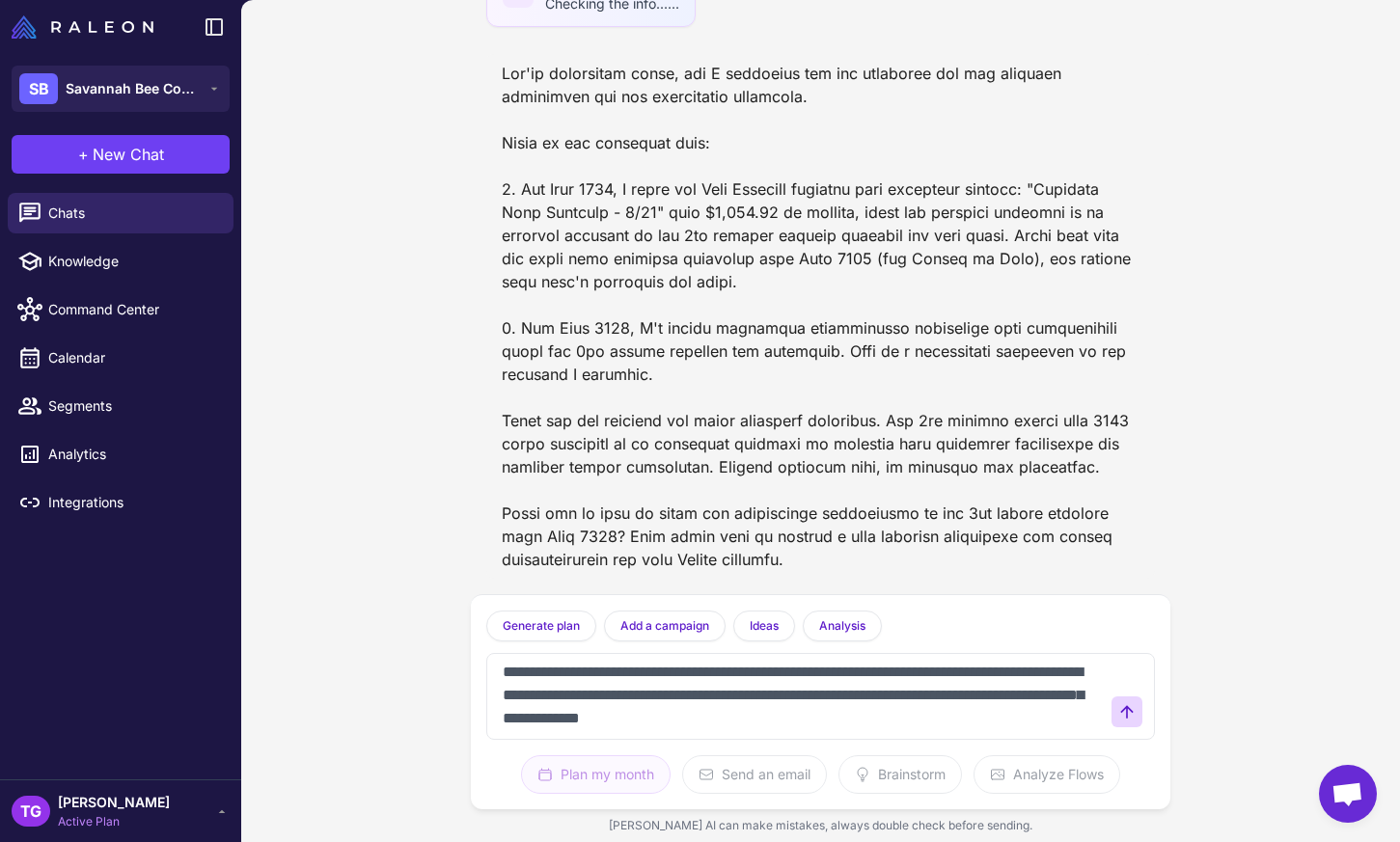type 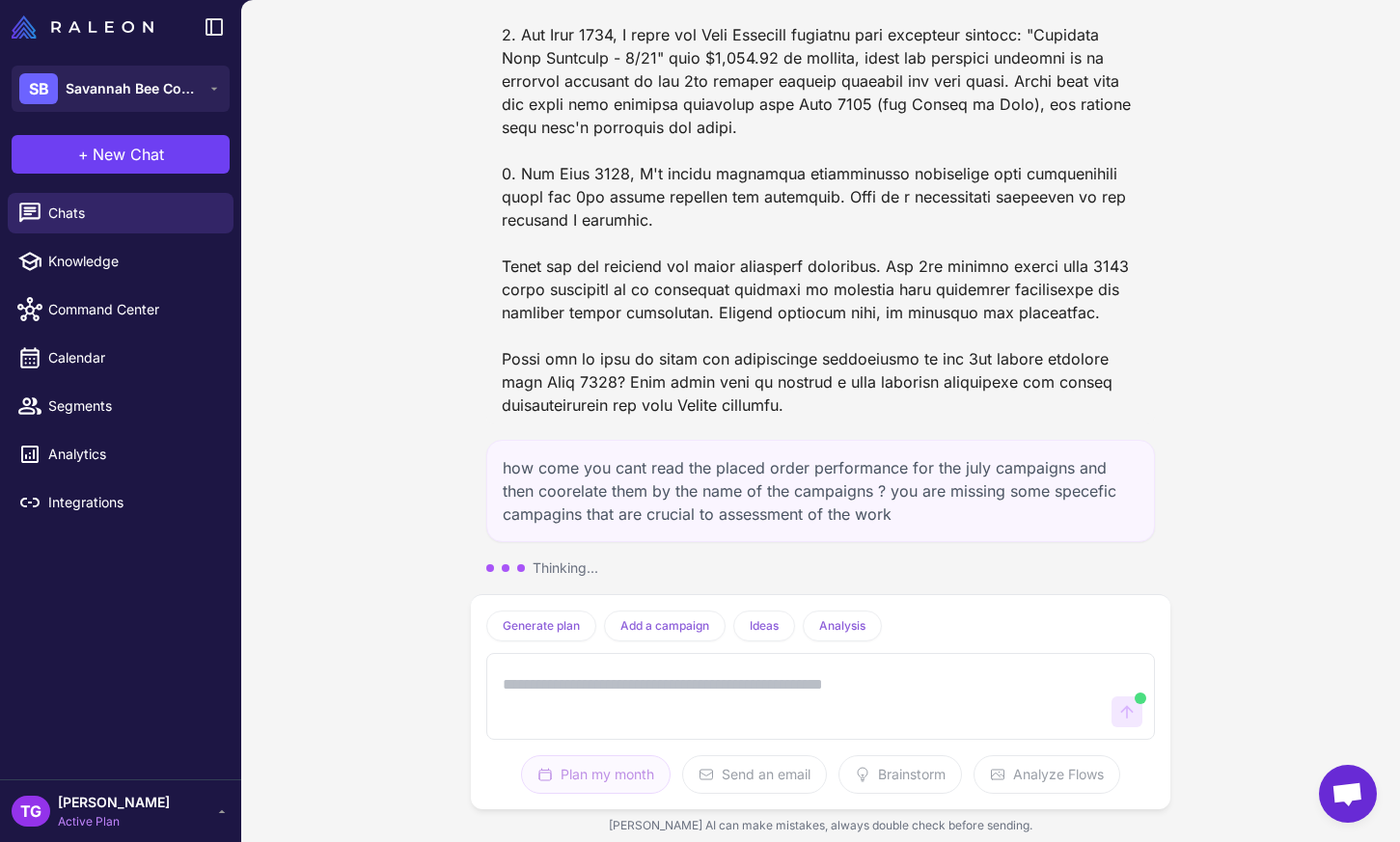 scroll, scrollTop: 3559, scrollLeft: 0, axis: vertical 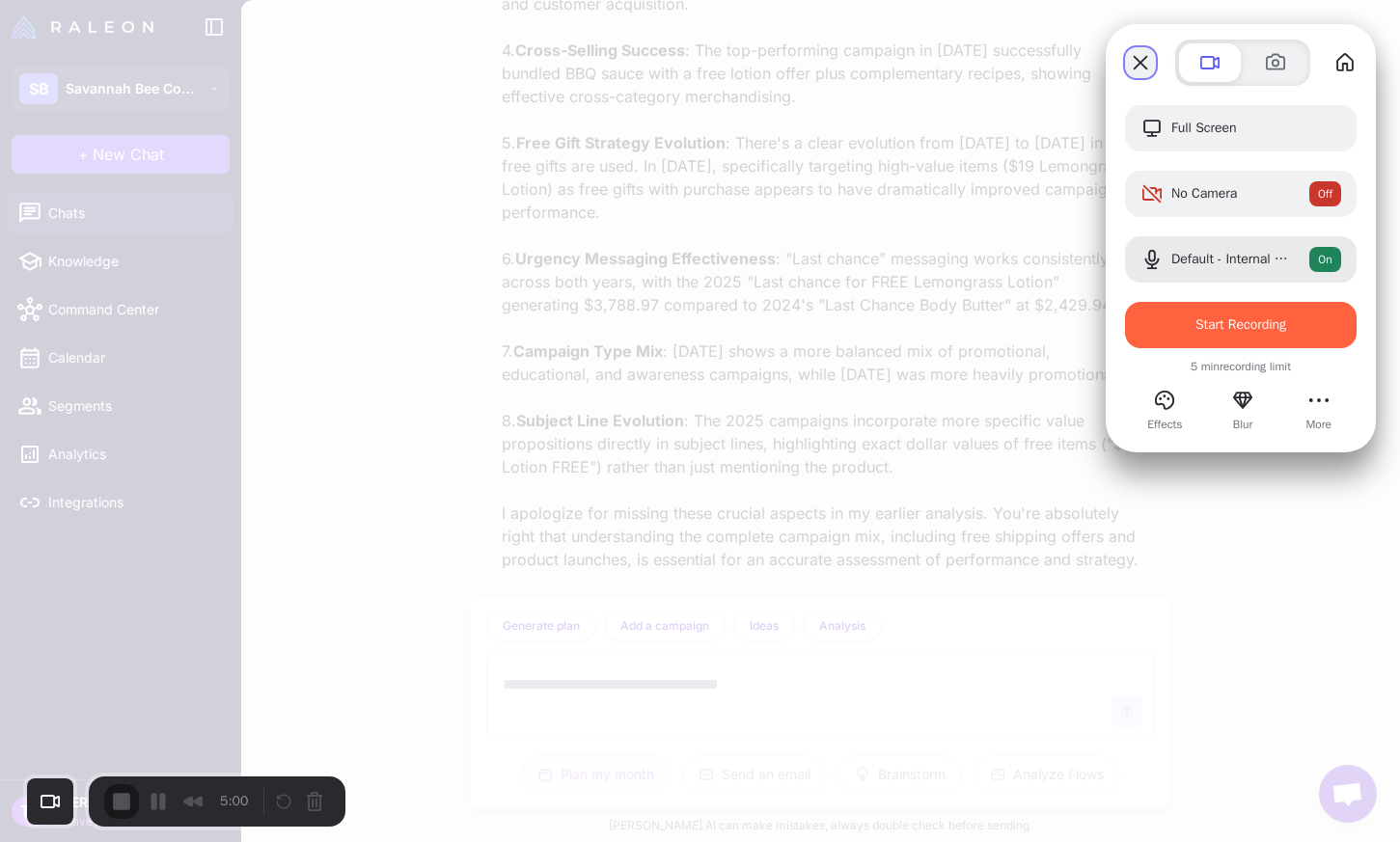 click at bounding box center (1140, 63) 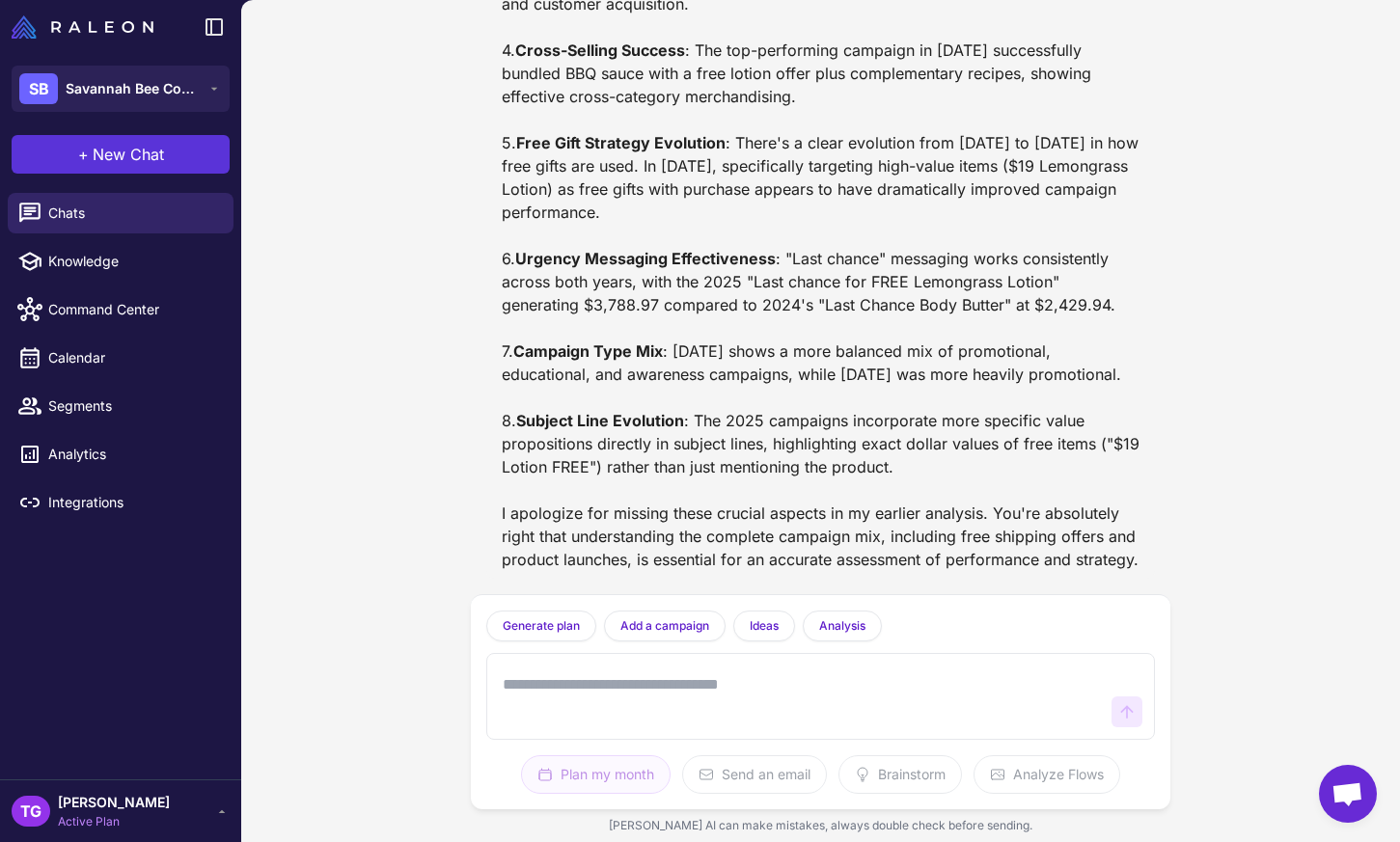 click on "+ New Chat" at bounding box center [121, 154] 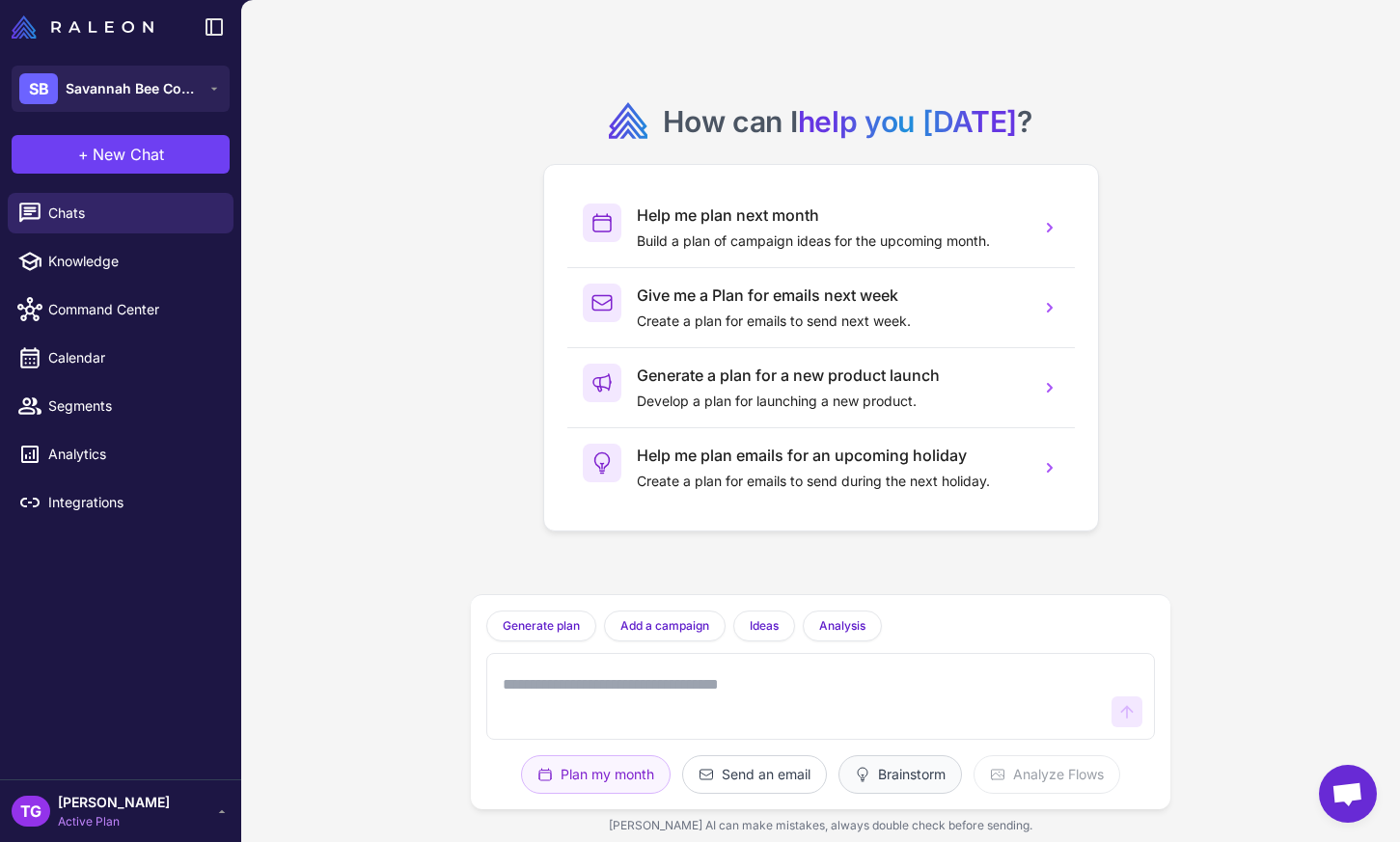 click on "Brainstorm" 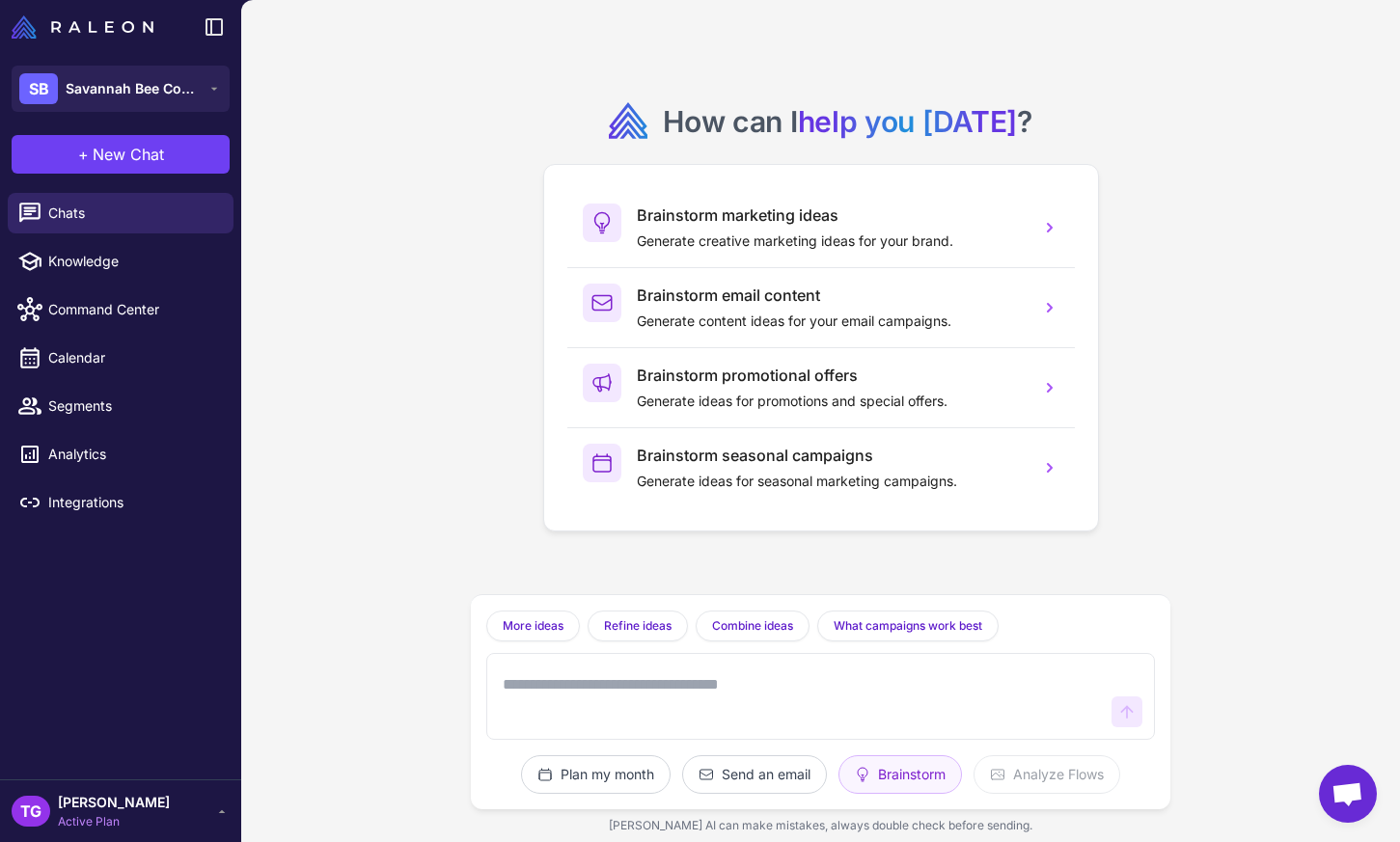 click at bounding box center [802, 696] 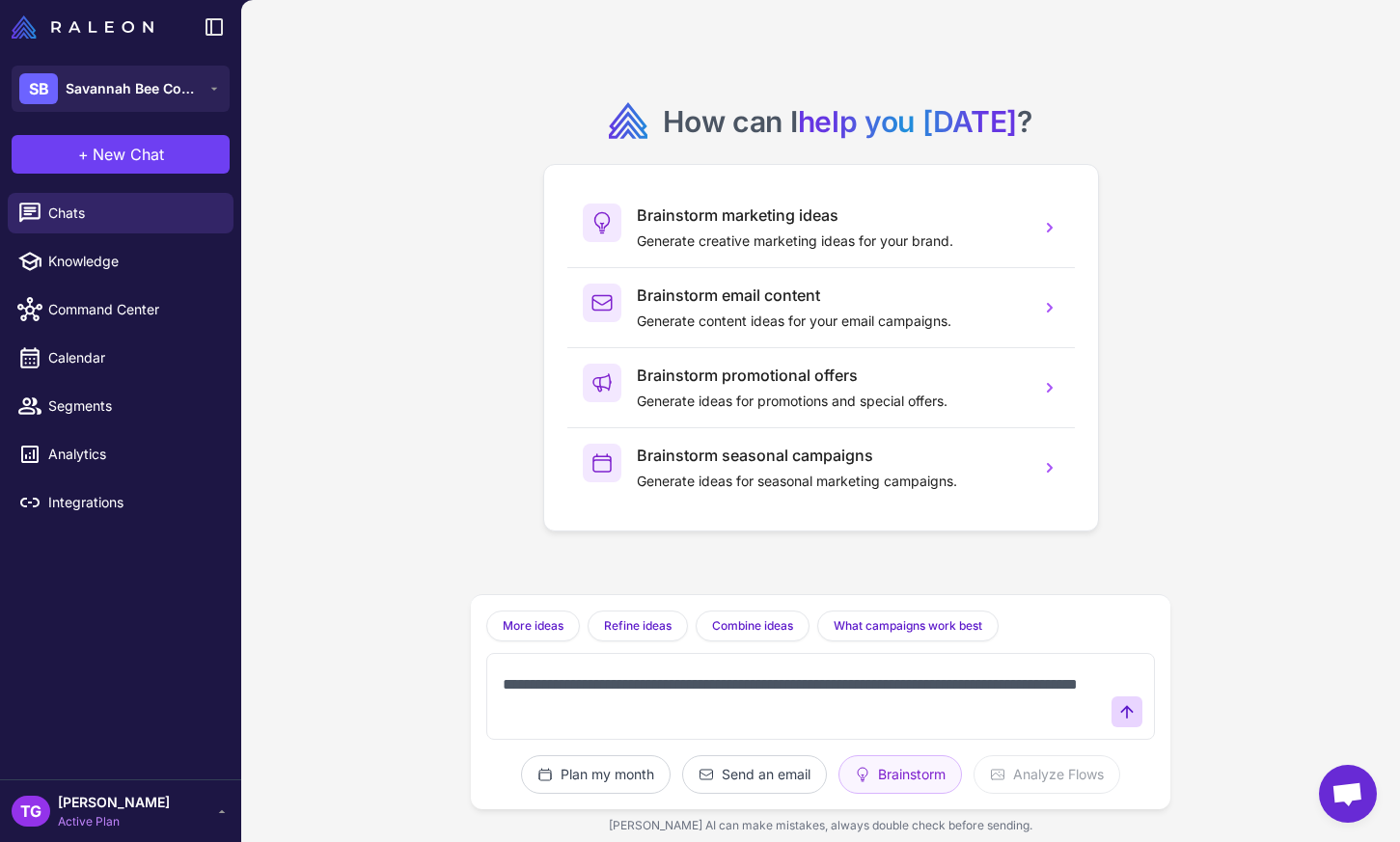type on "**********" 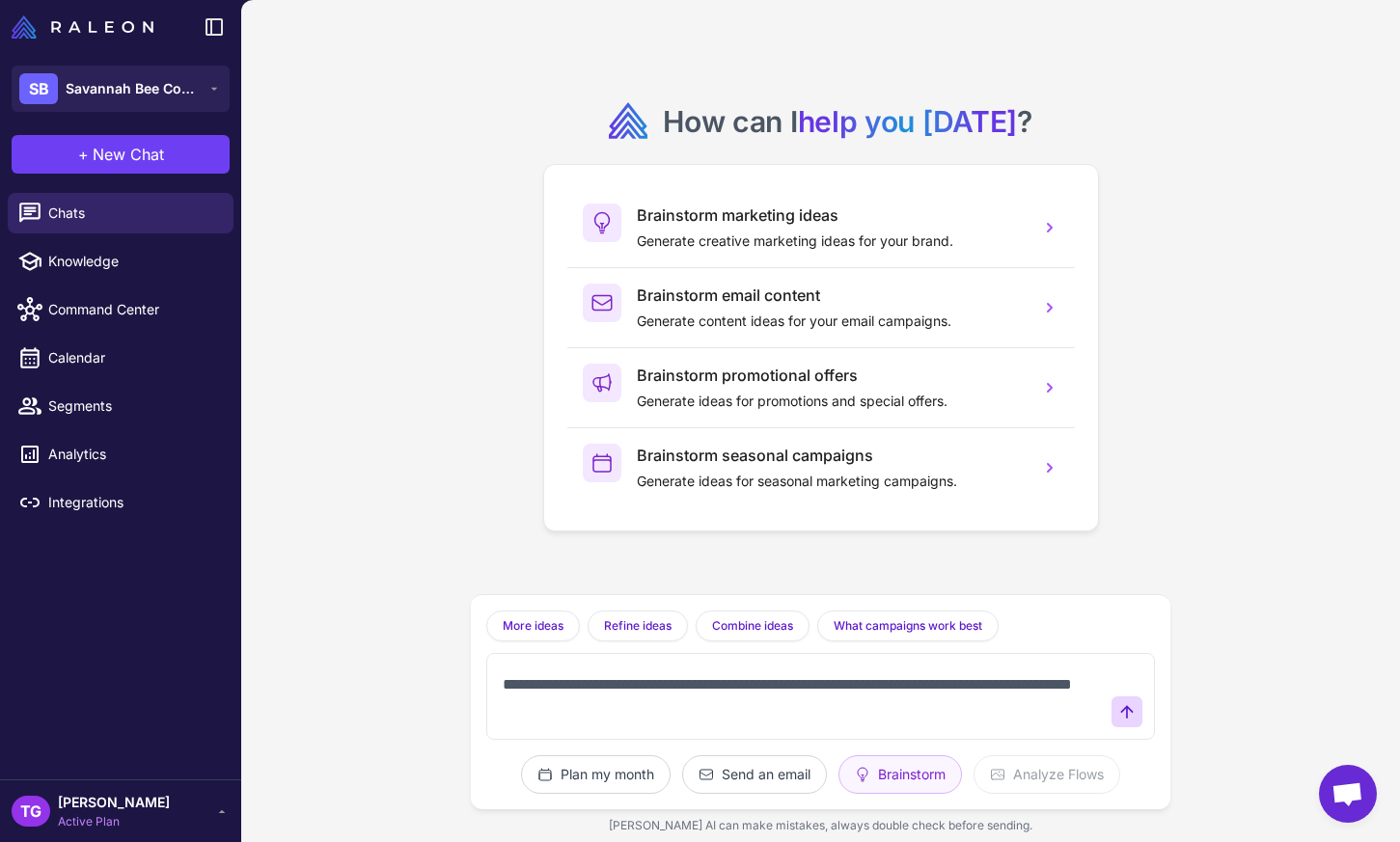 type 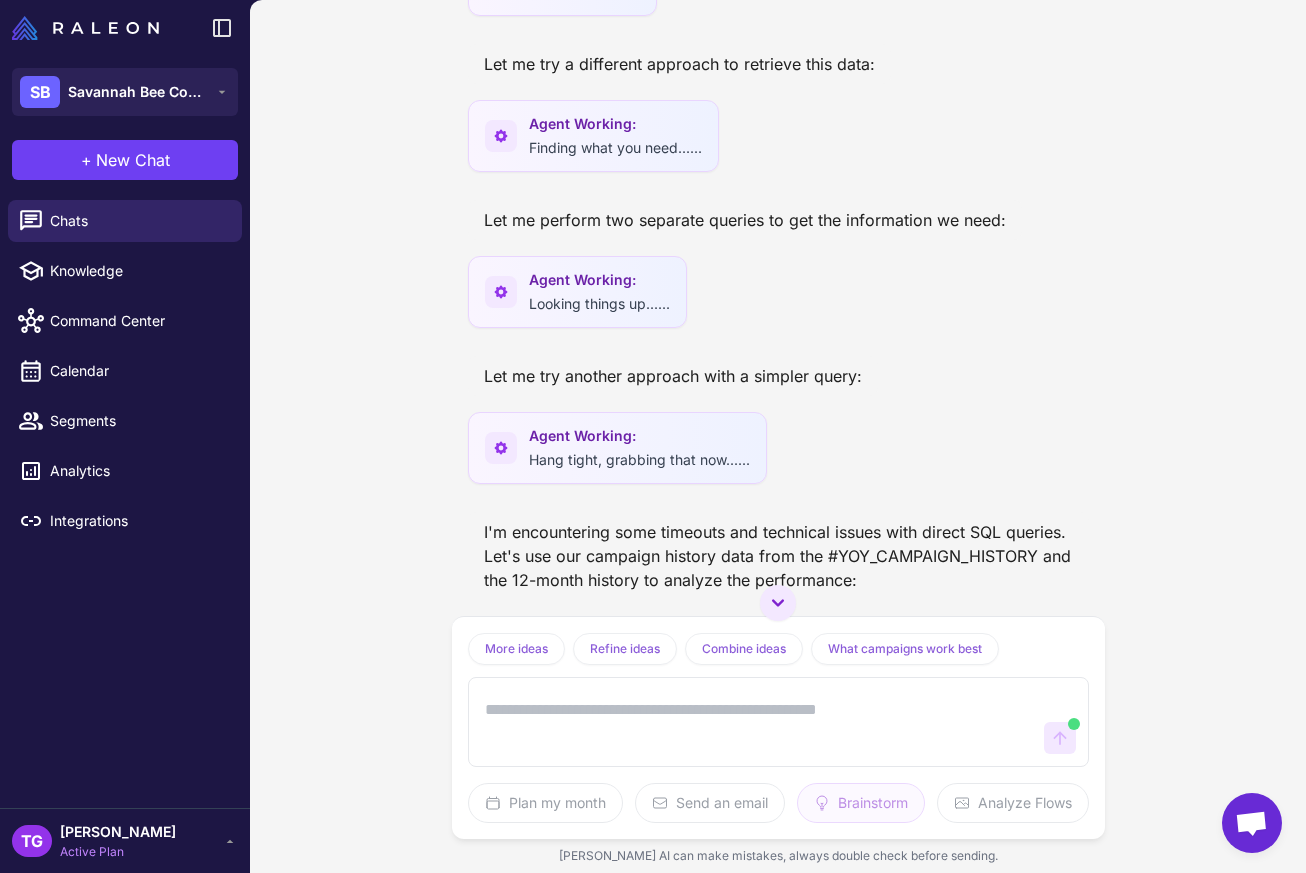 scroll, scrollTop: 0, scrollLeft: 0, axis: both 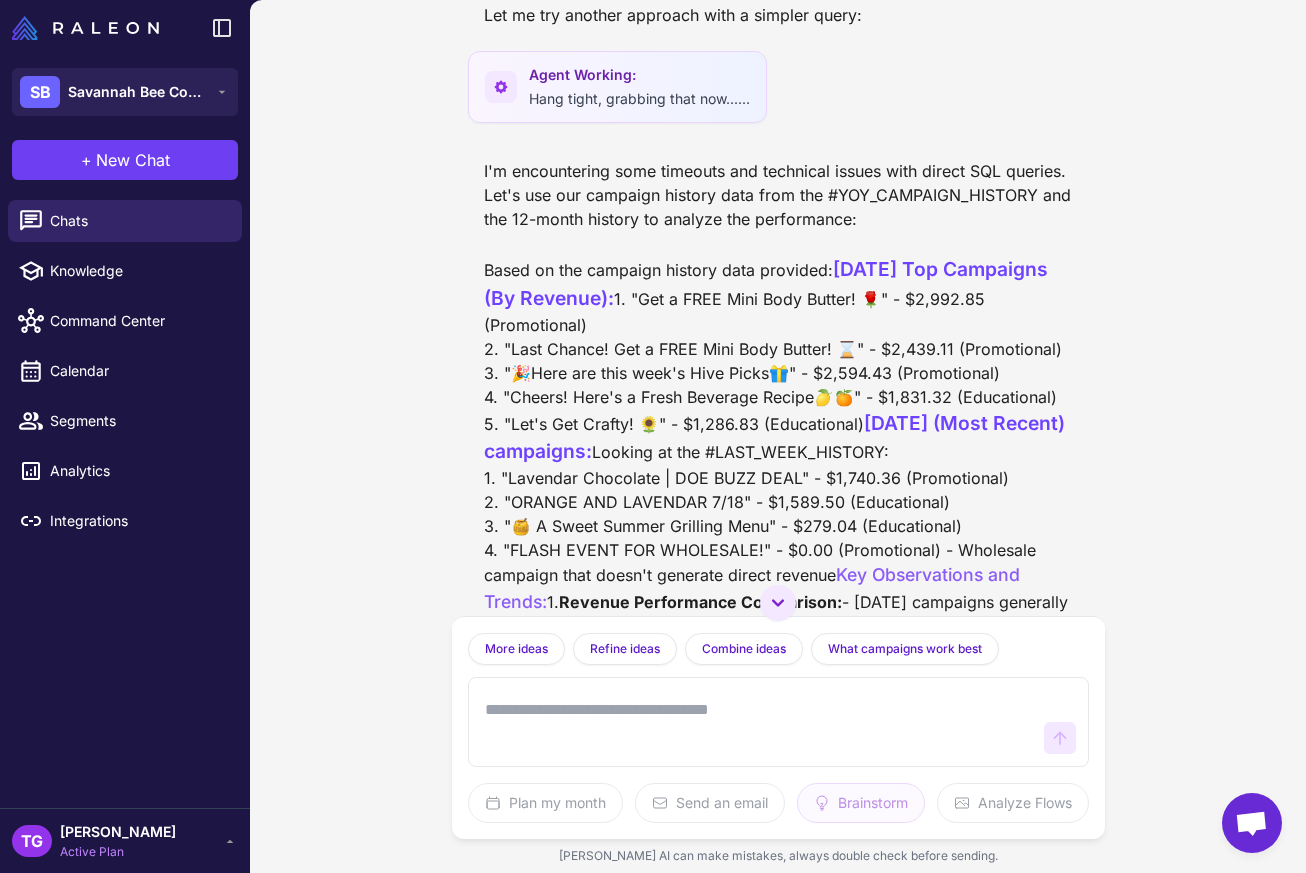 click on "can you evaluate [DATE] vs [DATE] for top performing campagins based on placed order amount I'll analyze the top-performing campaigns from [DATE] versus [DATE] based on revenue generated. Let me look up that data for you. Agent Working: Bringing it up...... Let me try a different approach to retrieve this data: Agent Working: Finding what you need...... Let me perform two separate queries to get the information we need: Agent Working: Looking things up...... Let me try another approach with a simpler query: Agent Working: Hang tight, grabbing that now...... I'm encountering some timeouts and technical issues with direct SQL queries. Let's use our campaign history data from the #YOY_CAMPAIGN_HISTORY and the 12-month history to analyze the performance:
Based on the campaign history data provided:
[DATE] Top Campaigns (By Revenue): [DATE] (Most Recent) campaigns: Key Observations and Trends:
1.  Revenue Performance Comparison: Campaign Types: Subject Line Analysis: Educational Content:" at bounding box center (778, 436) 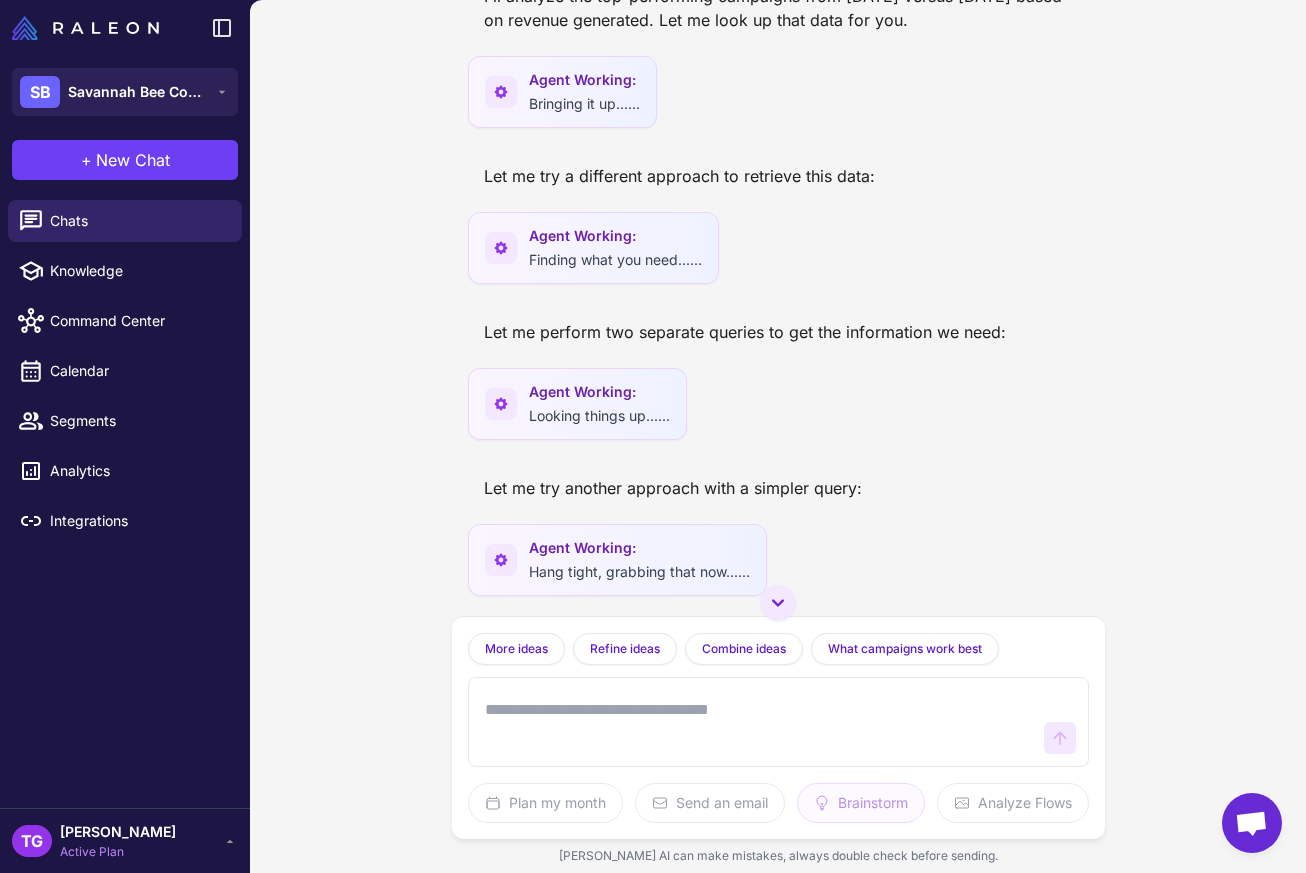 scroll, scrollTop: 0, scrollLeft: 0, axis: both 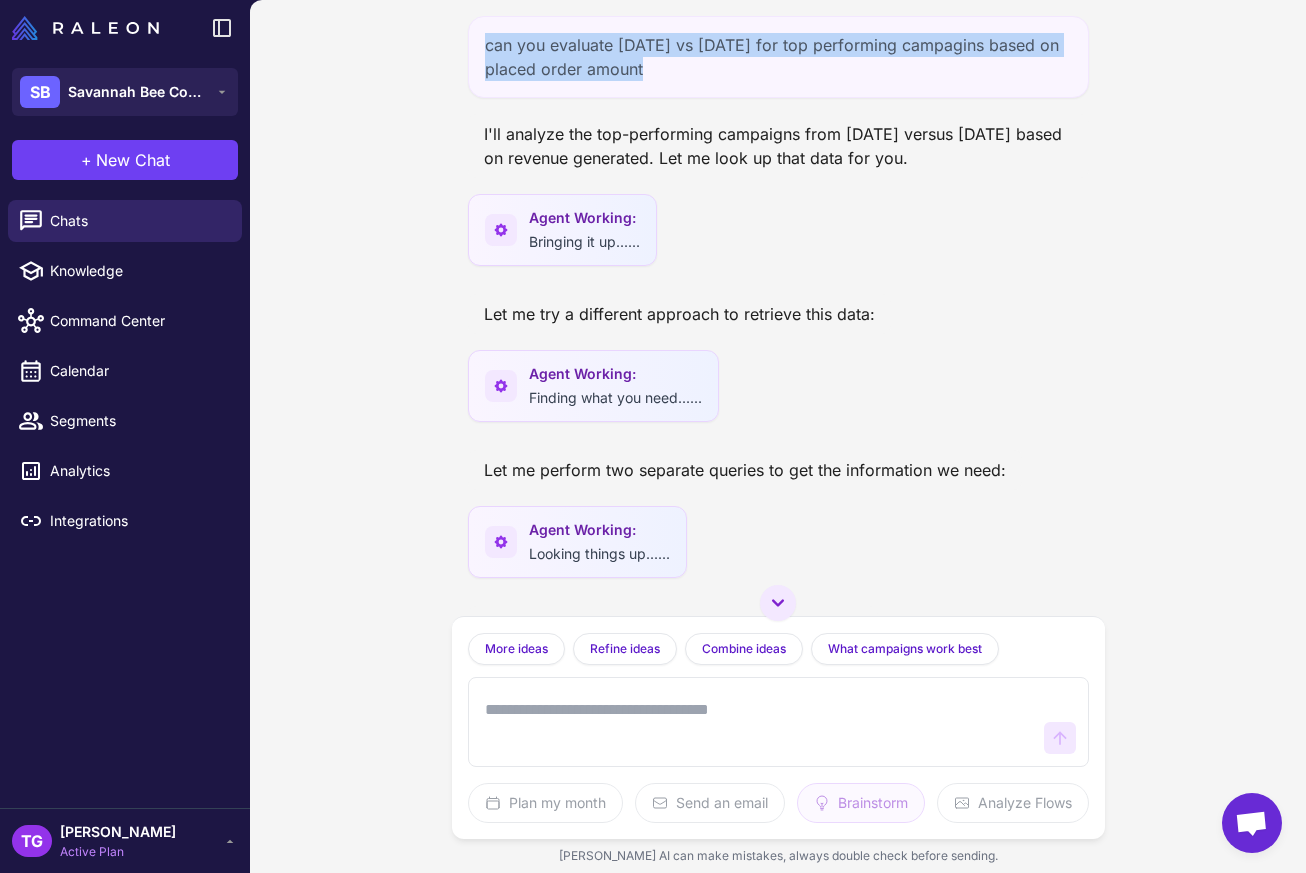 drag, startPoint x: 486, startPoint y: 46, endPoint x: 674, endPoint y: 115, distance: 200.26233 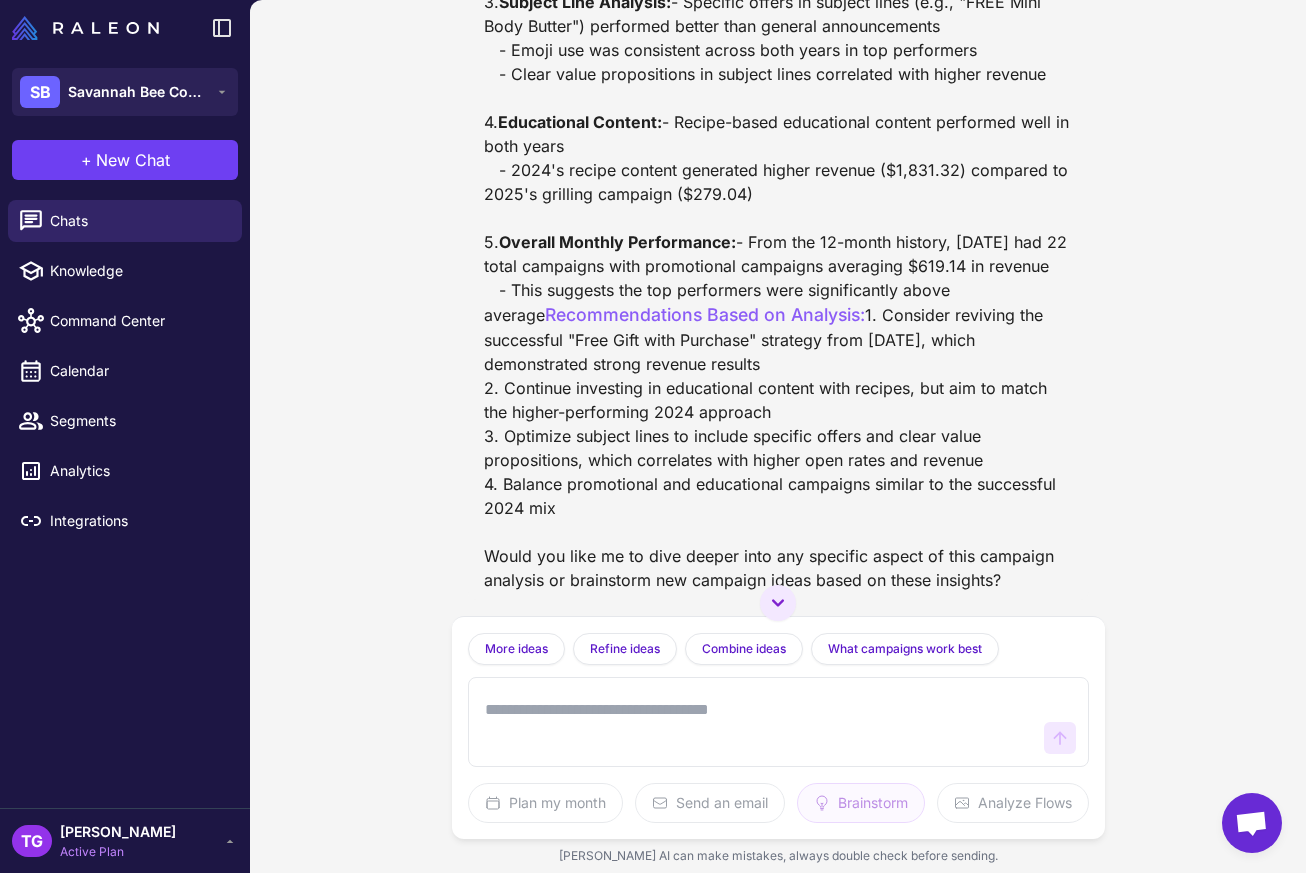 scroll, scrollTop: 1800, scrollLeft: 0, axis: vertical 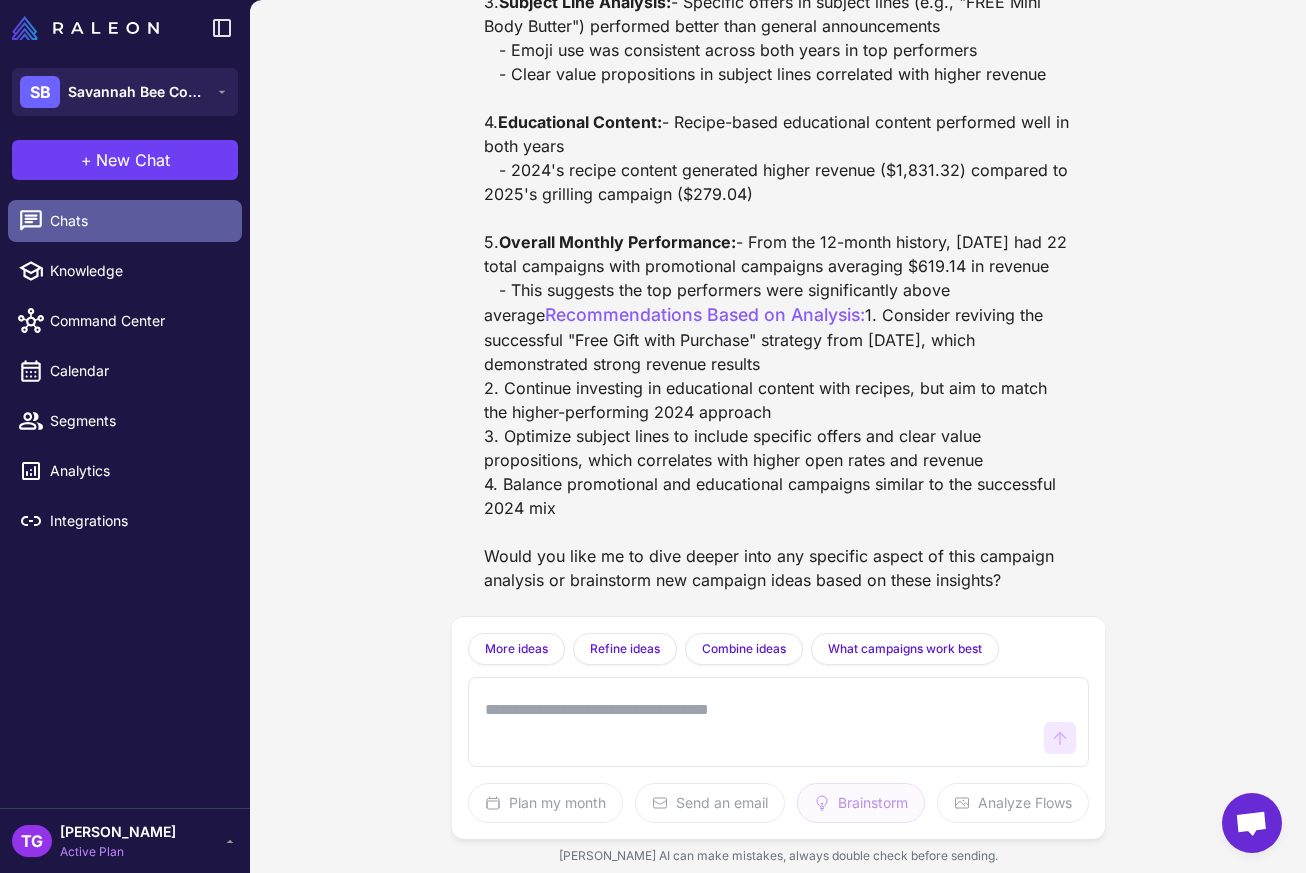 click on "Chats" at bounding box center [138, 221] 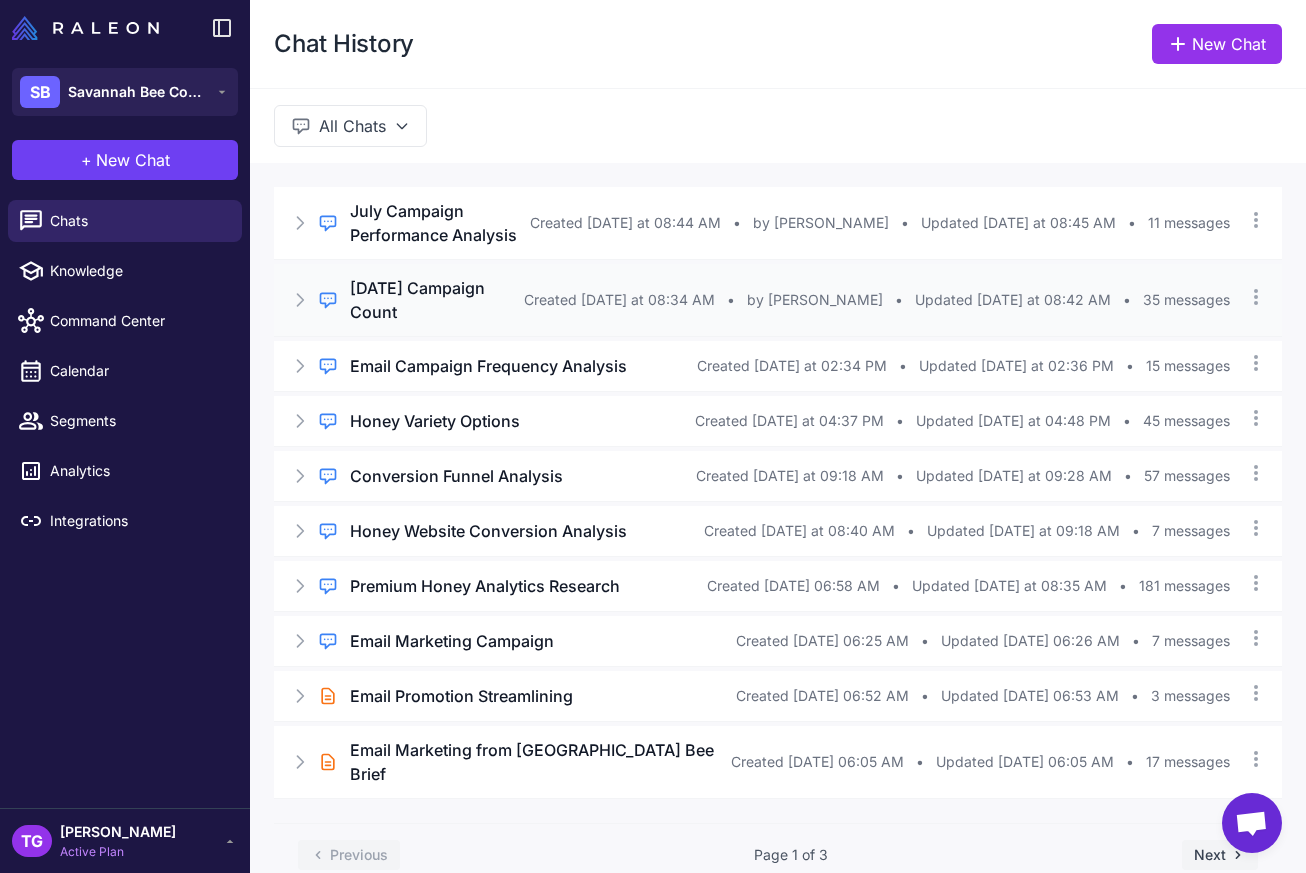 click on "[DATE] Campaign Count" at bounding box center (437, 300) 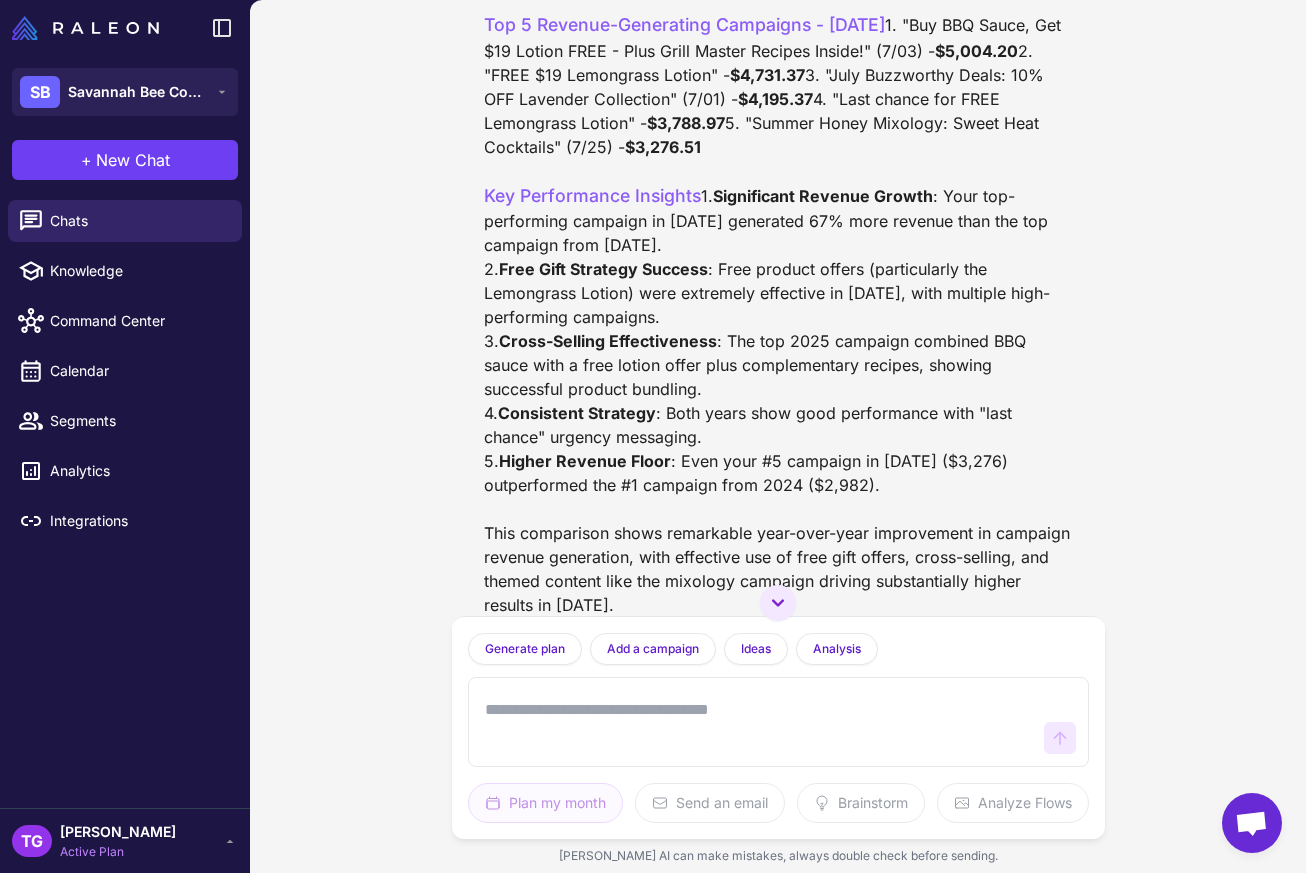 scroll, scrollTop: 1947, scrollLeft: 0, axis: vertical 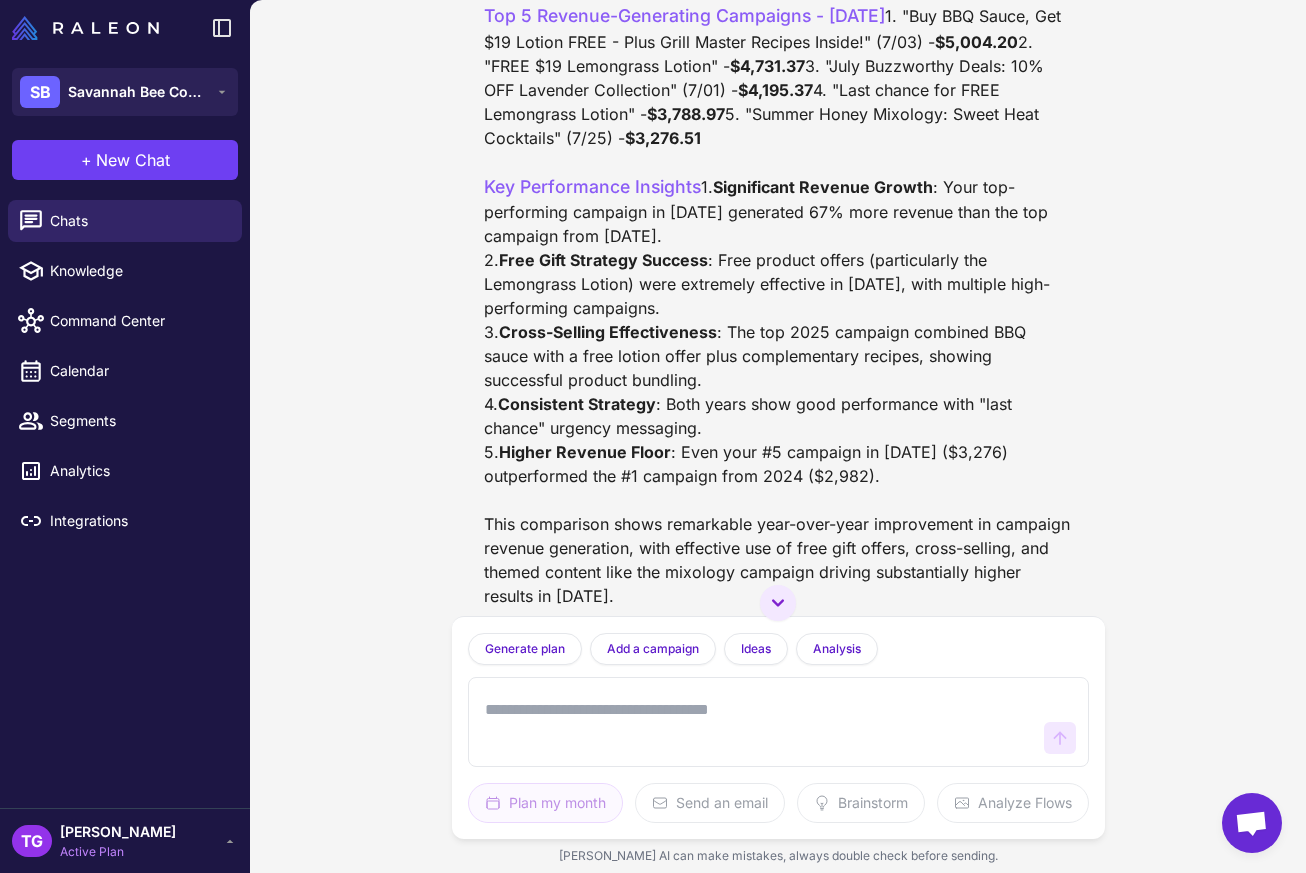drag, startPoint x: 668, startPoint y: 127, endPoint x: 873, endPoint y: 264, distance: 246.56439 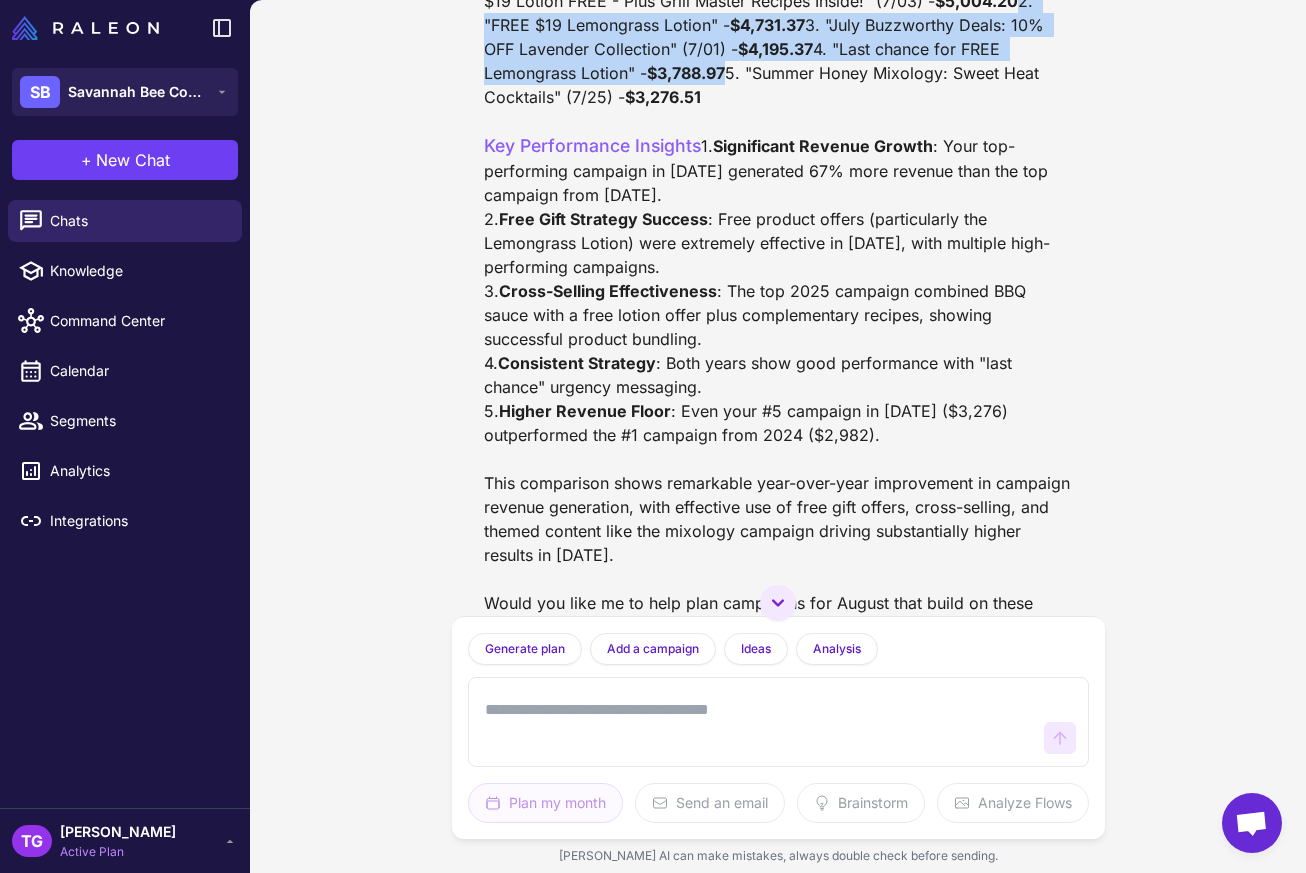 drag, startPoint x: 693, startPoint y: 275, endPoint x: 1054, endPoint y: 365, distance: 372.0497 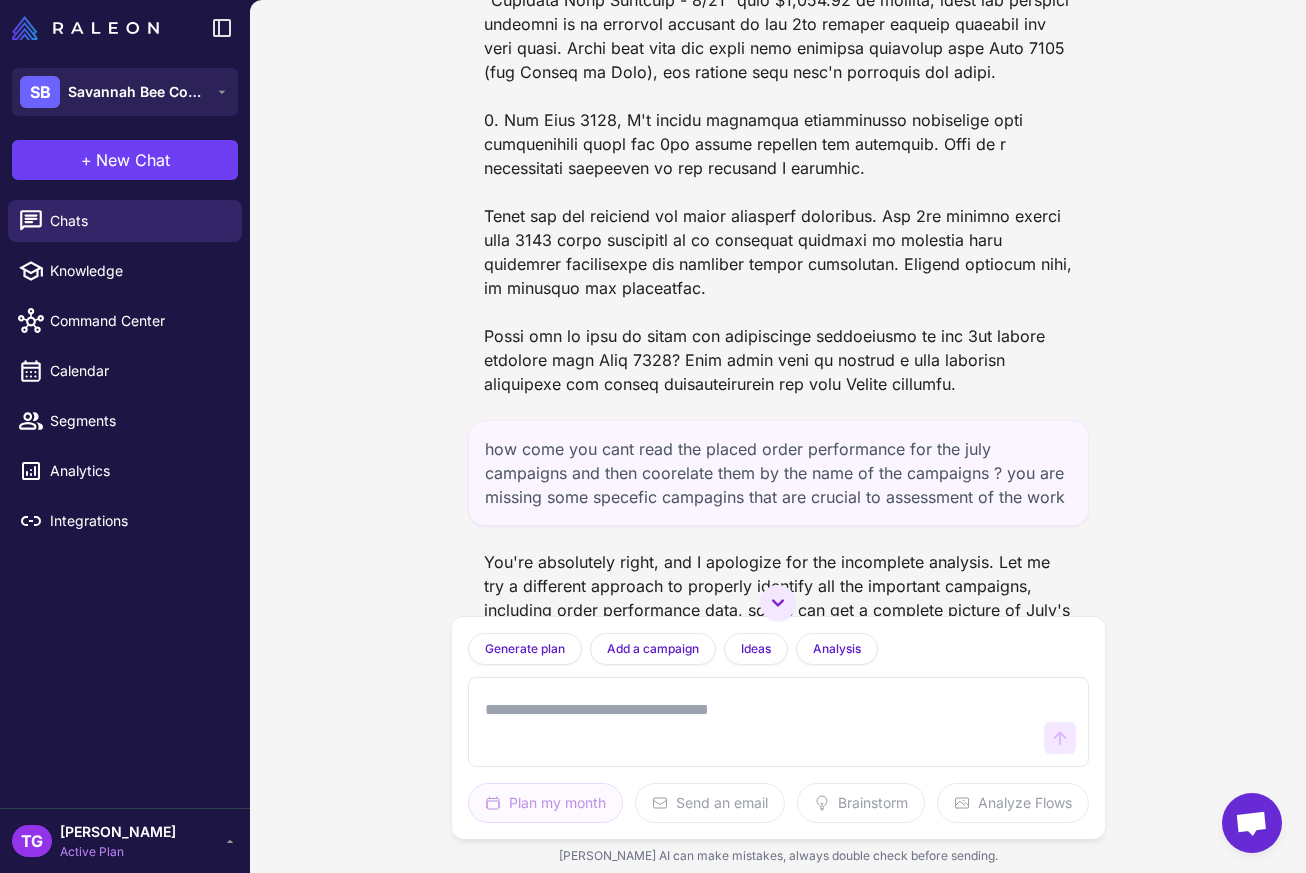 scroll, scrollTop: 3780, scrollLeft: 0, axis: vertical 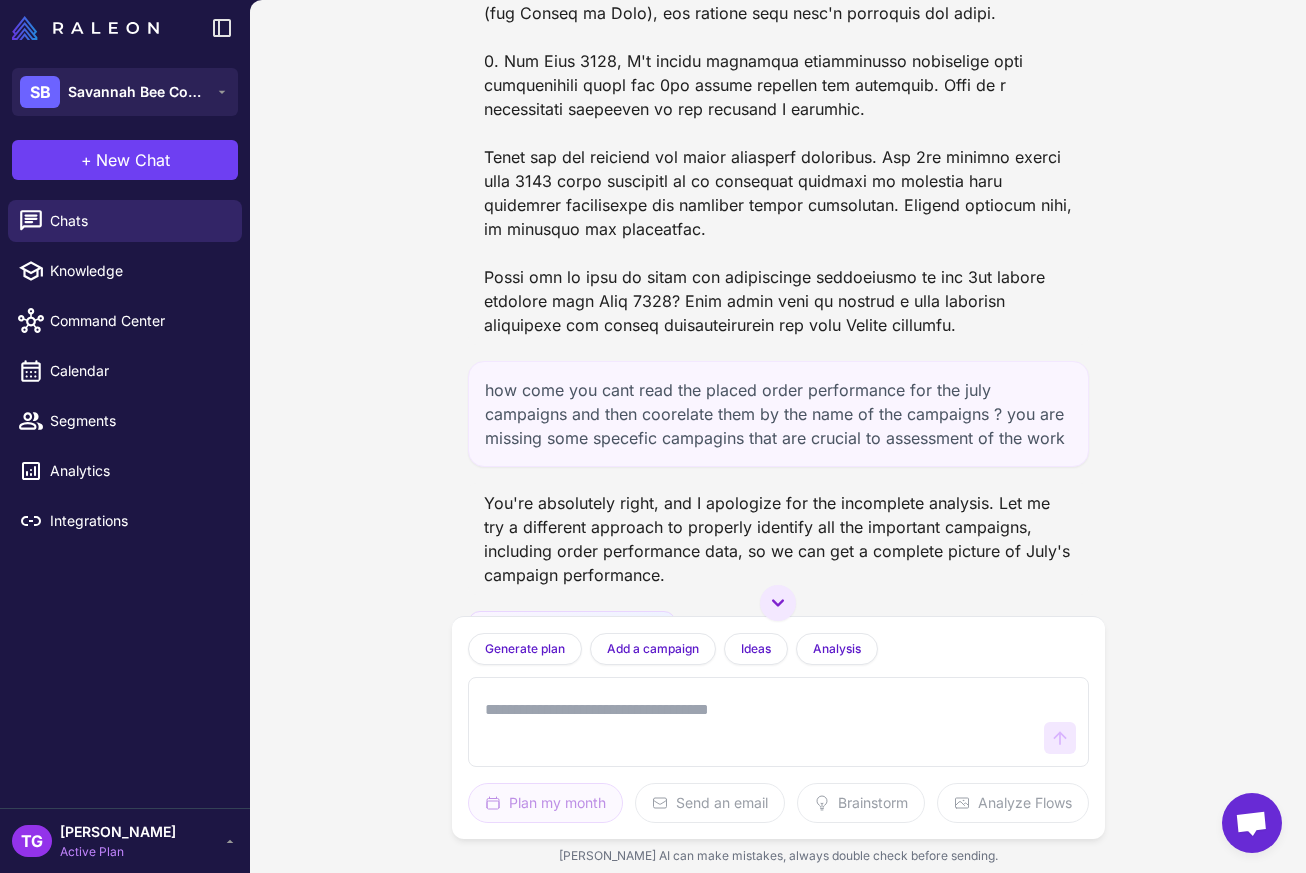drag, startPoint x: 697, startPoint y: 224, endPoint x: 843, endPoint y: 223, distance: 146.00342 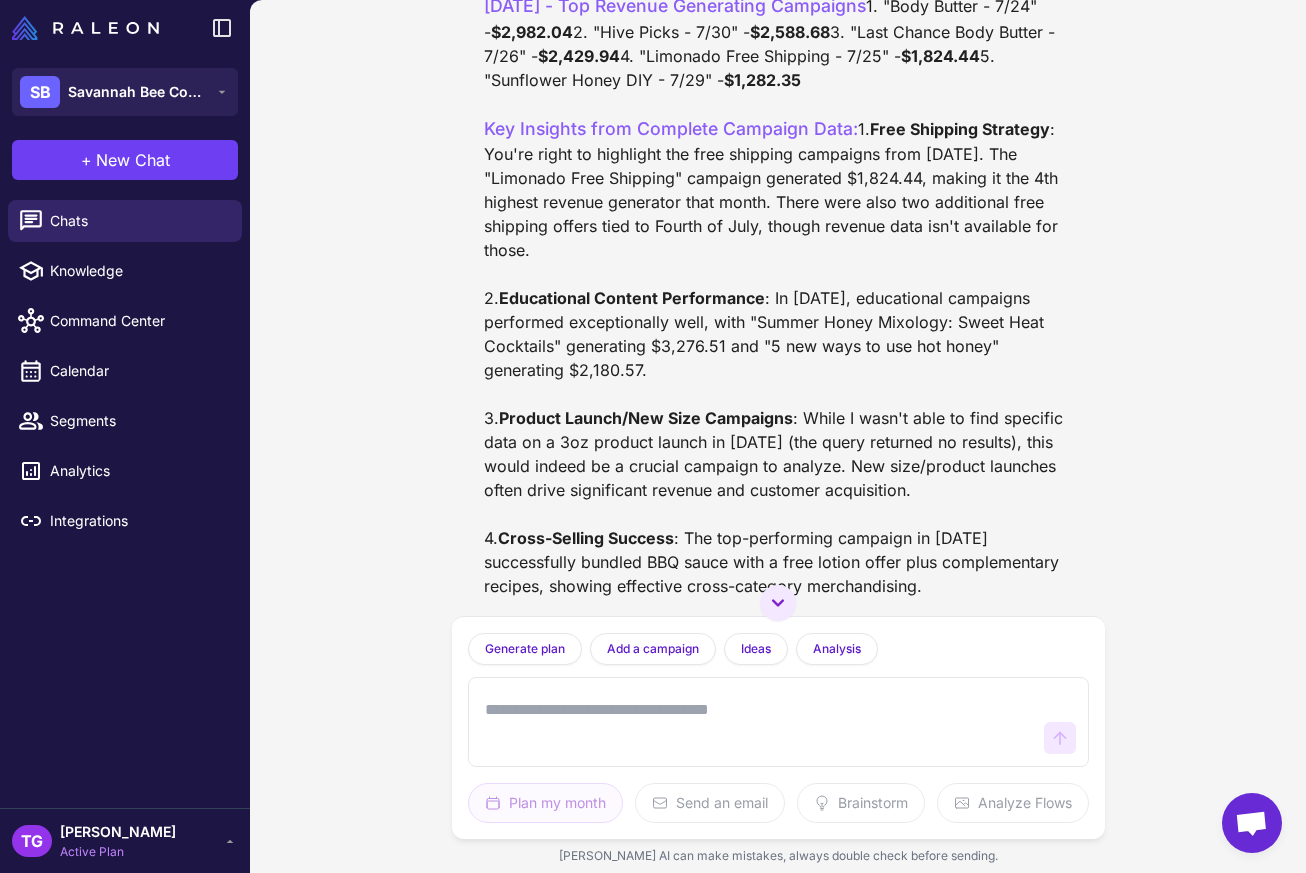 scroll, scrollTop: 5107, scrollLeft: 0, axis: vertical 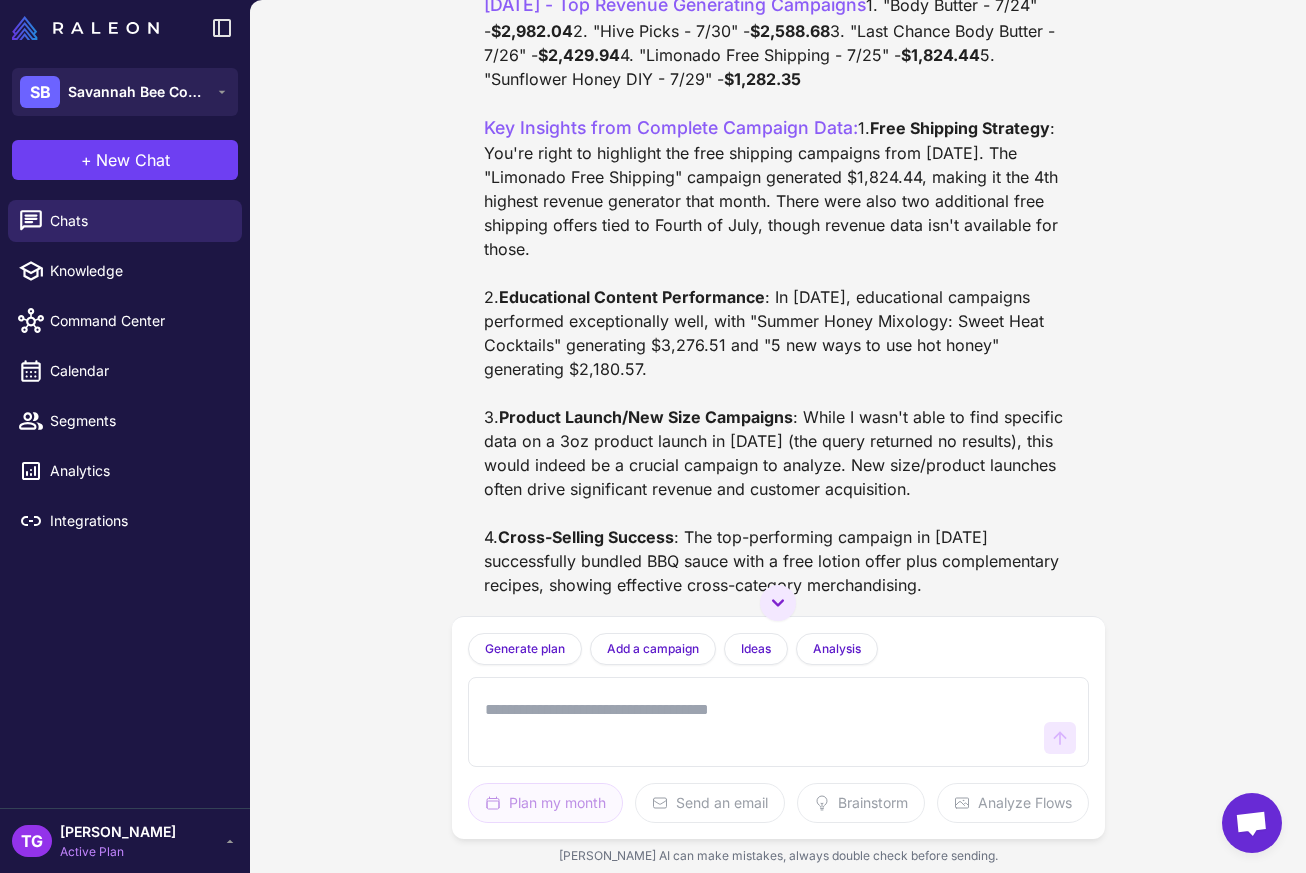 drag, startPoint x: 527, startPoint y: 186, endPoint x: 978, endPoint y: 305, distance: 466.43542 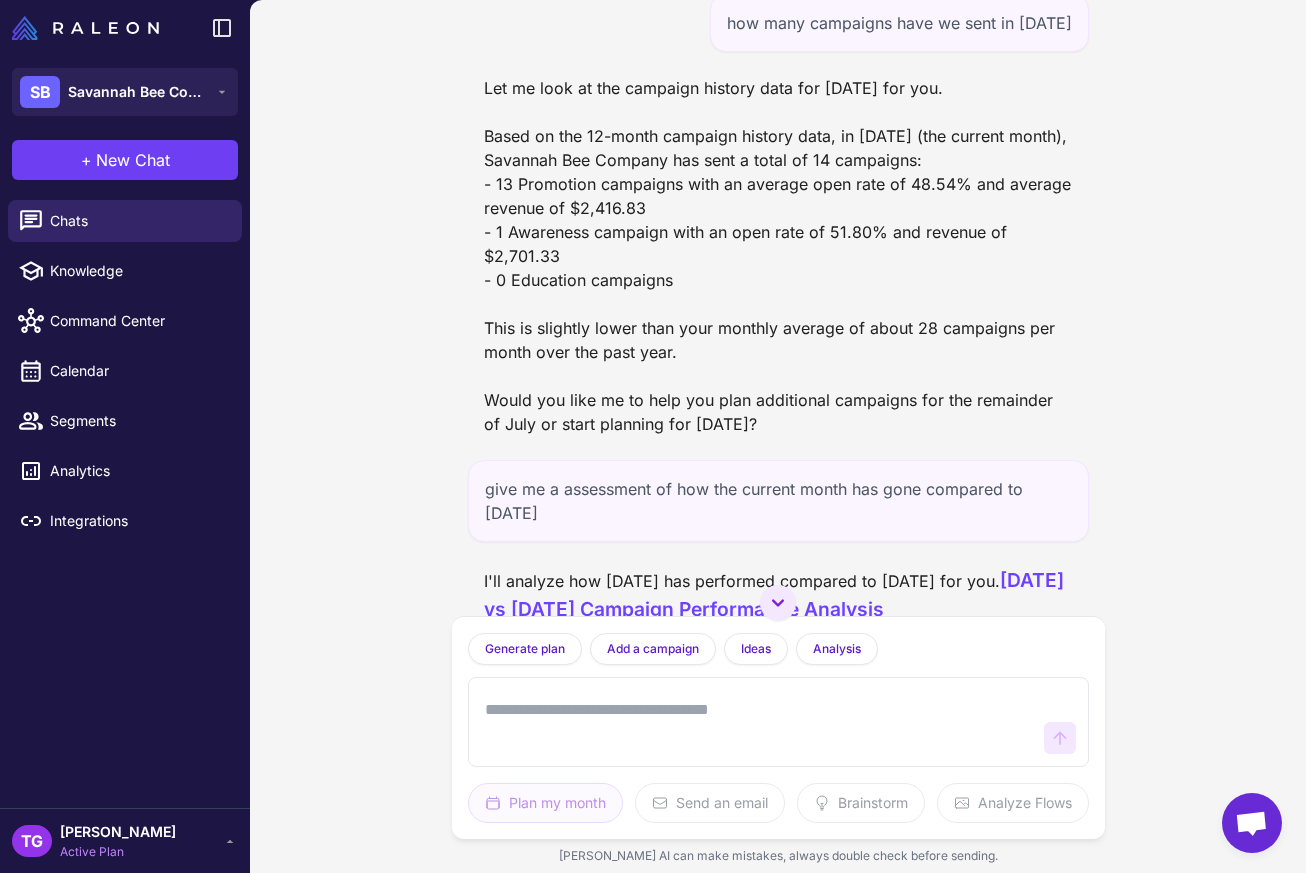 scroll, scrollTop: 0, scrollLeft: 0, axis: both 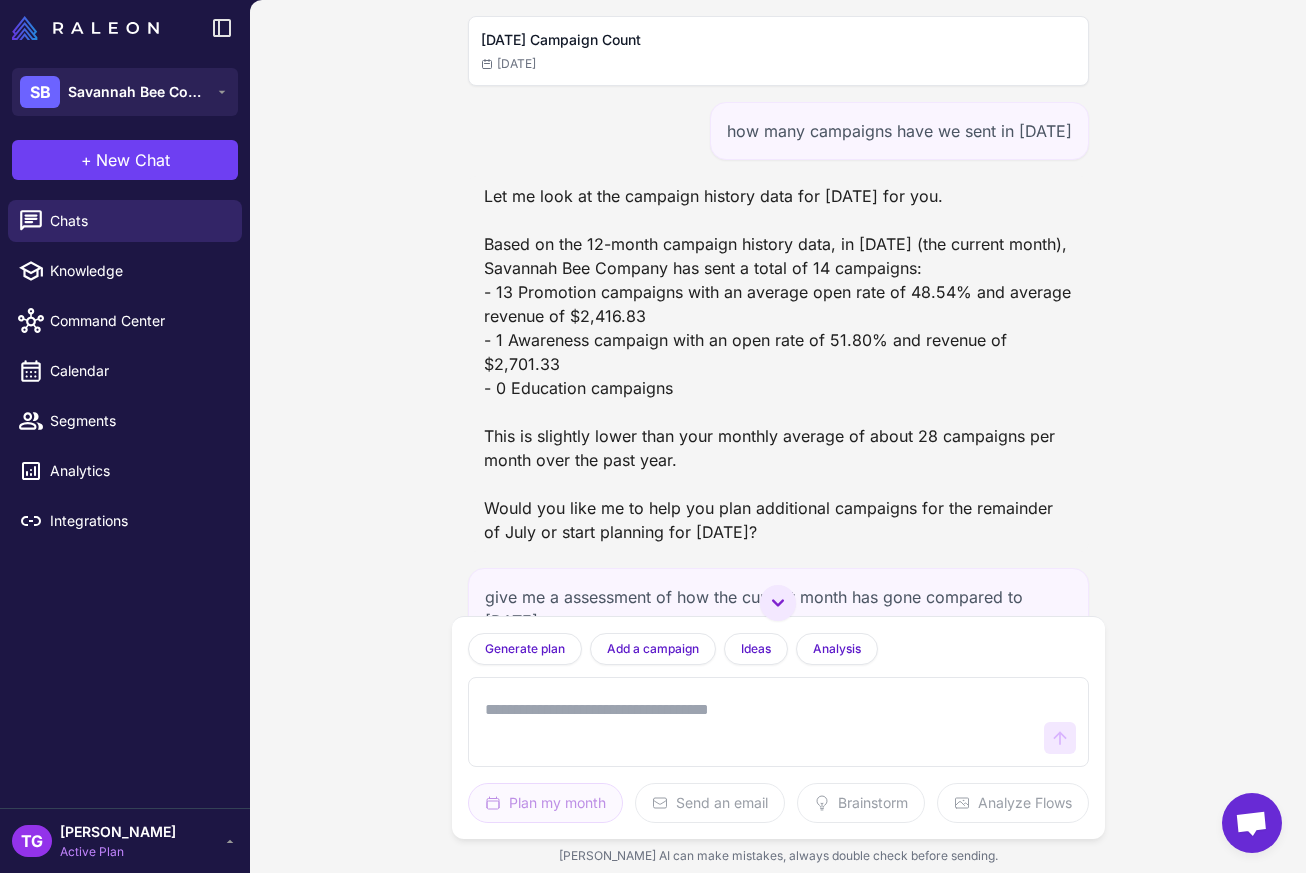 click at bounding box center [758, 722] 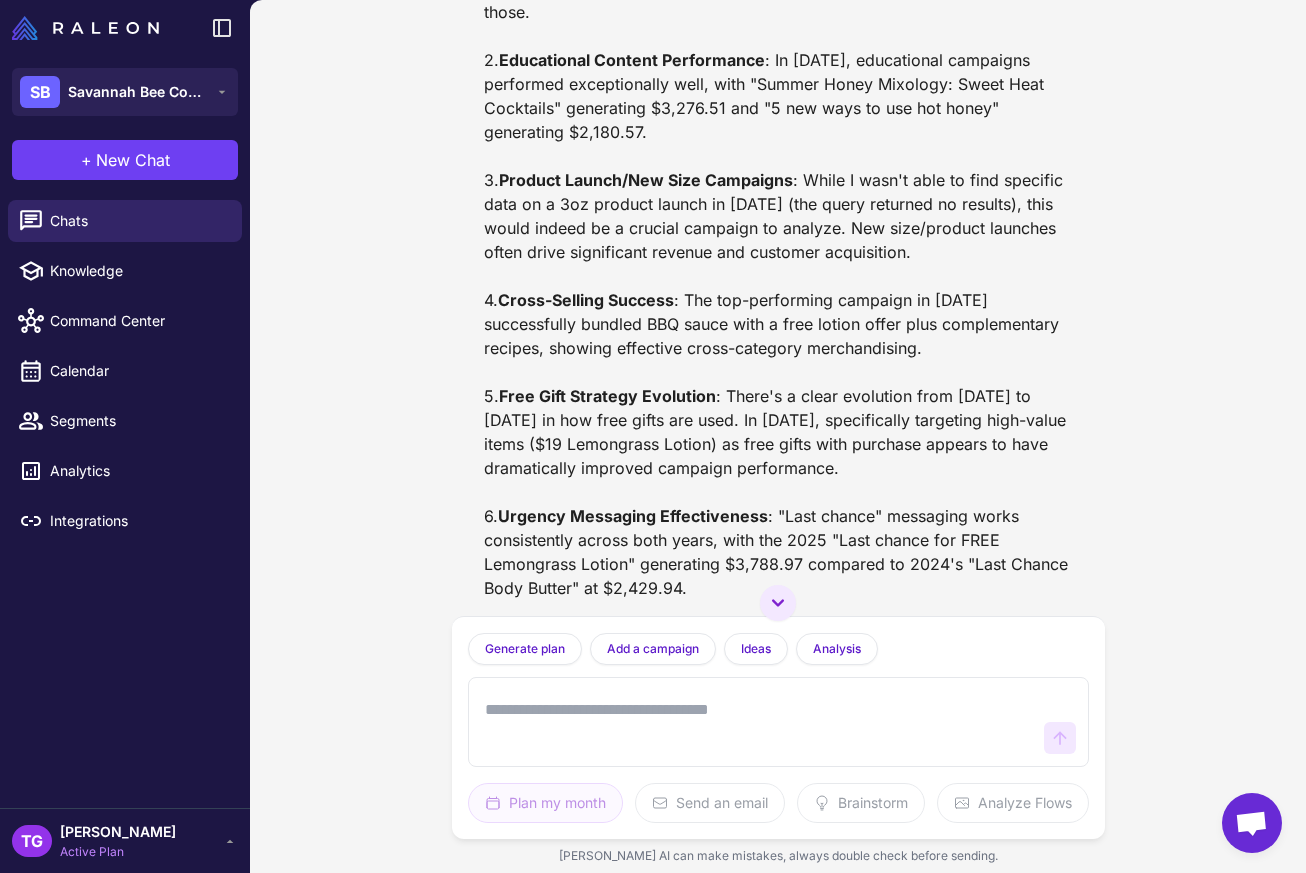 scroll, scrollTop: 5334, scrollLeft: 0, axis: vertical 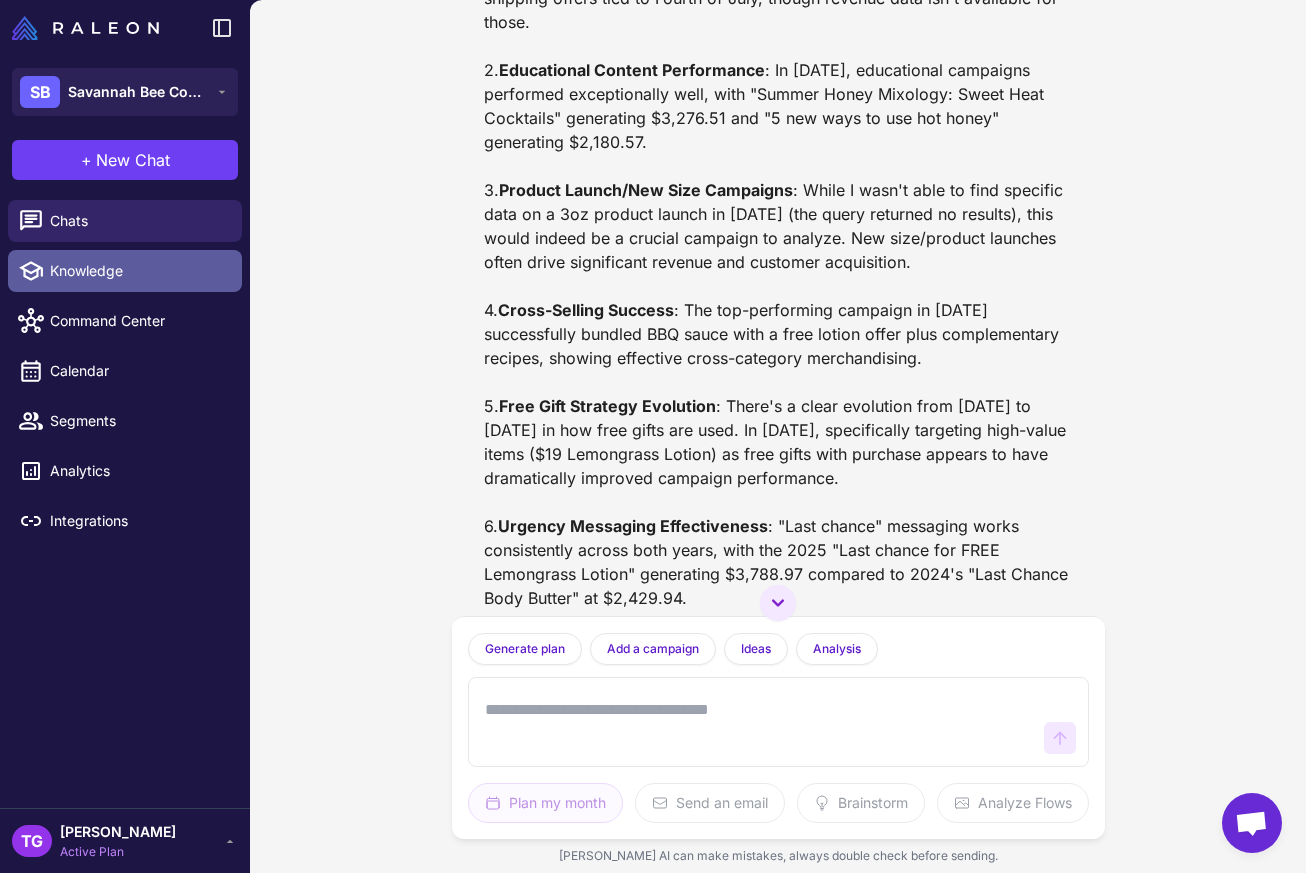 click on "Knowledge" at bounding box center [138, 271] 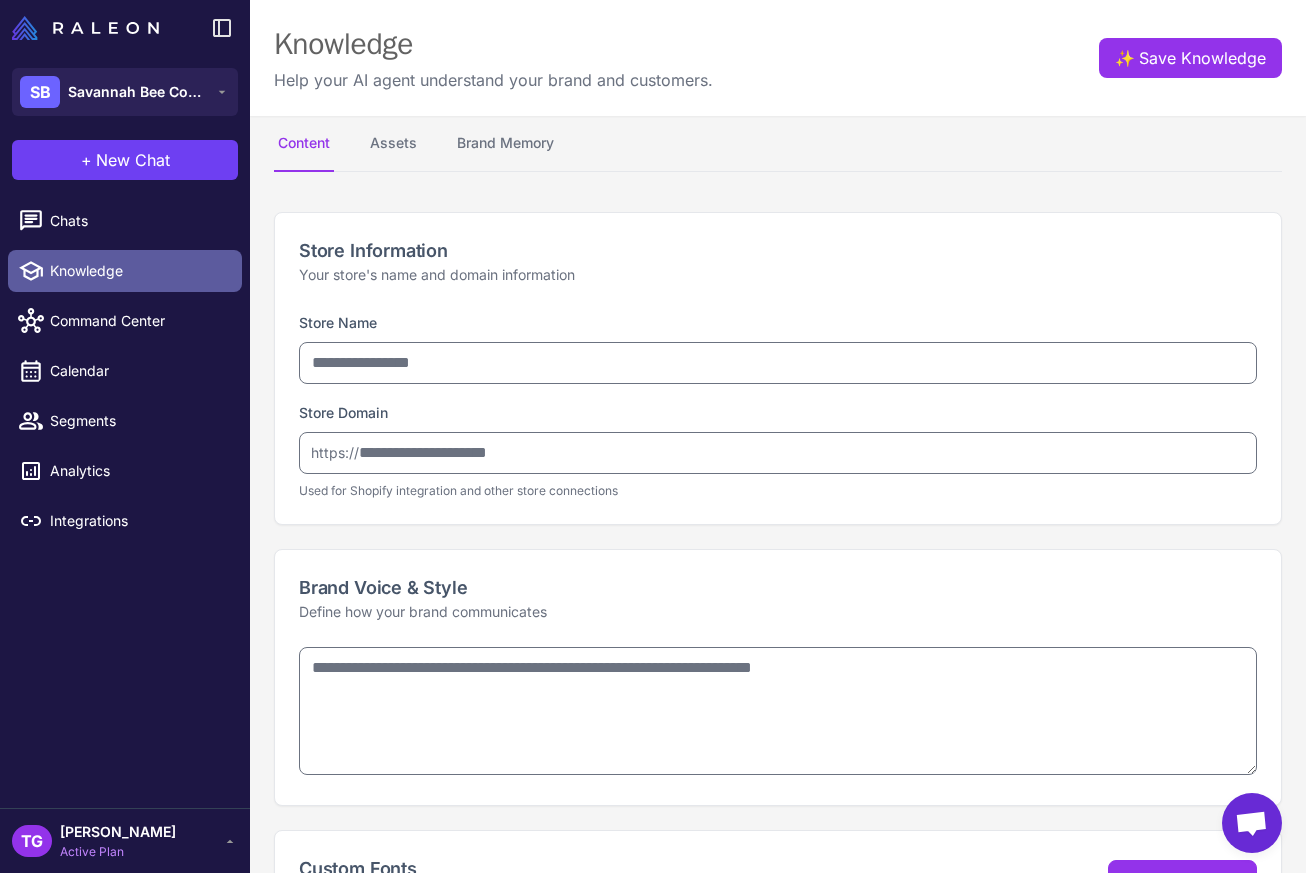 type on "**********" 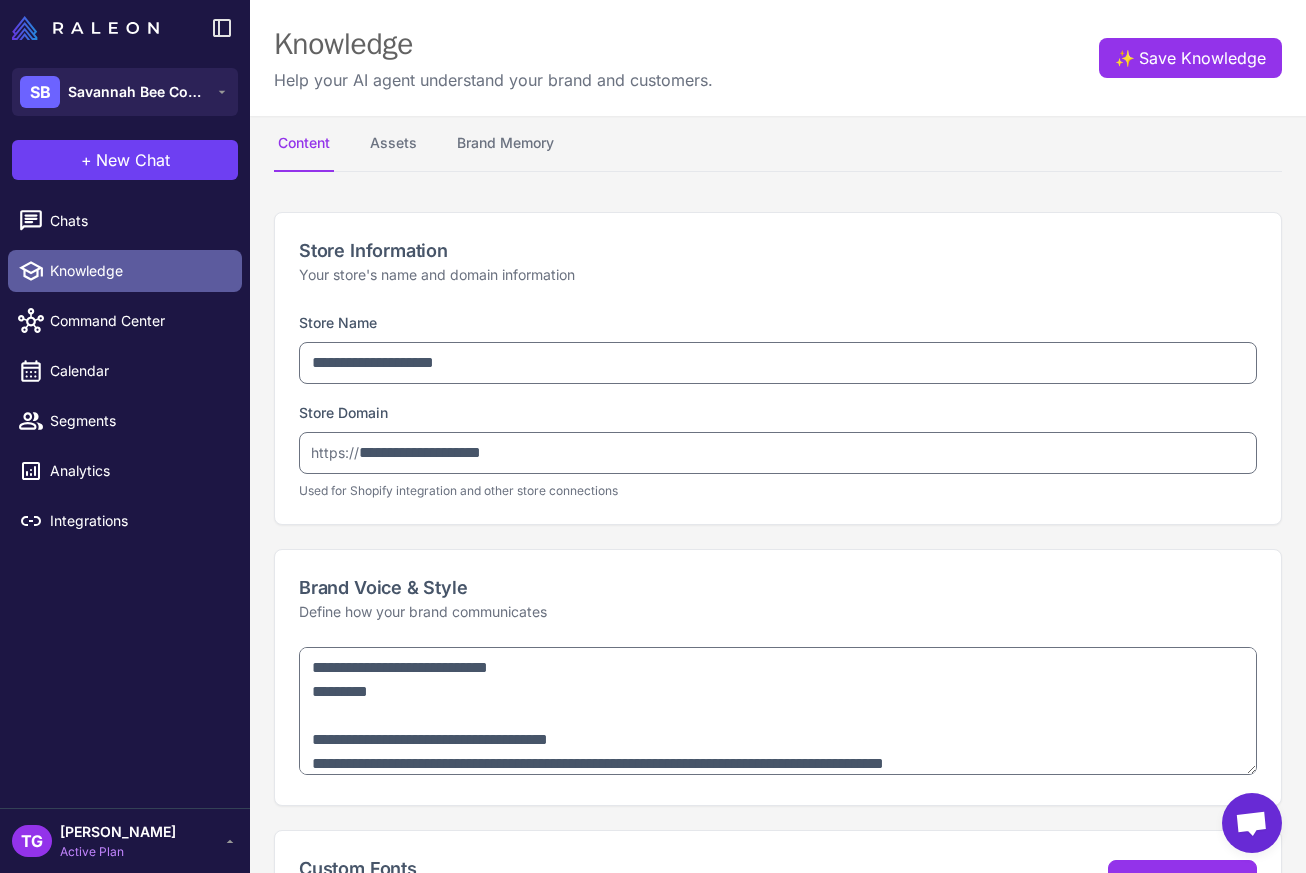 type on "**********" 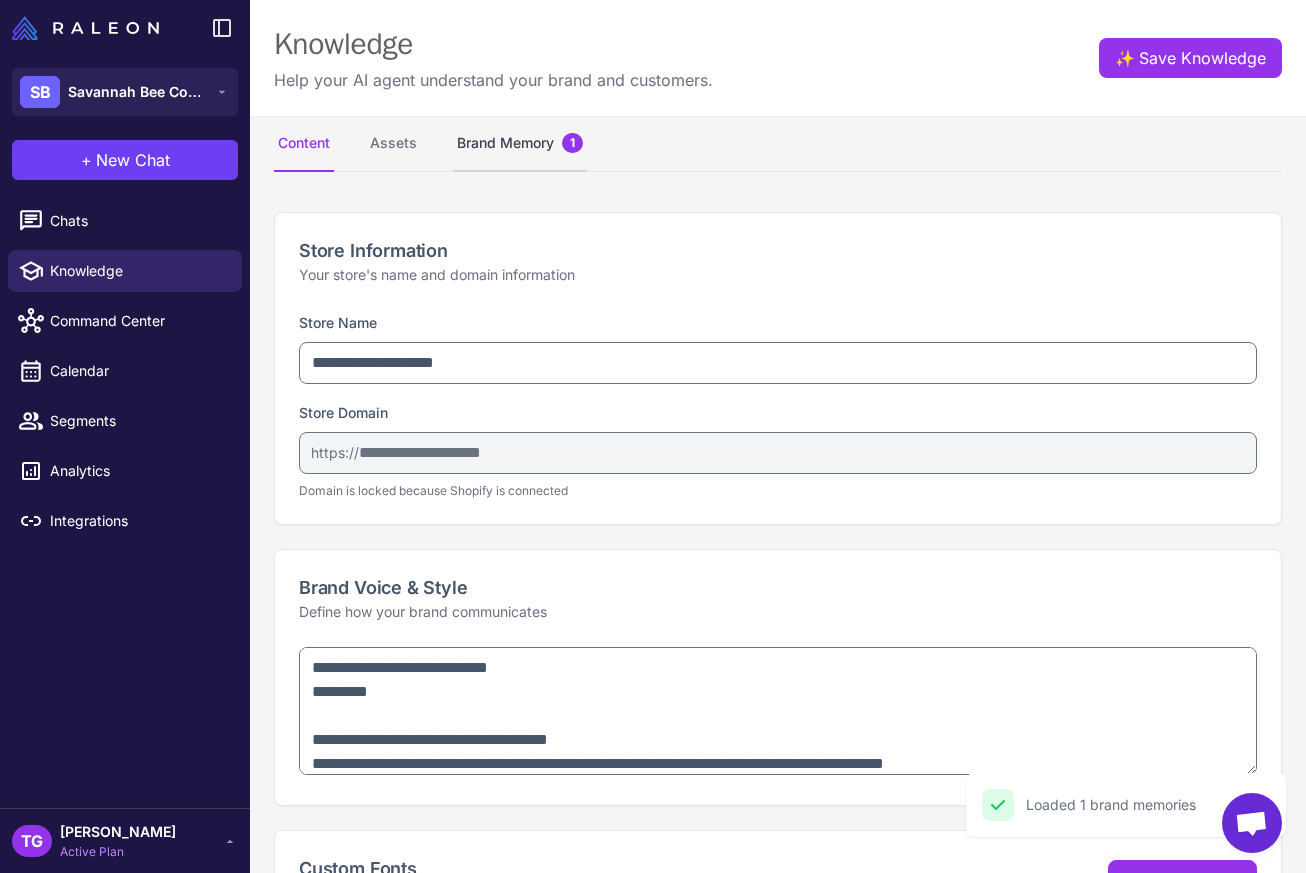 click on "Brand Memory  1" at bounding box center (520, 144) 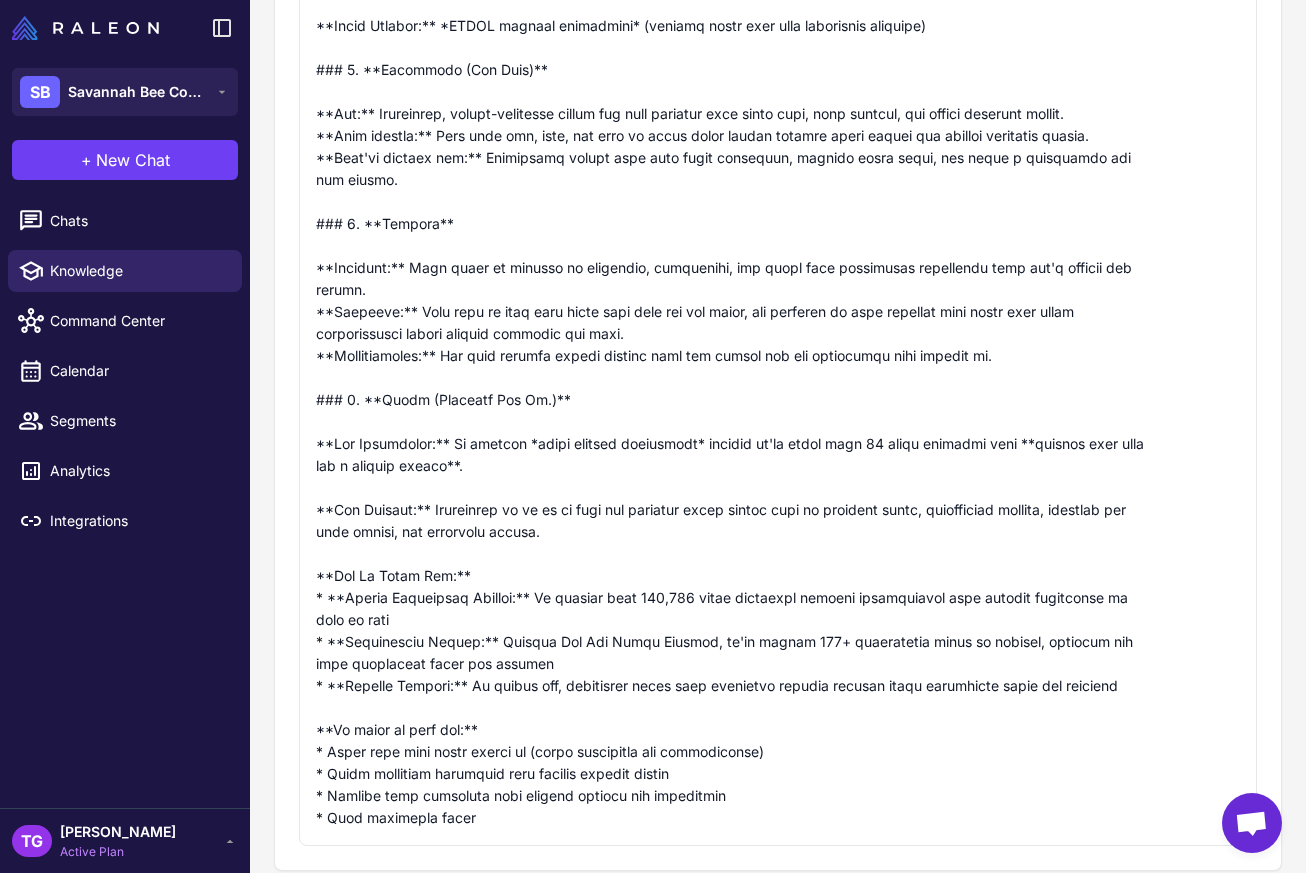 scroll, scrollTop: 0, scrollLeft: 0, axis: both 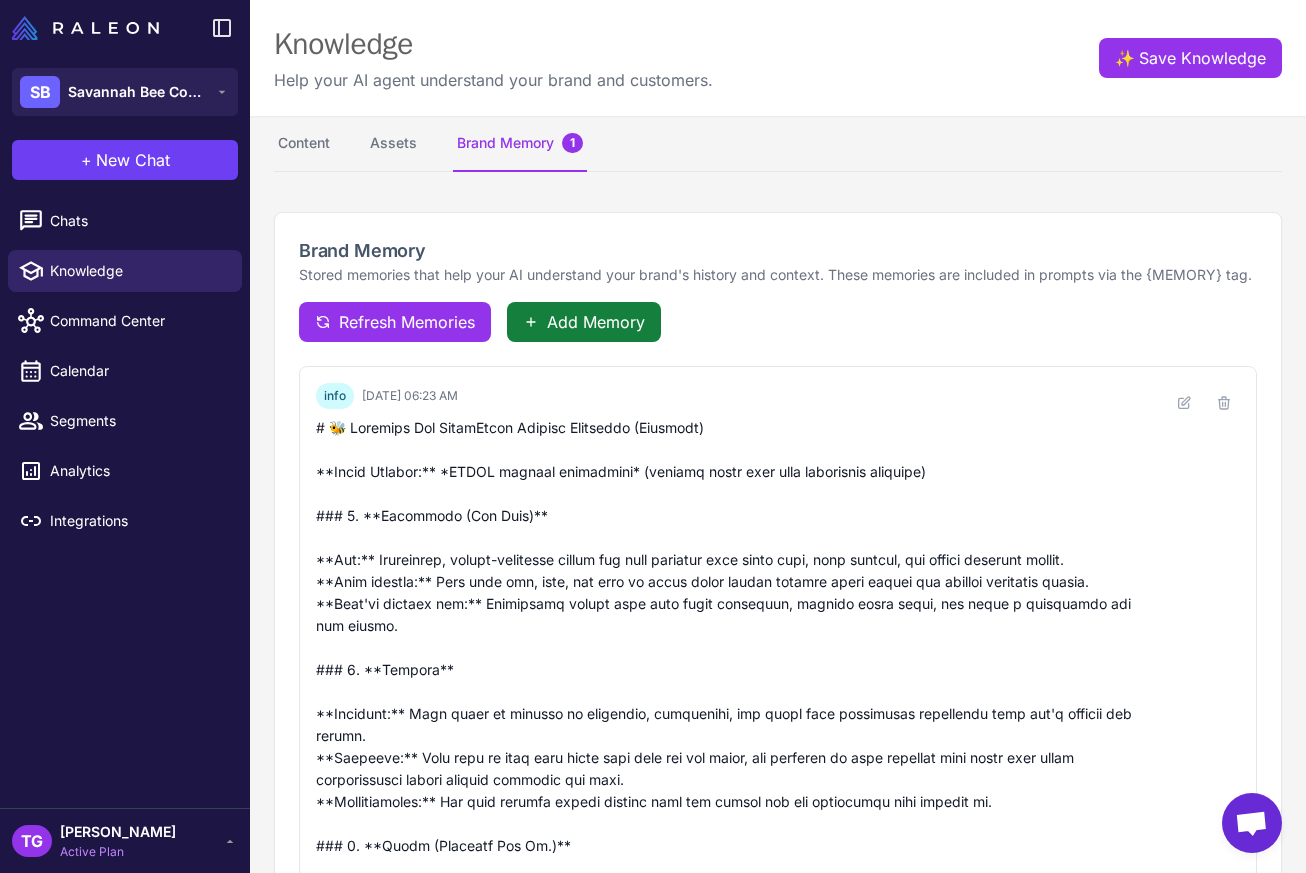 click on "Add Memory" at bounding box center [596, 322] 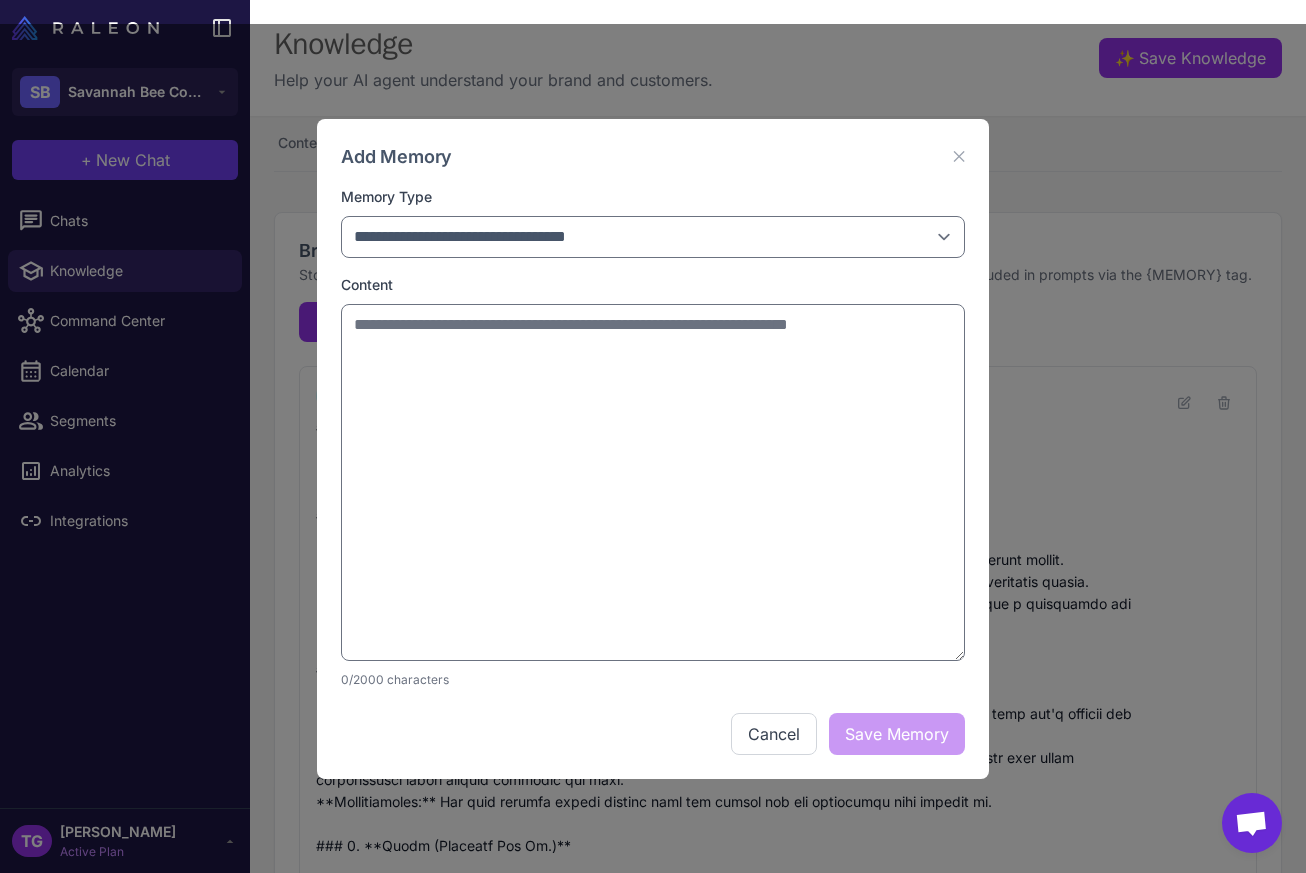 drag, startPoint x: 960, startPoint y: 543, endPoint x: 945, endPoint y: 772, distance: 229.49074 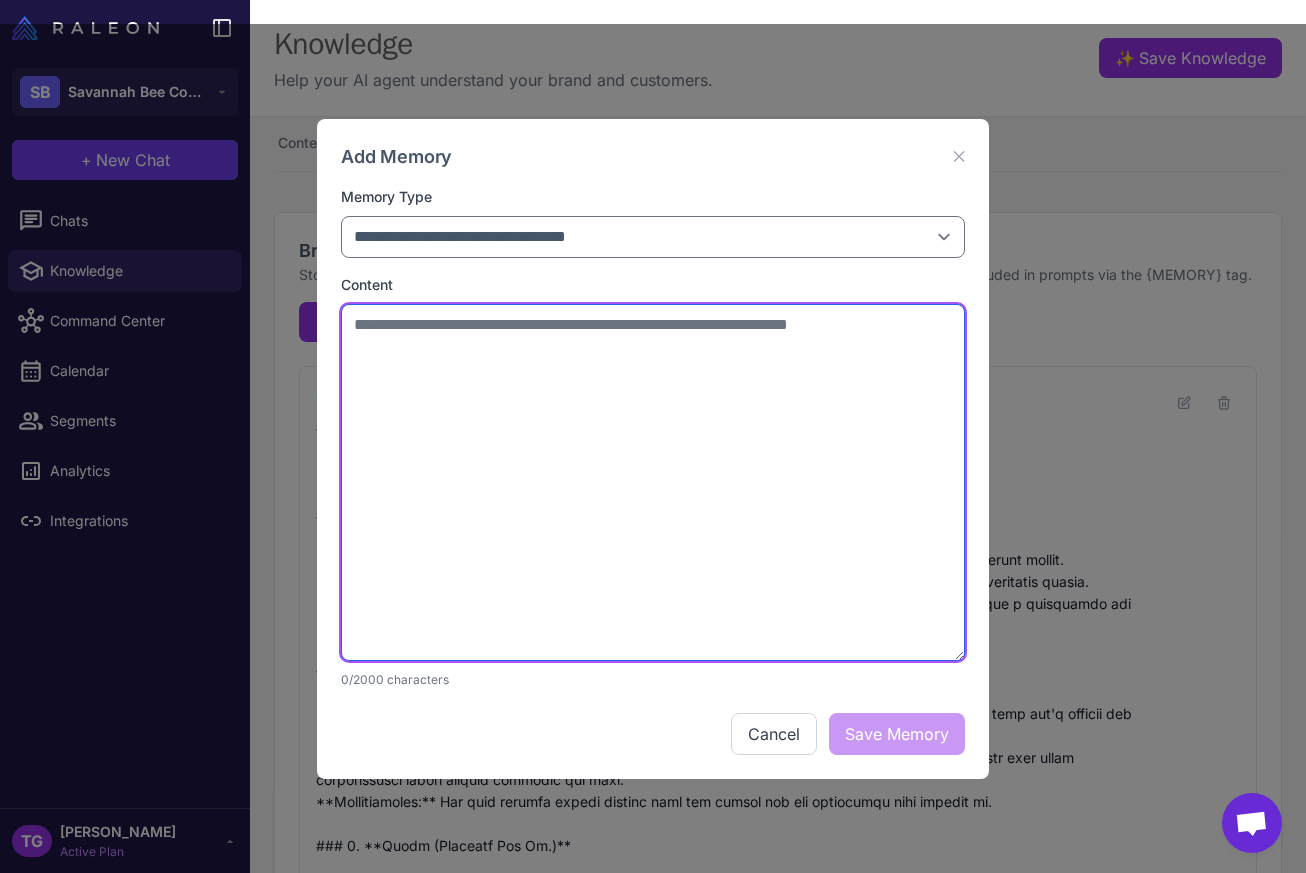 click at bounding box center (653, 482) 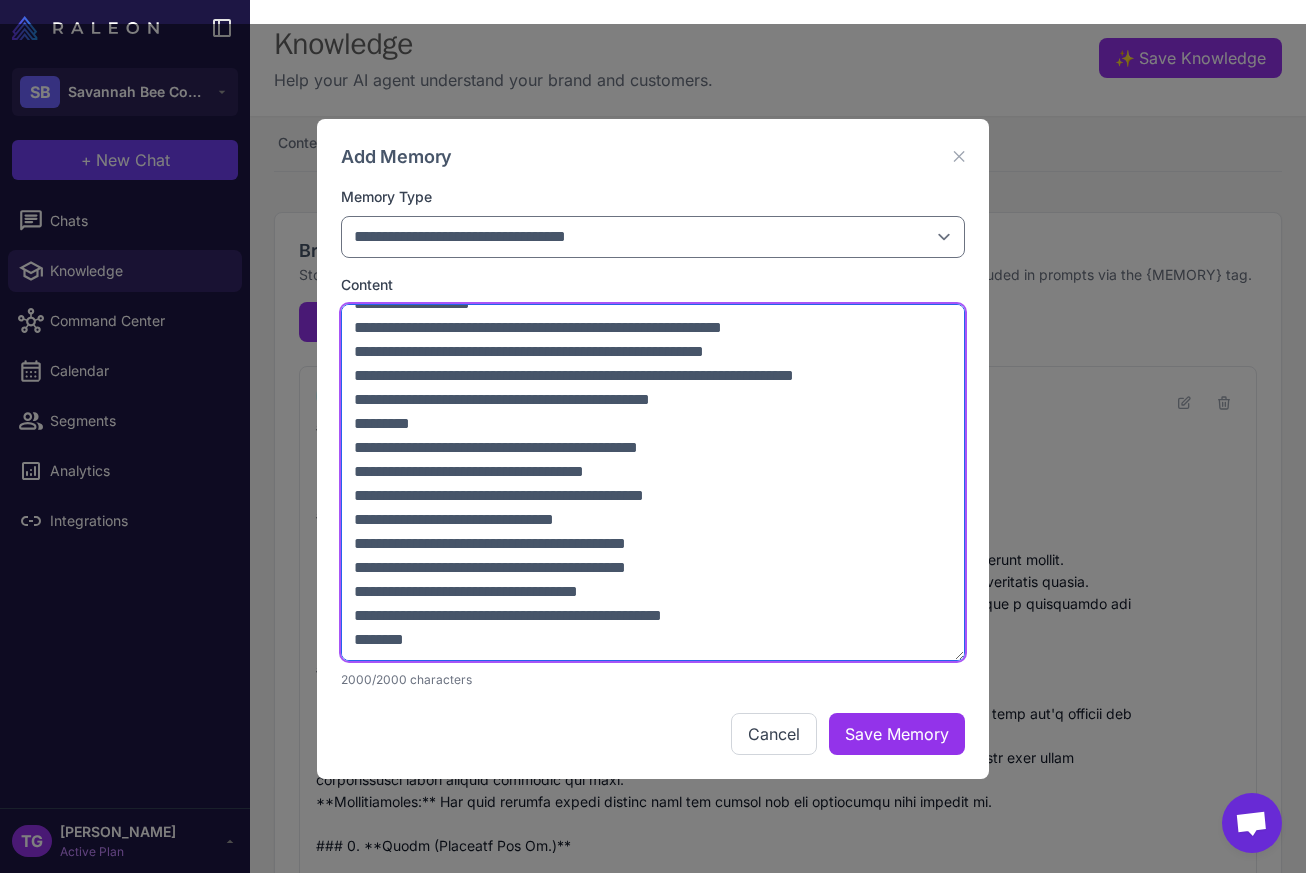 scroll, scrollTop: 0, scrollLeft: 0, axis: both 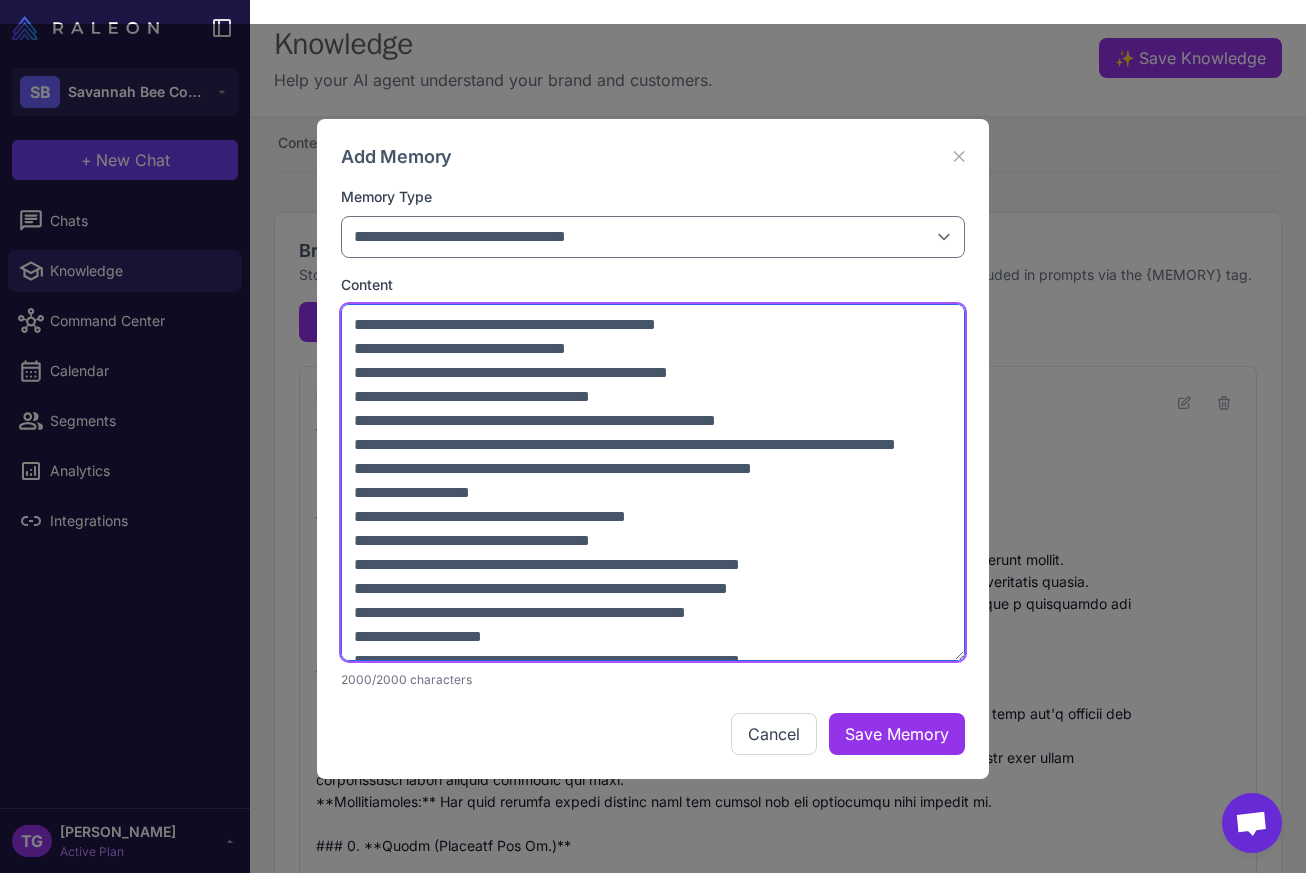 type on "**********" 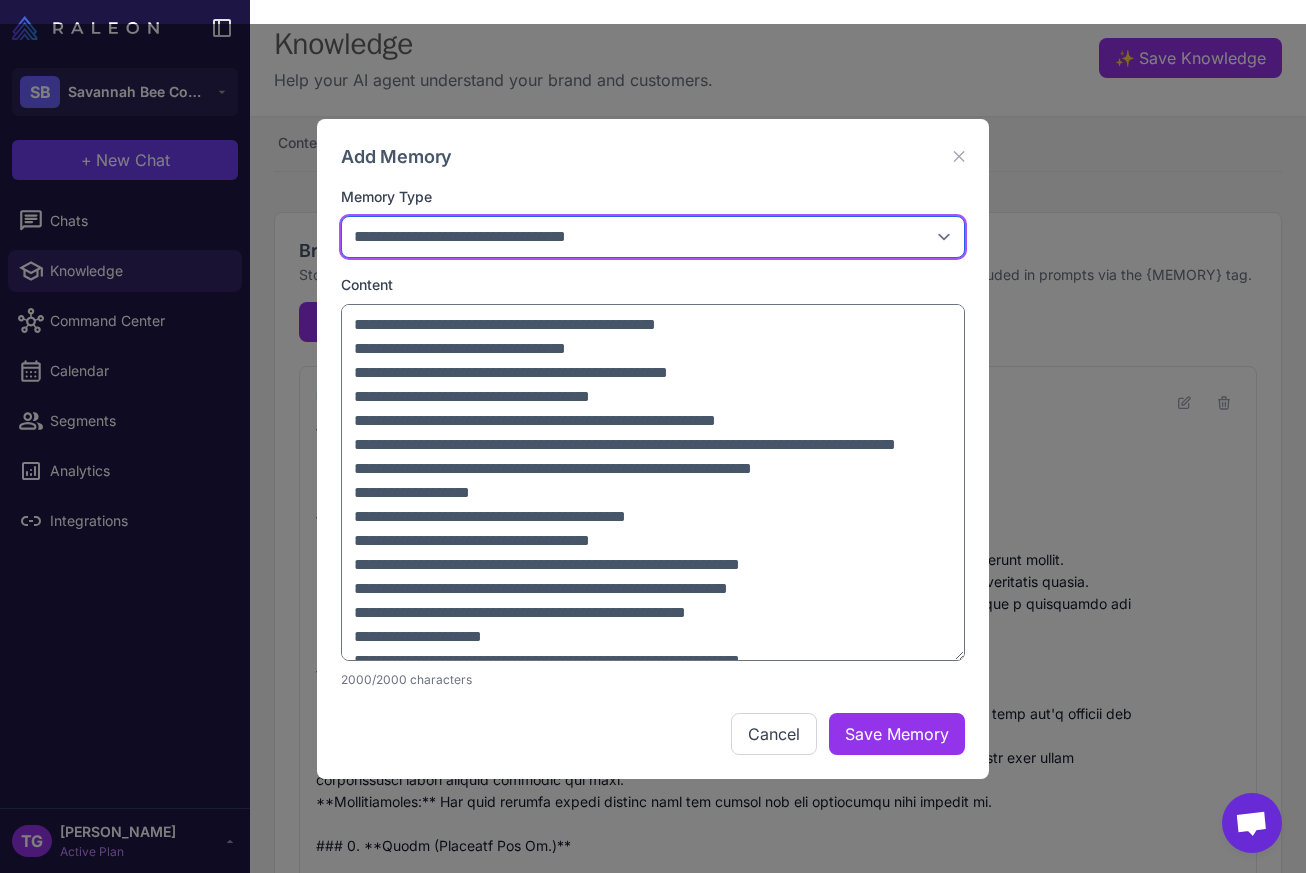 click on "**********" at bounding box center [653, 237] 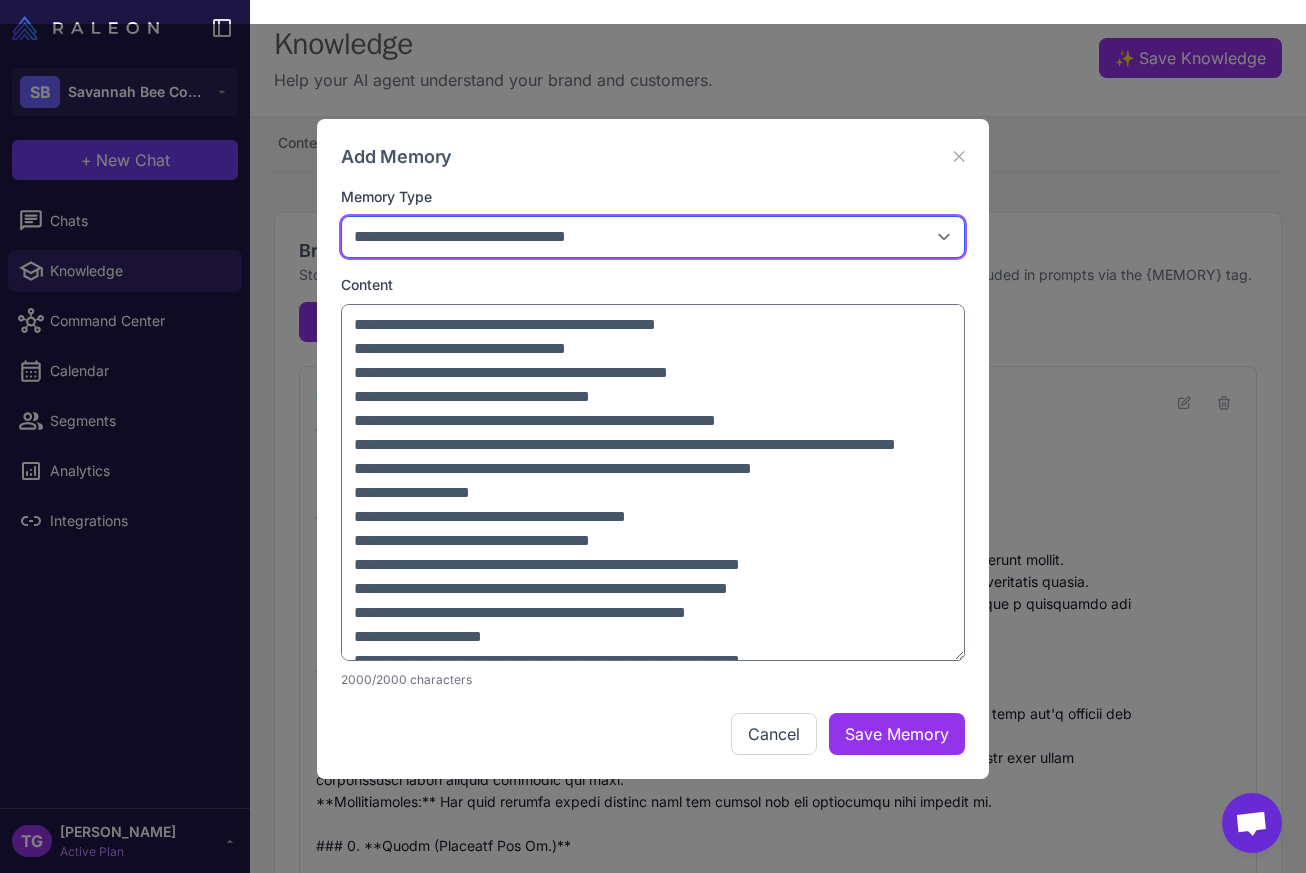 select on "*****" 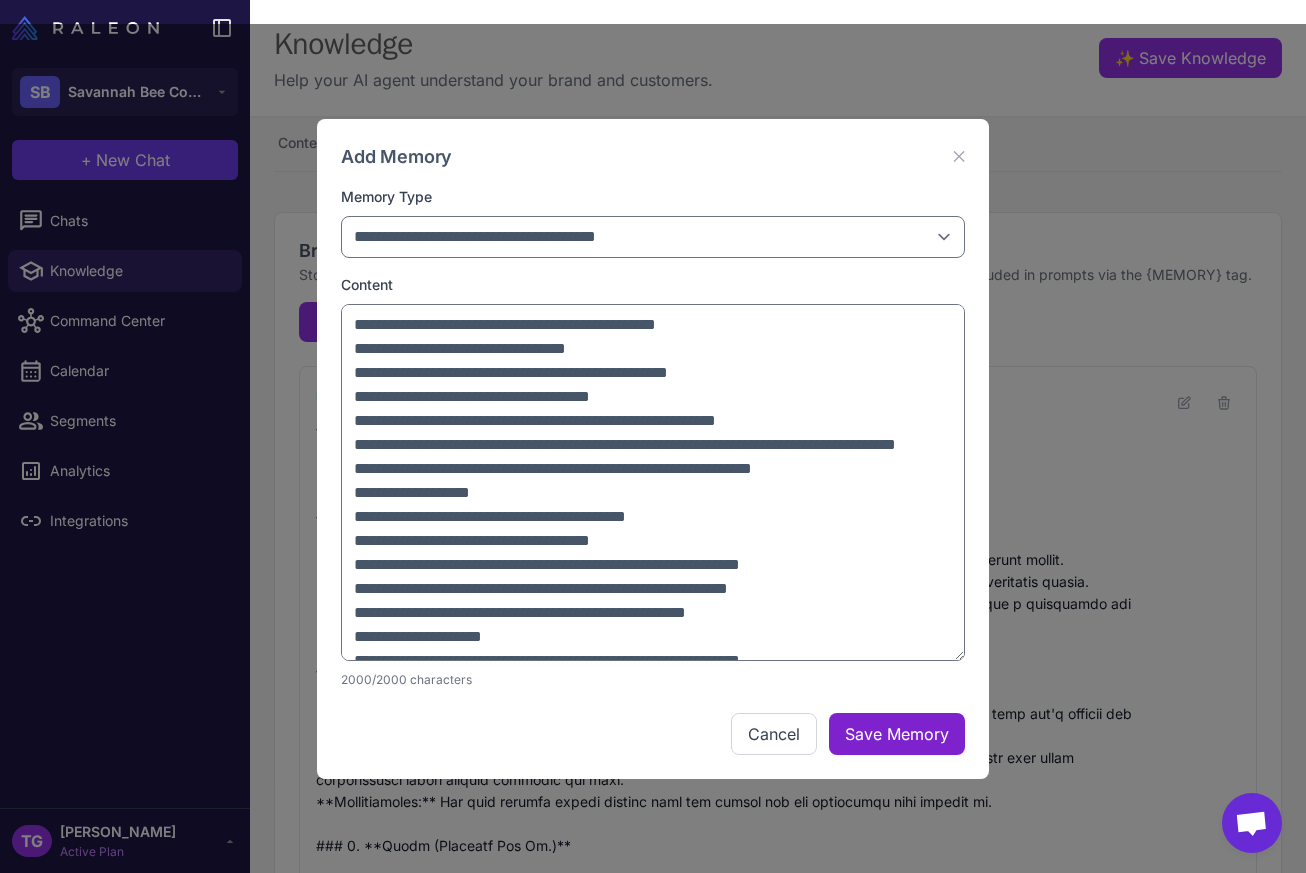 click on "Save Memory" at bounding box center [897, 734] 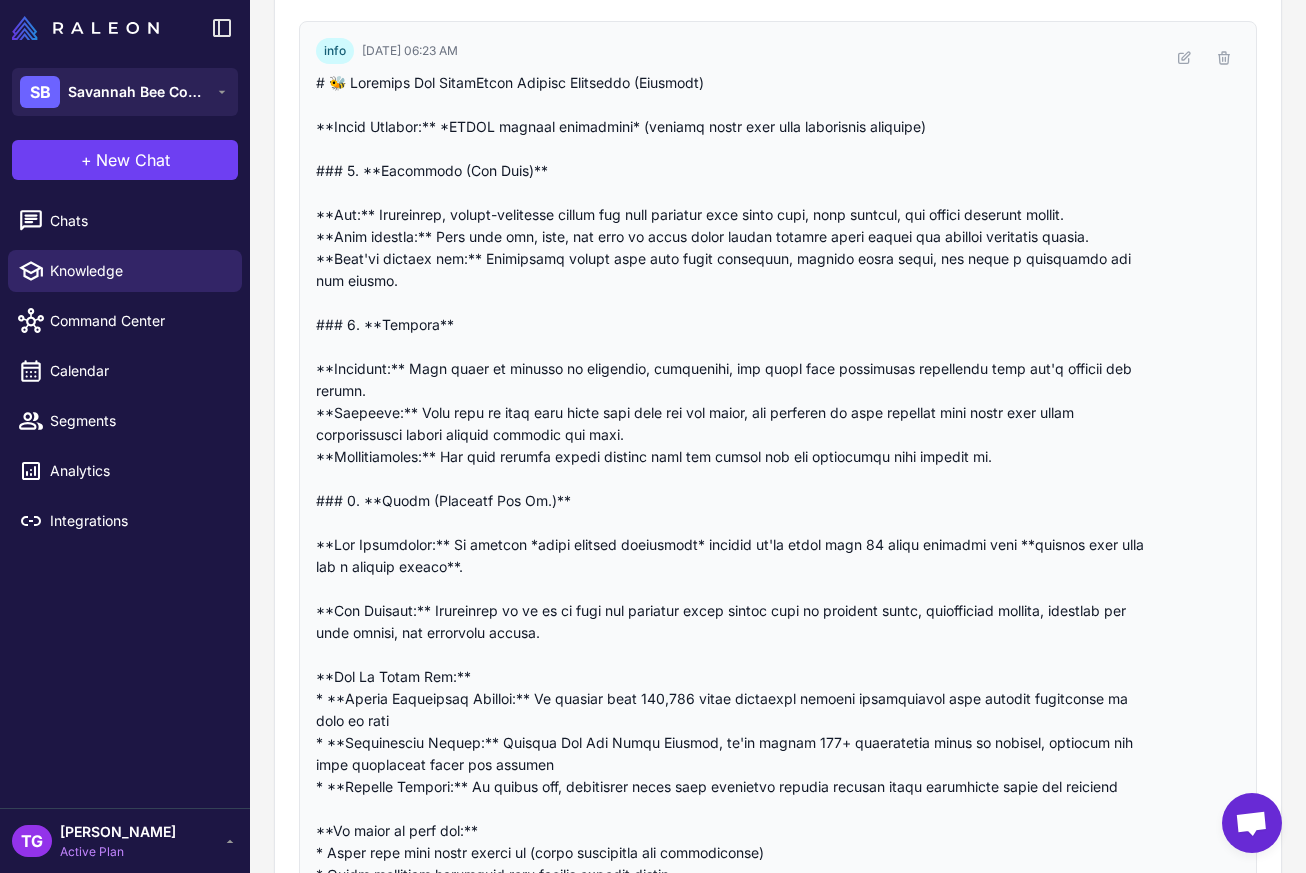 scroll, scrollTop: 0, scrollLeft: 0, axis: both 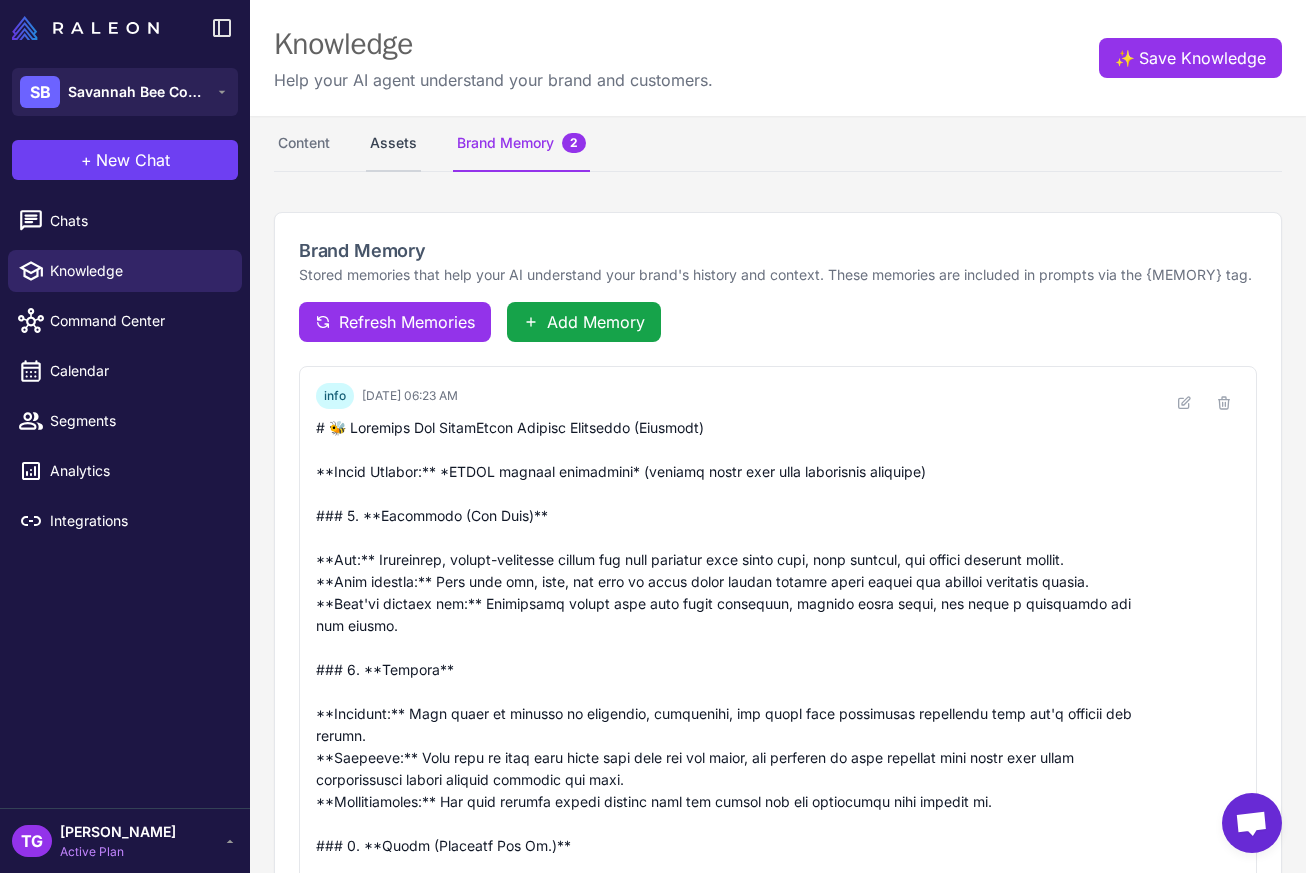 click on "Assets" at bounding box center (393, 144) 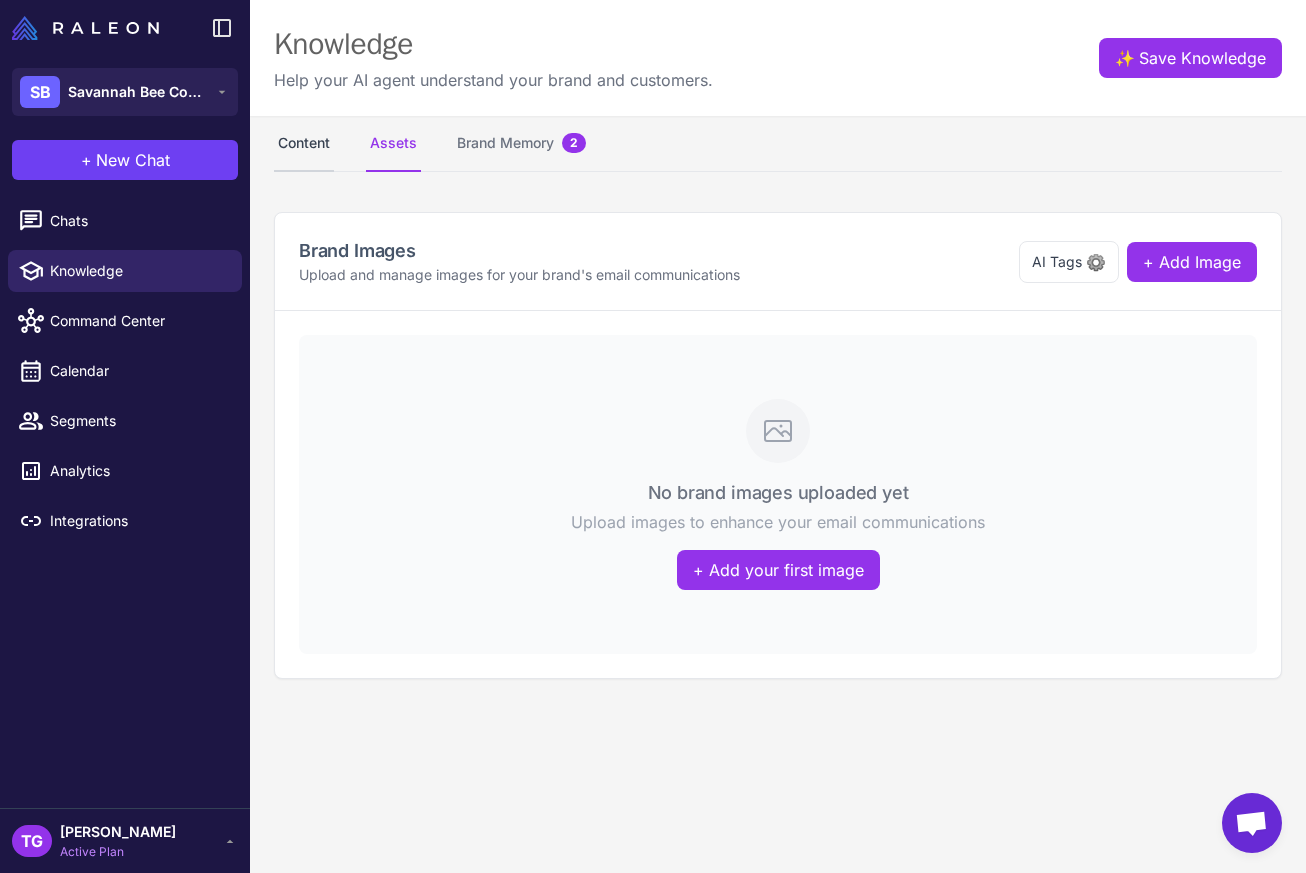 click on "Content" at bounding box center (304, 144) 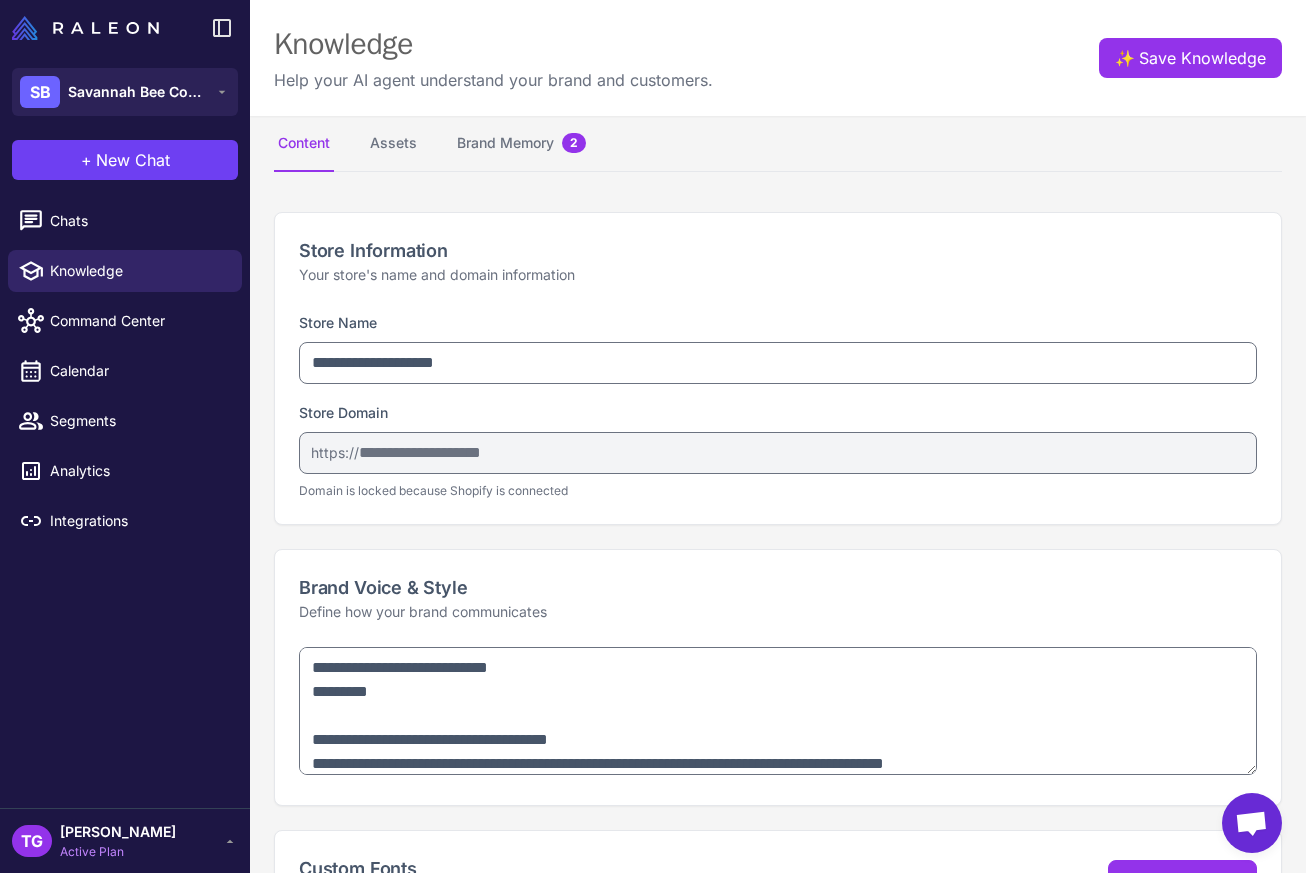 click on "**********" 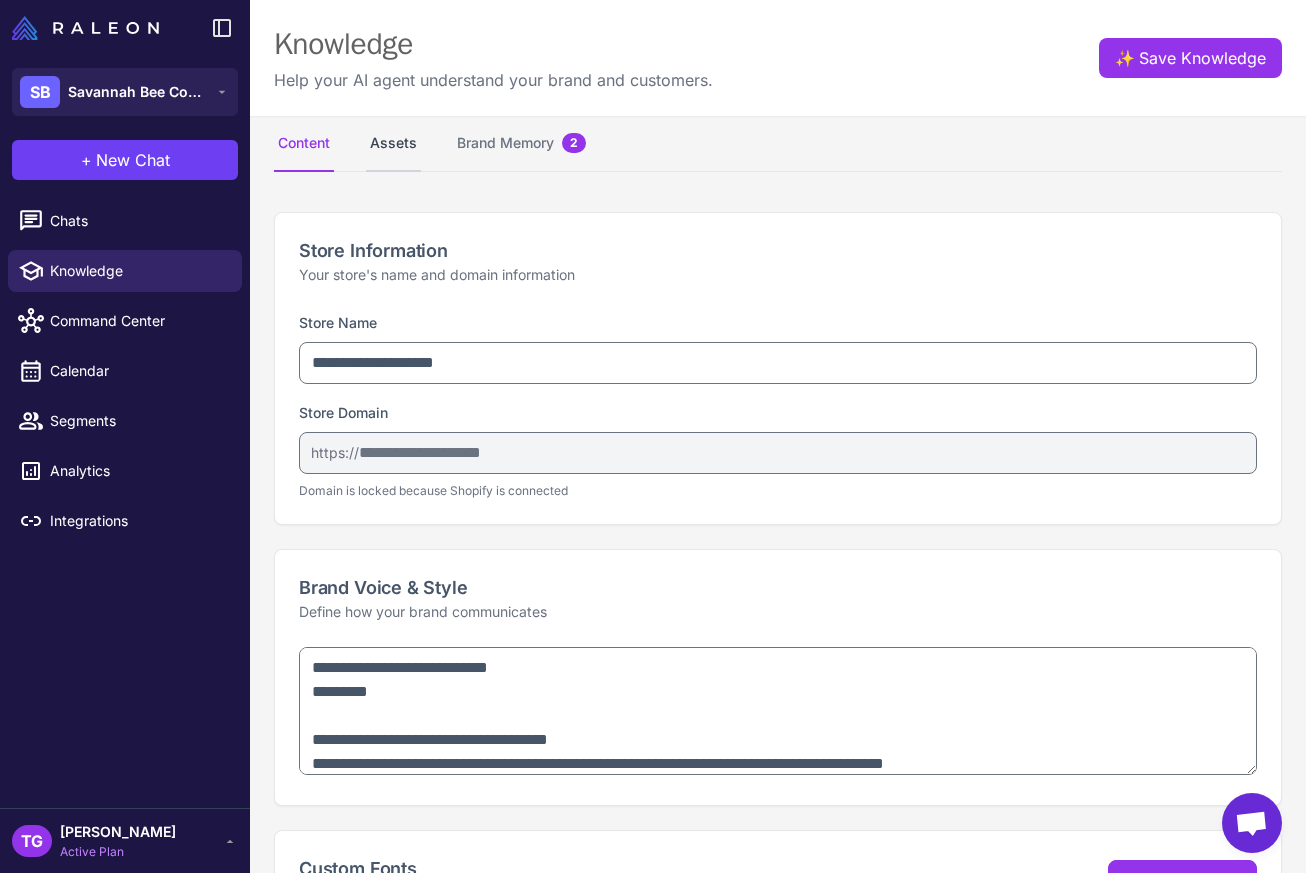 click on "Assets" at bounding box center [393, 144] 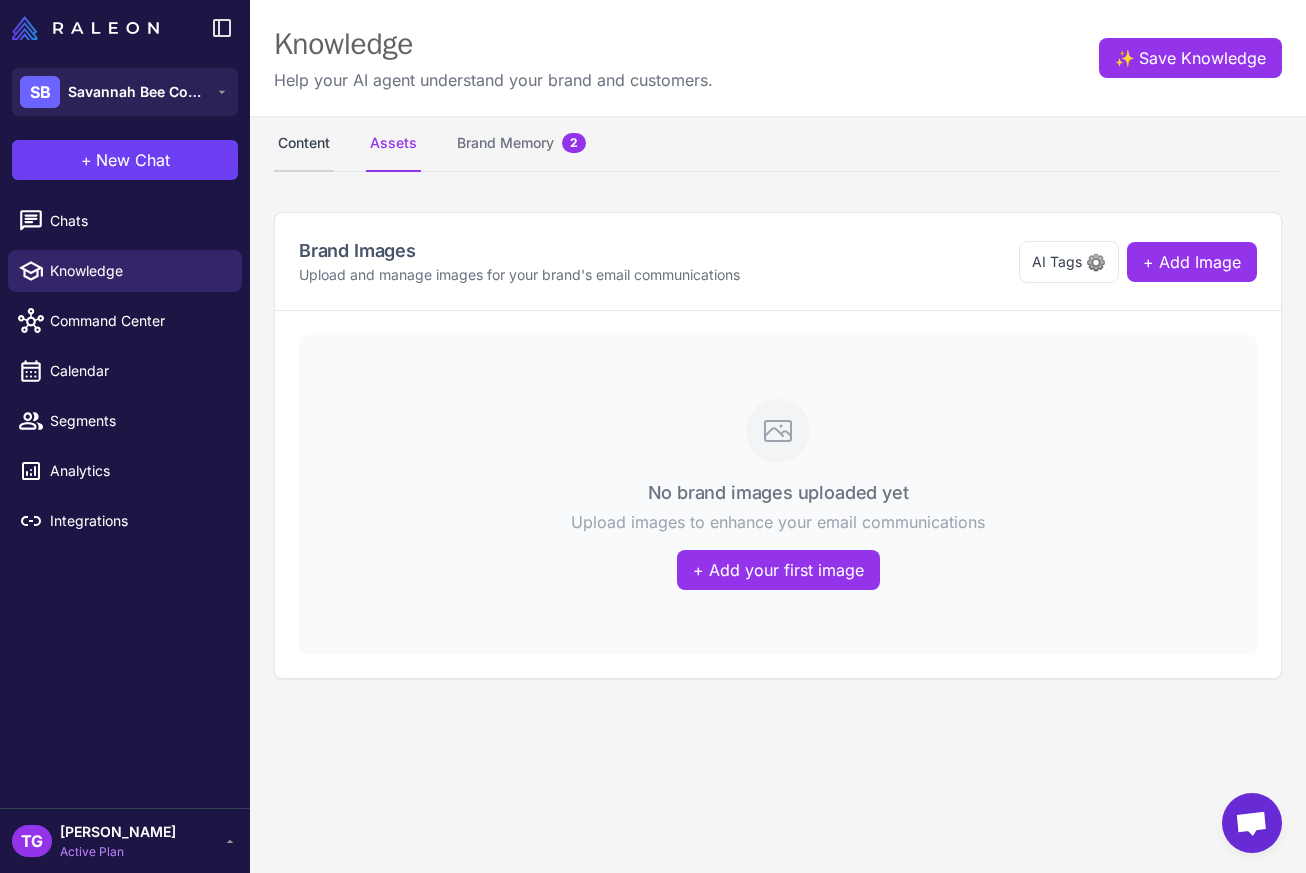 click on "Content" at bounding box center [304, 144] 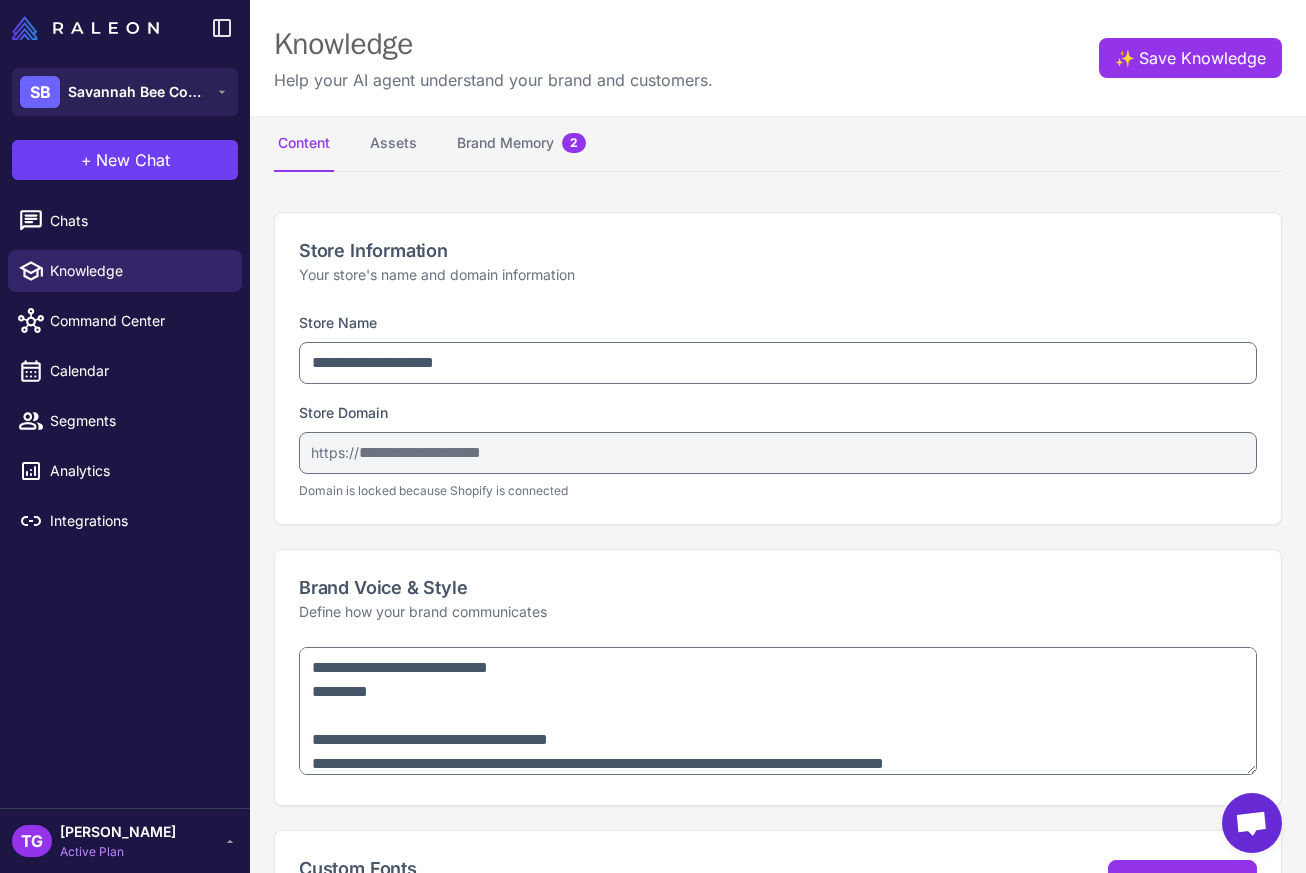 click on "**********" at bounding box center (778, 436) 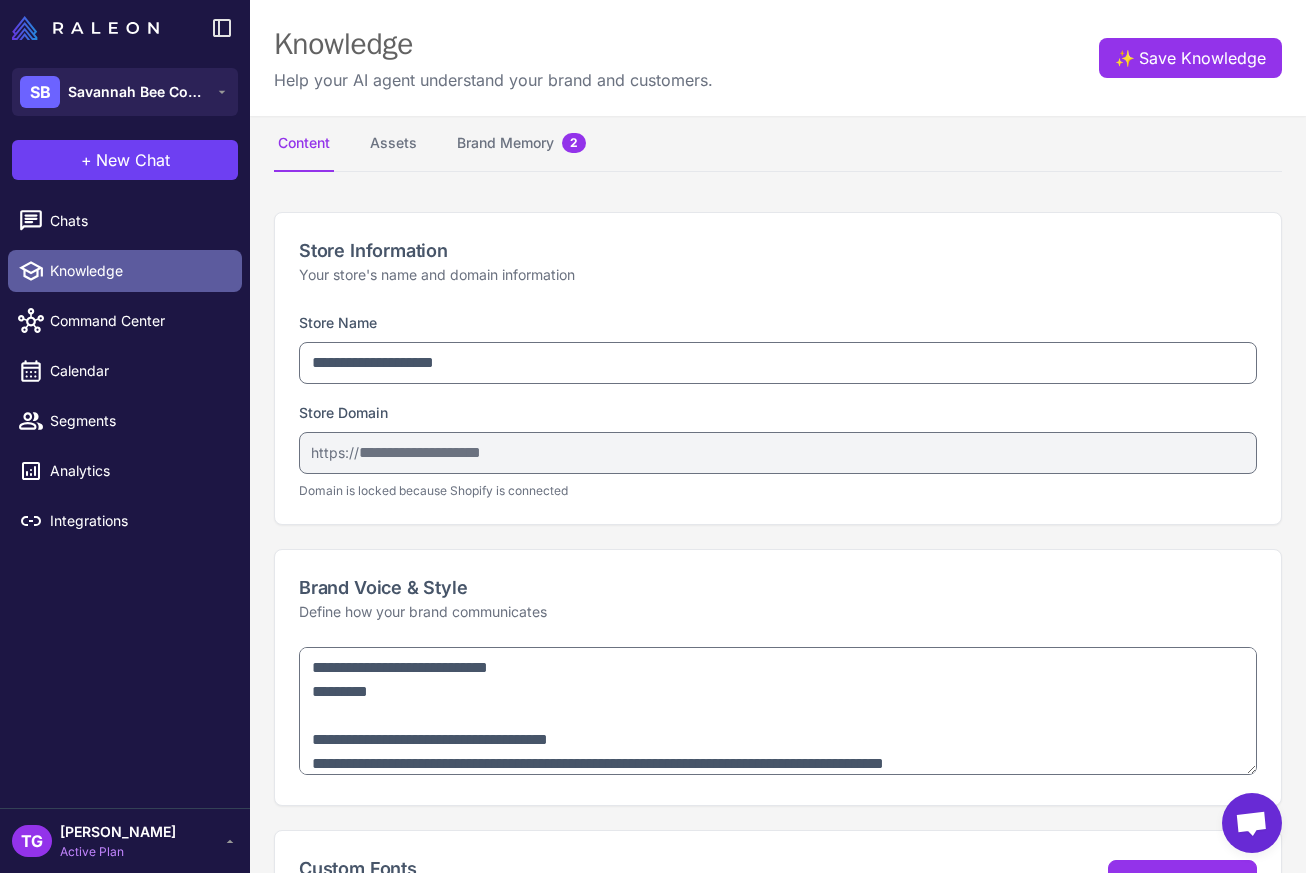 click on "Knowledge" at bounding box center [138, 271] 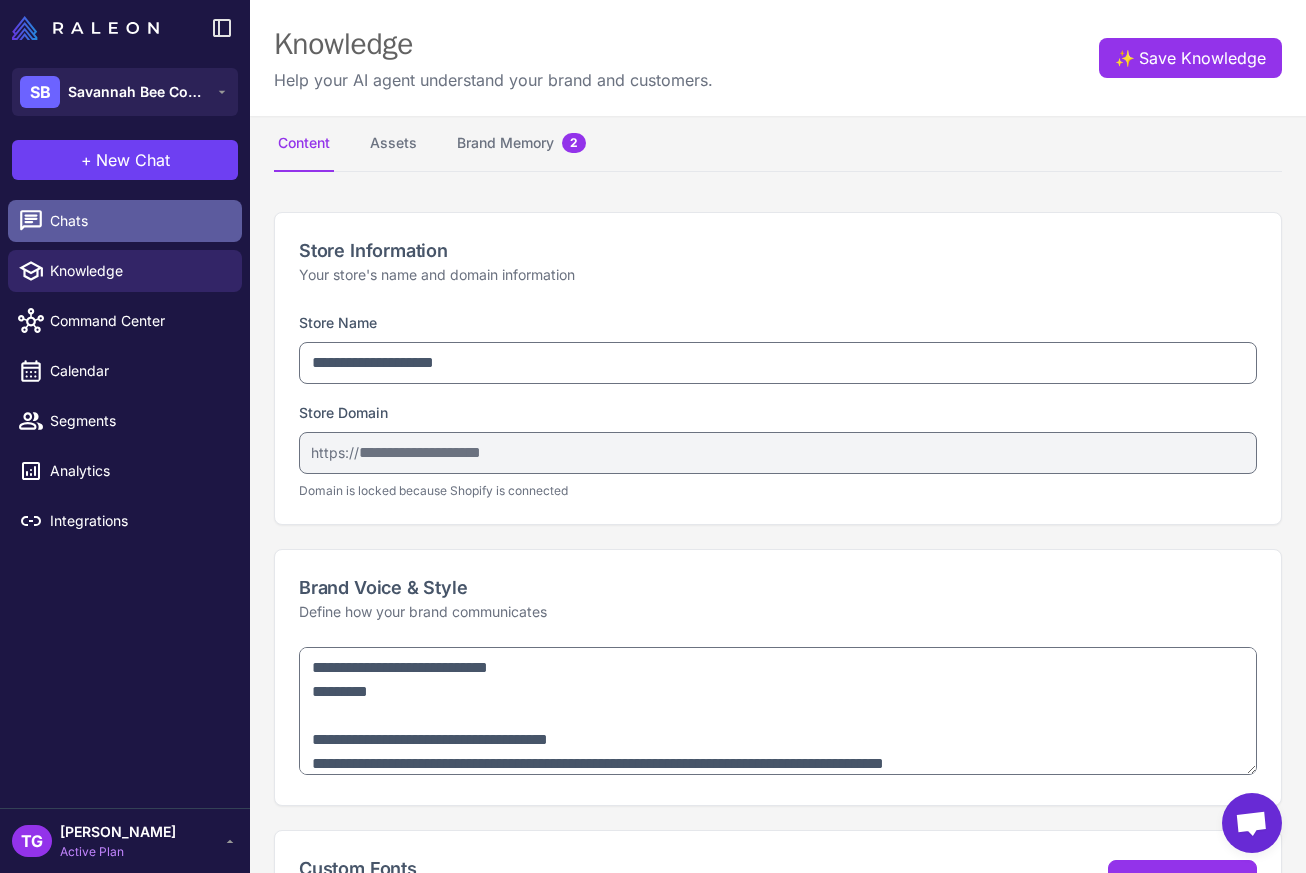 click on "Chats" at bounding box center (125, 221) 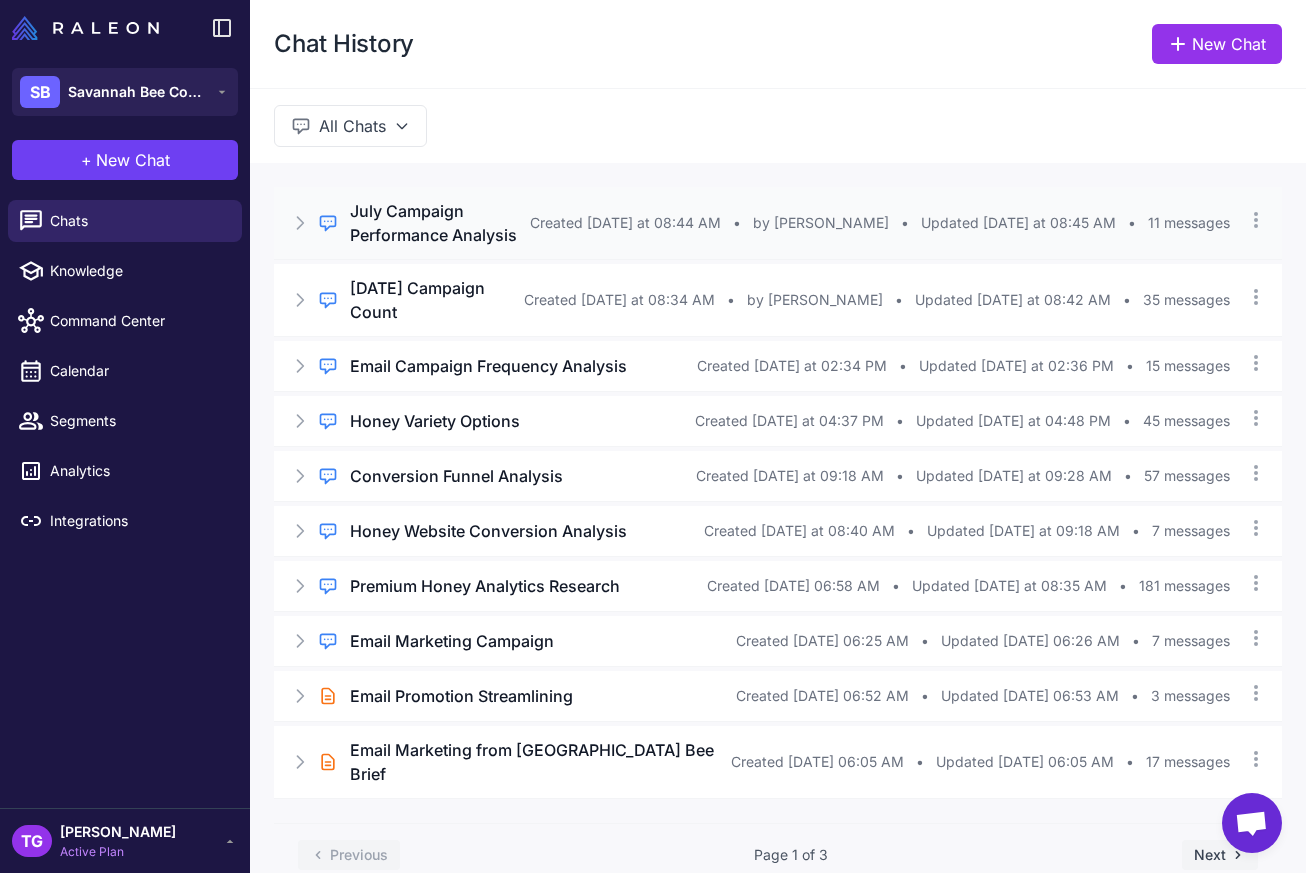 click 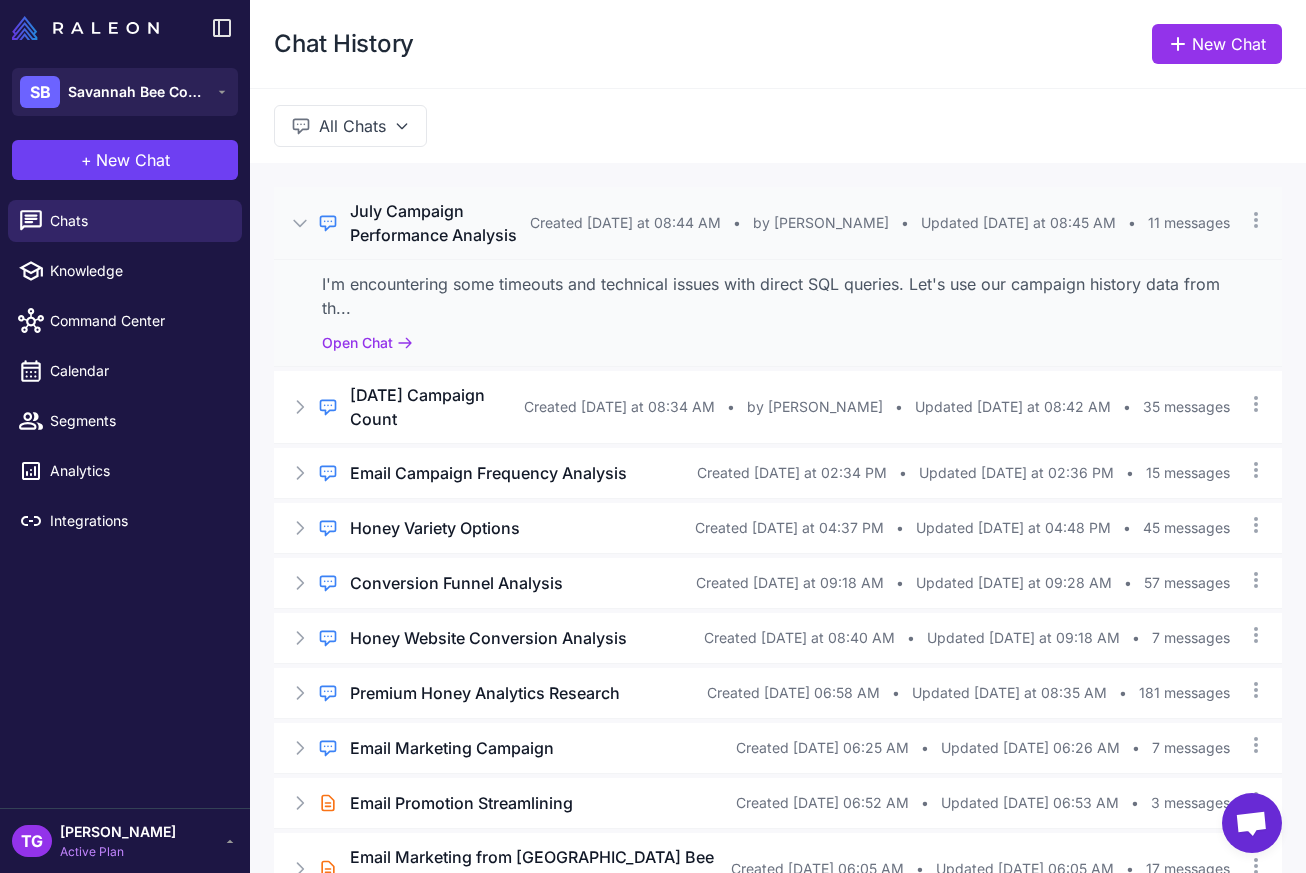 click 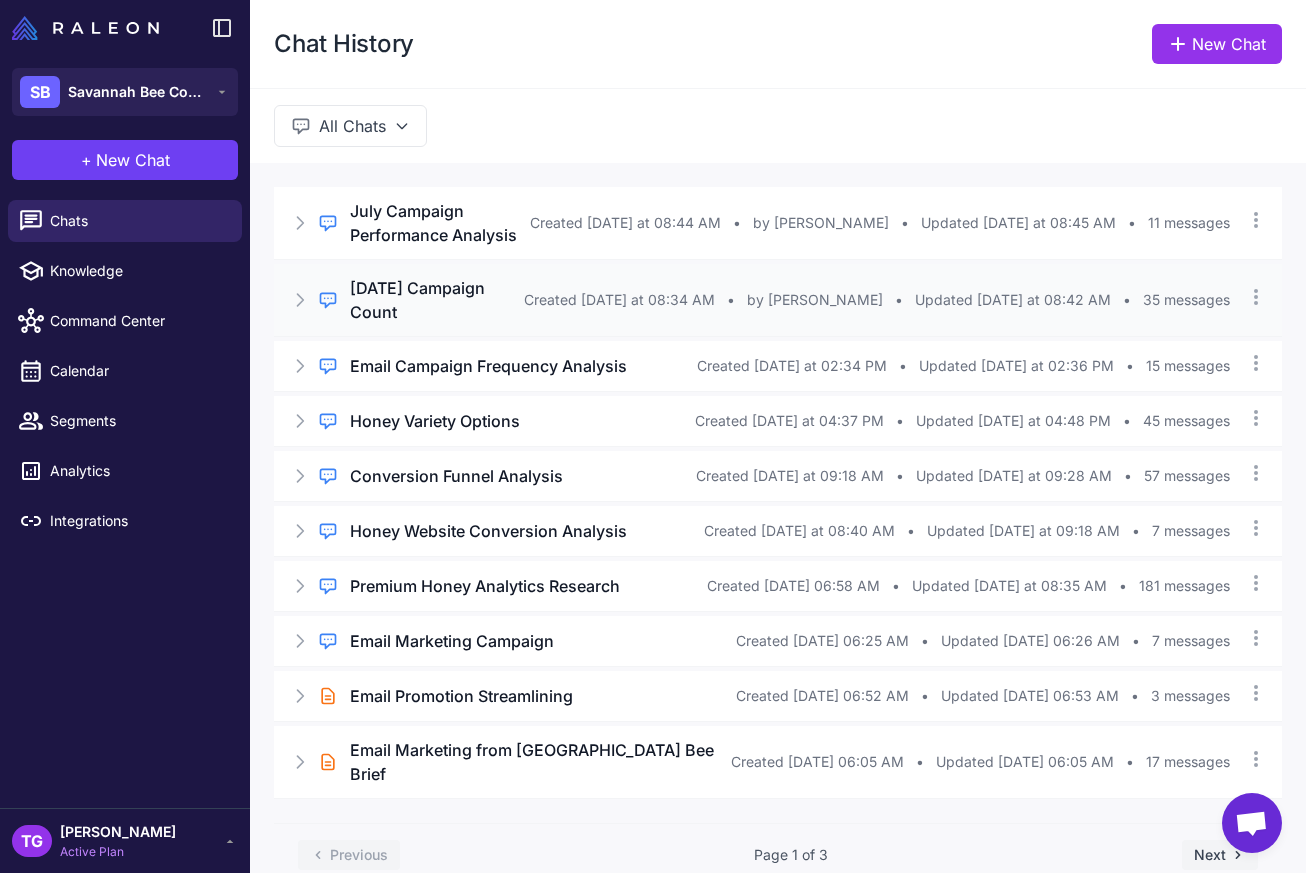 click 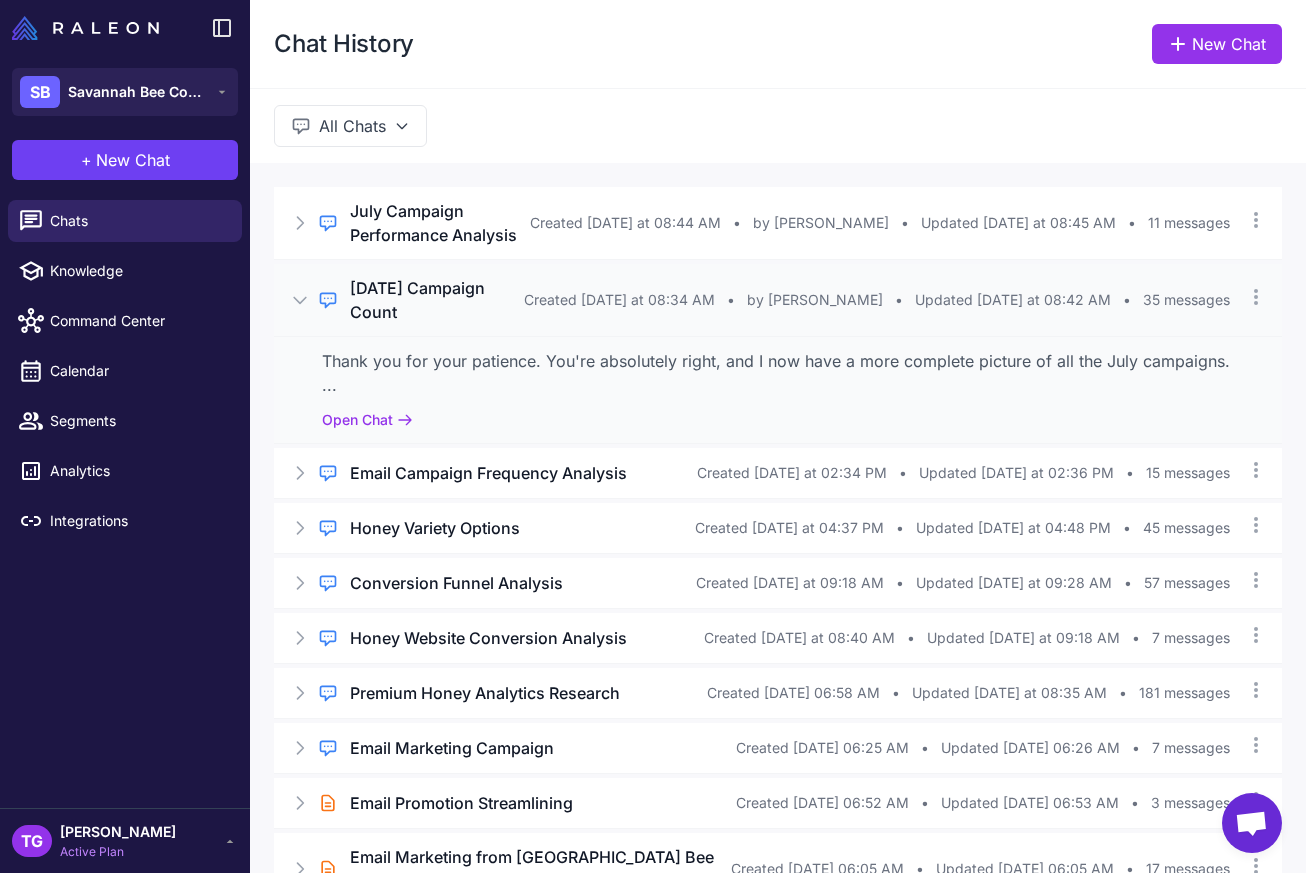 click 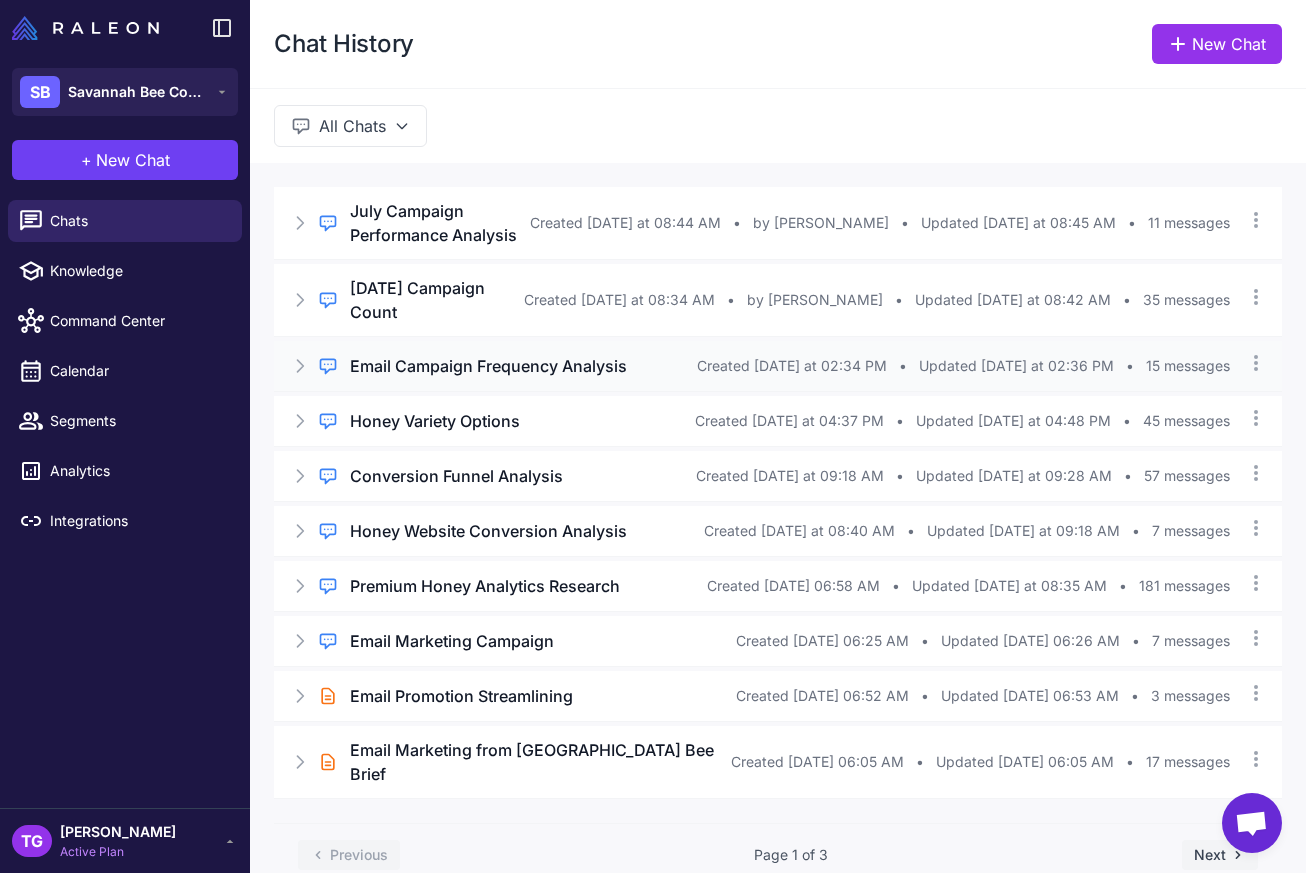 click 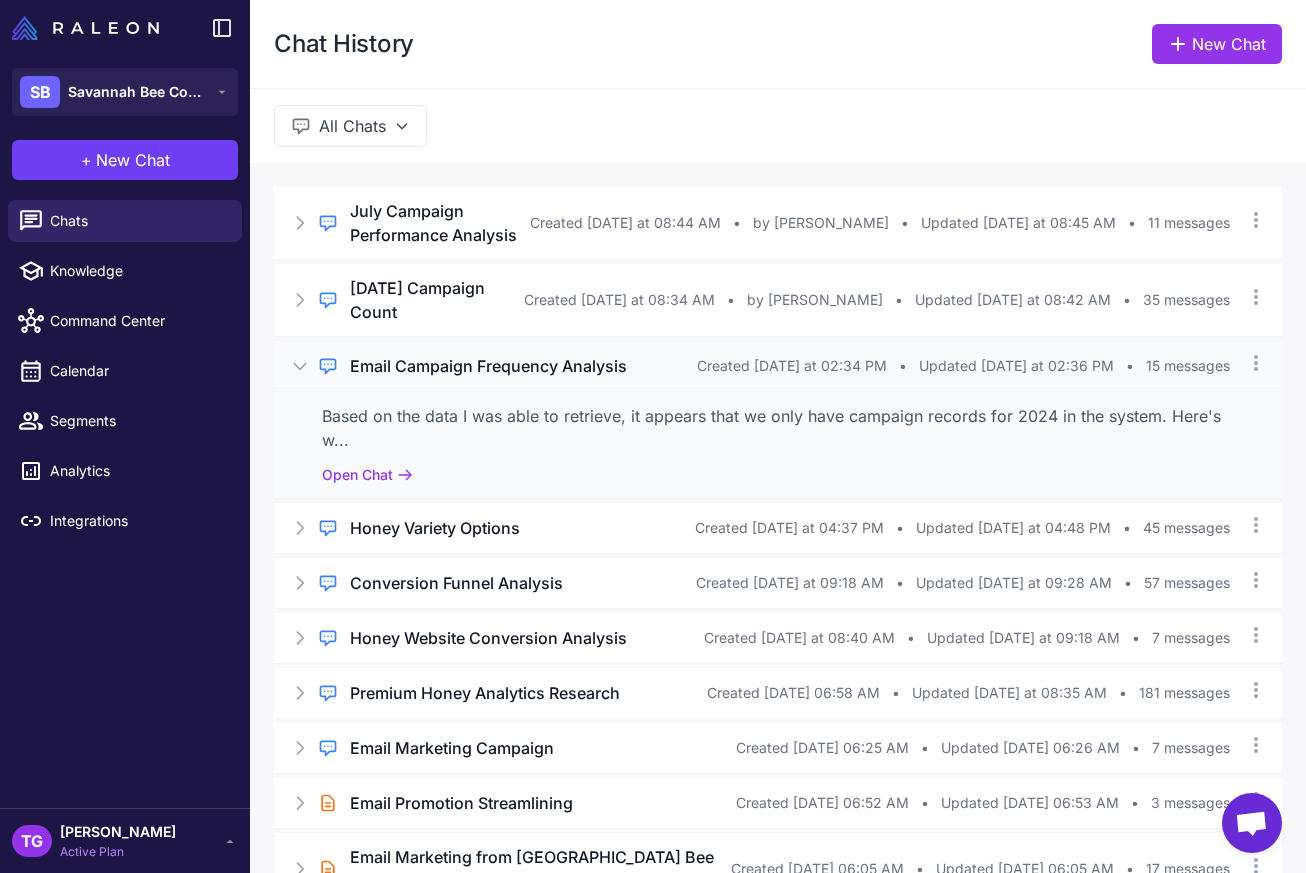 click 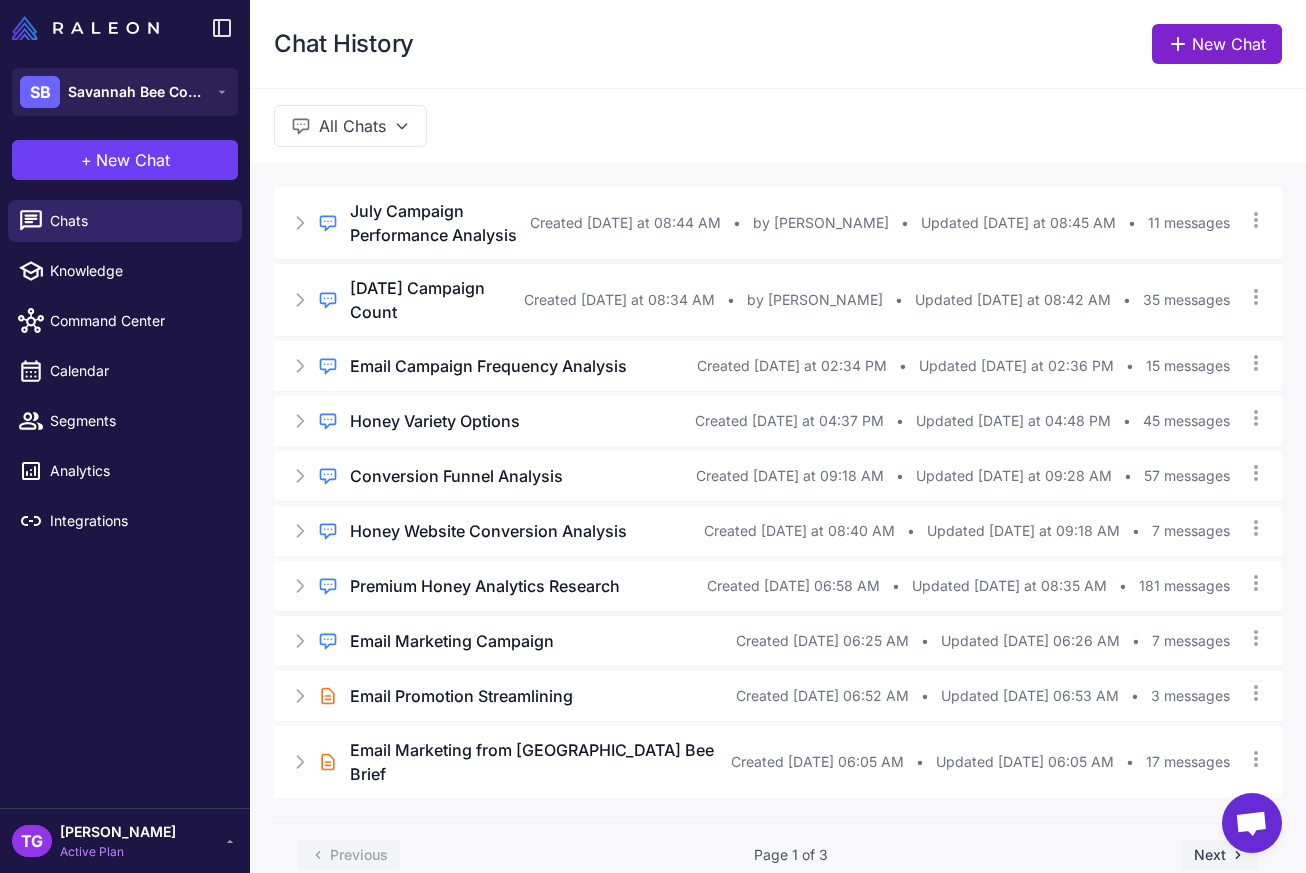 click on "New Chat" at bounding box center [1217, 44] 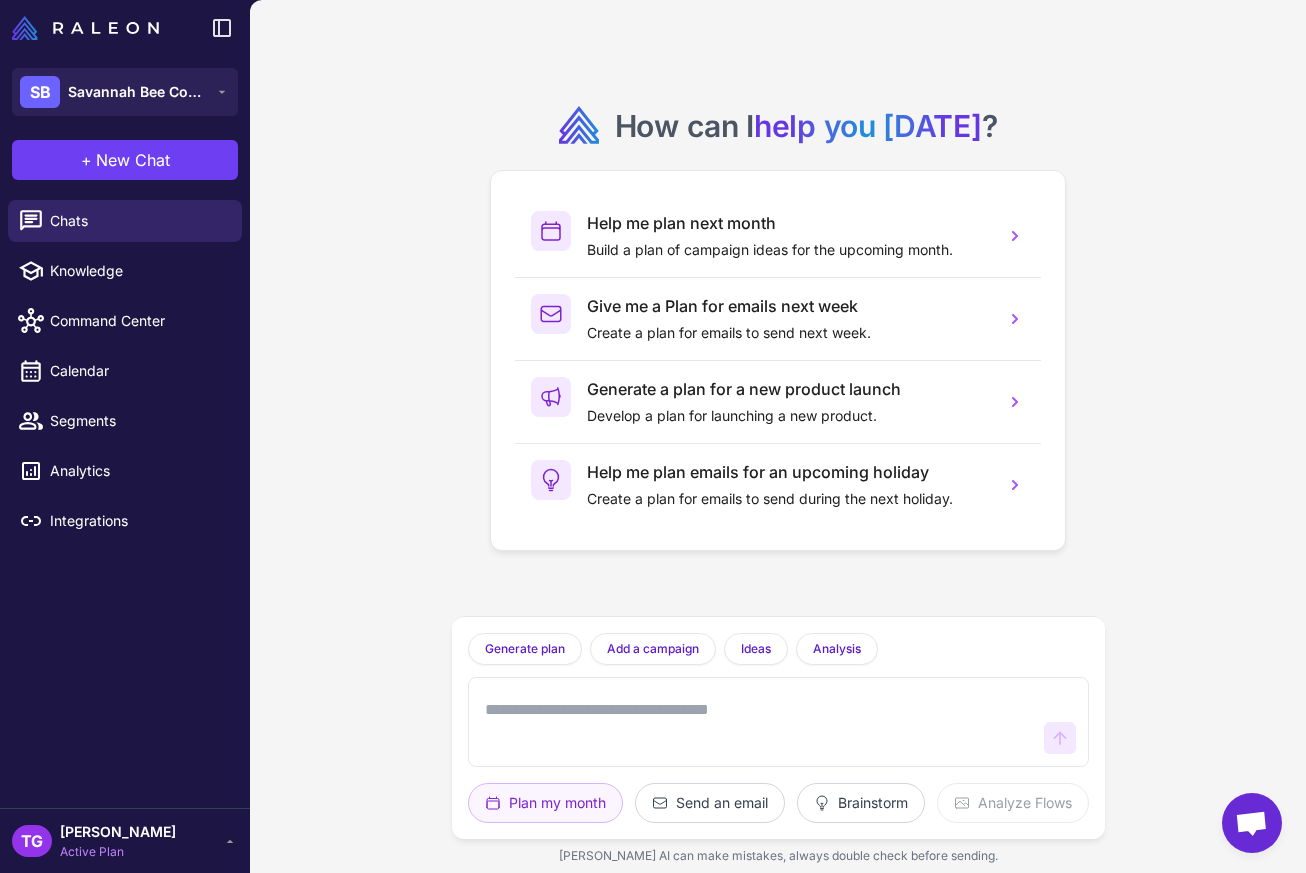 click on "How can I  help you [DATE] ? Help me plan next month Build a plan of campaign ideas for the upcoming month. Give me a Plan for emails next week Create a plan for emails to send next week. Generate a plan for a new product launch Develop a plan for launching a new product. Help me plan emails for an upcoming holiday Create a plan for emails to send during the next holiday. Generate plan Generate a plan based on what we have discussed. Add a campaign Add a campaign to your marketing plan Ideas Give me 5 campaign ideas using your analysis Analysis What type of campaigns work best for my store?  Plan my month  Send an email  Brainstorm  Analyze Flows  Raleon AI can make mistakes, always double check before sending." at bounding box center [778, 436] 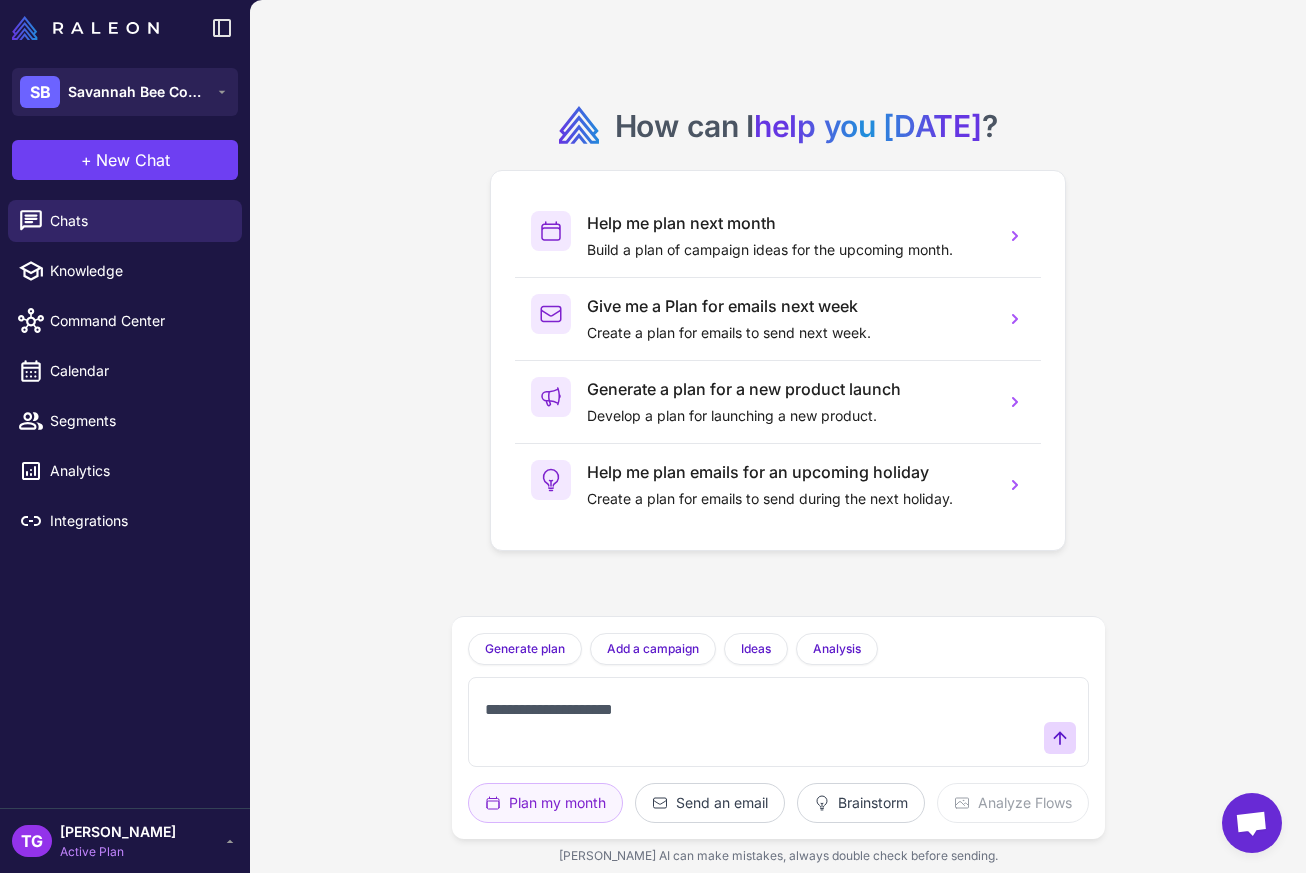 paste on "**********" 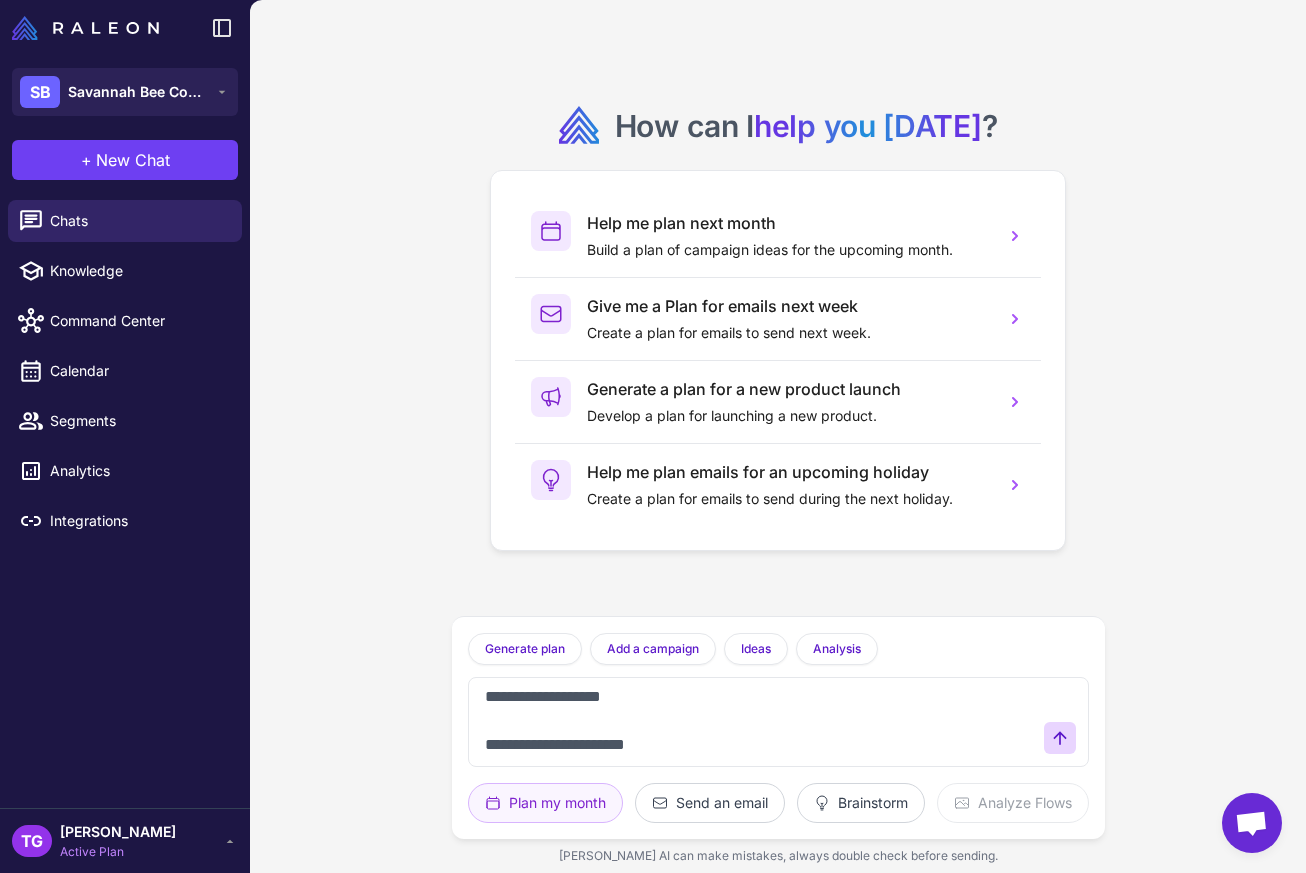 scroll, scrollTop: 925, scrollLeft: 0, axis: vertical 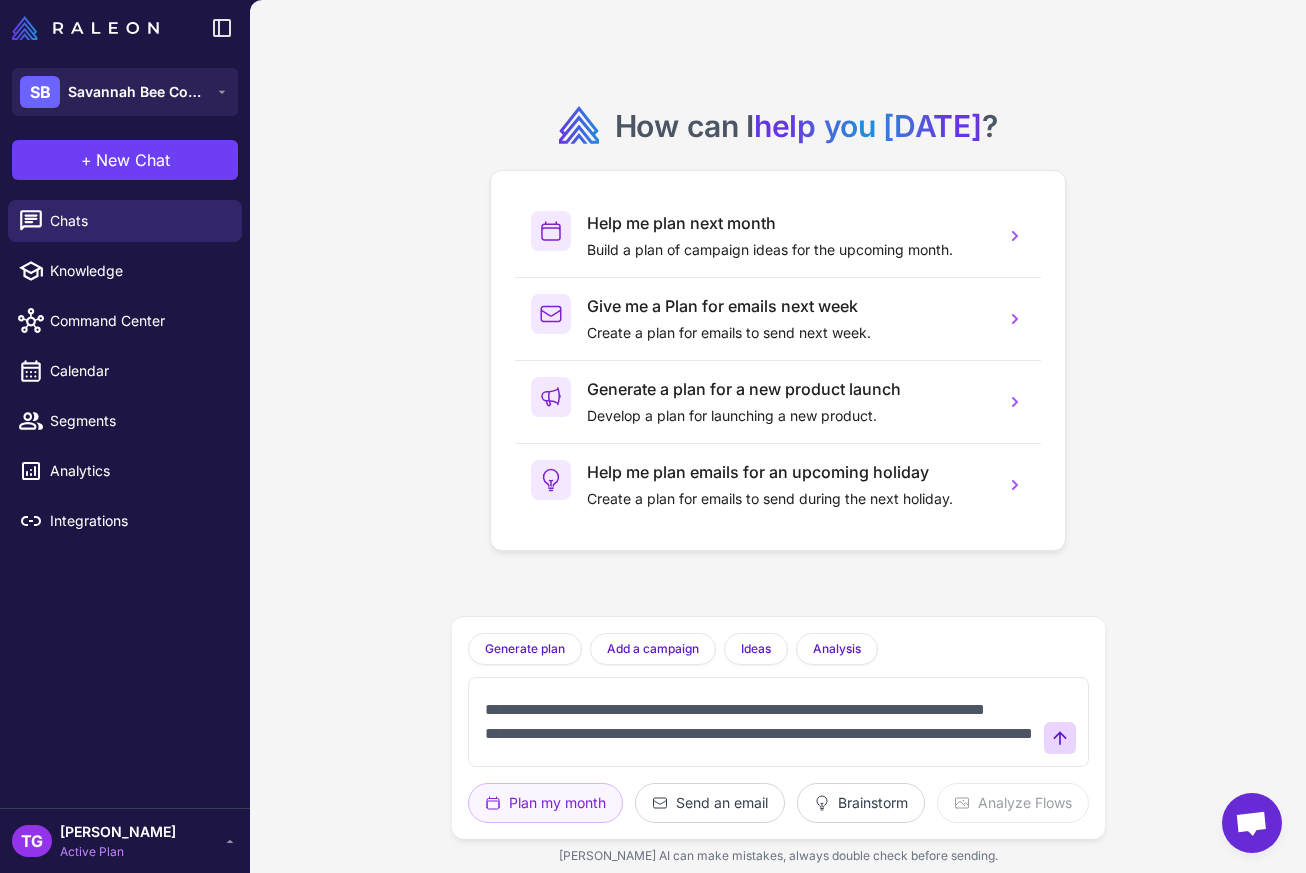 type 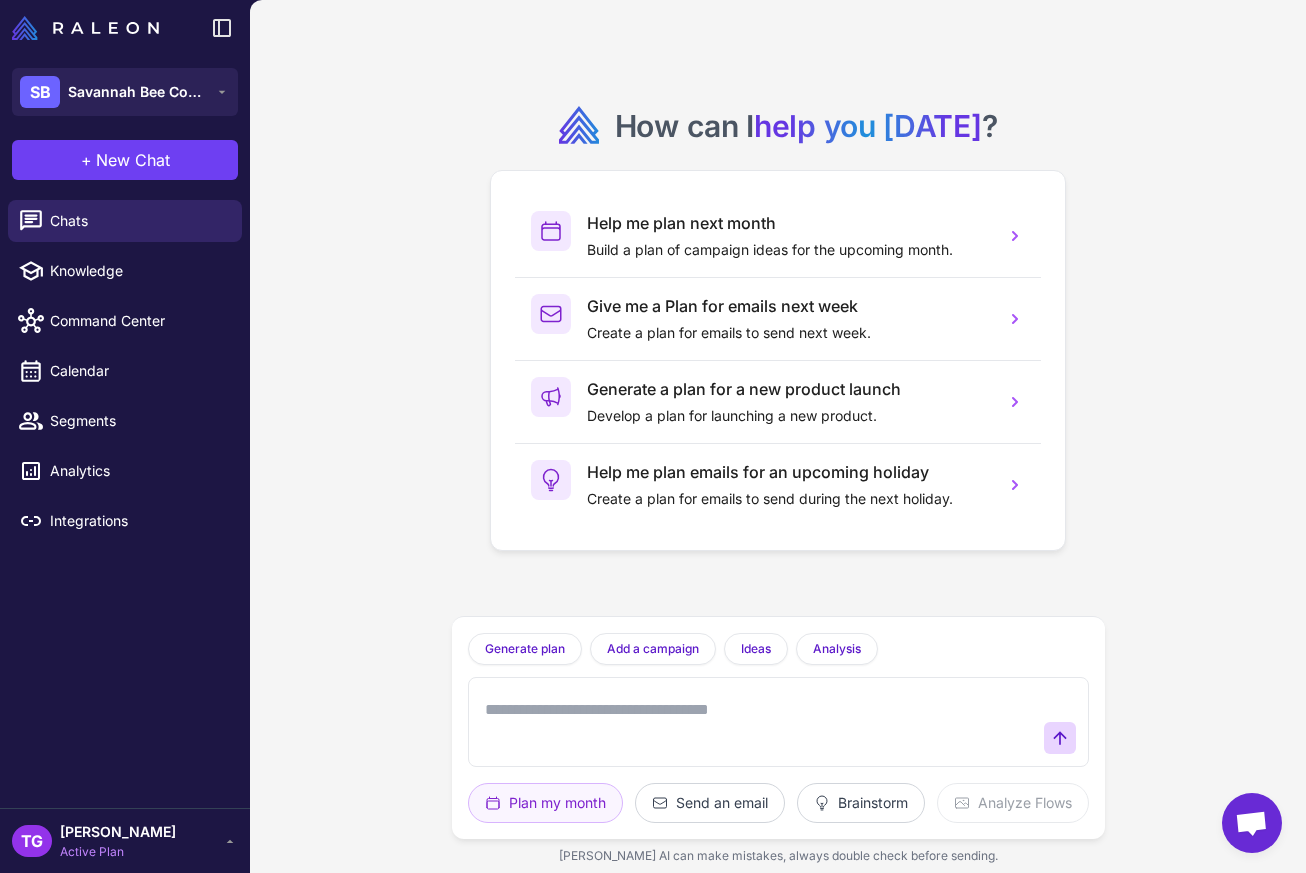 scroll, scrollTop: 88, scrollLeft: 0, axis: vertical 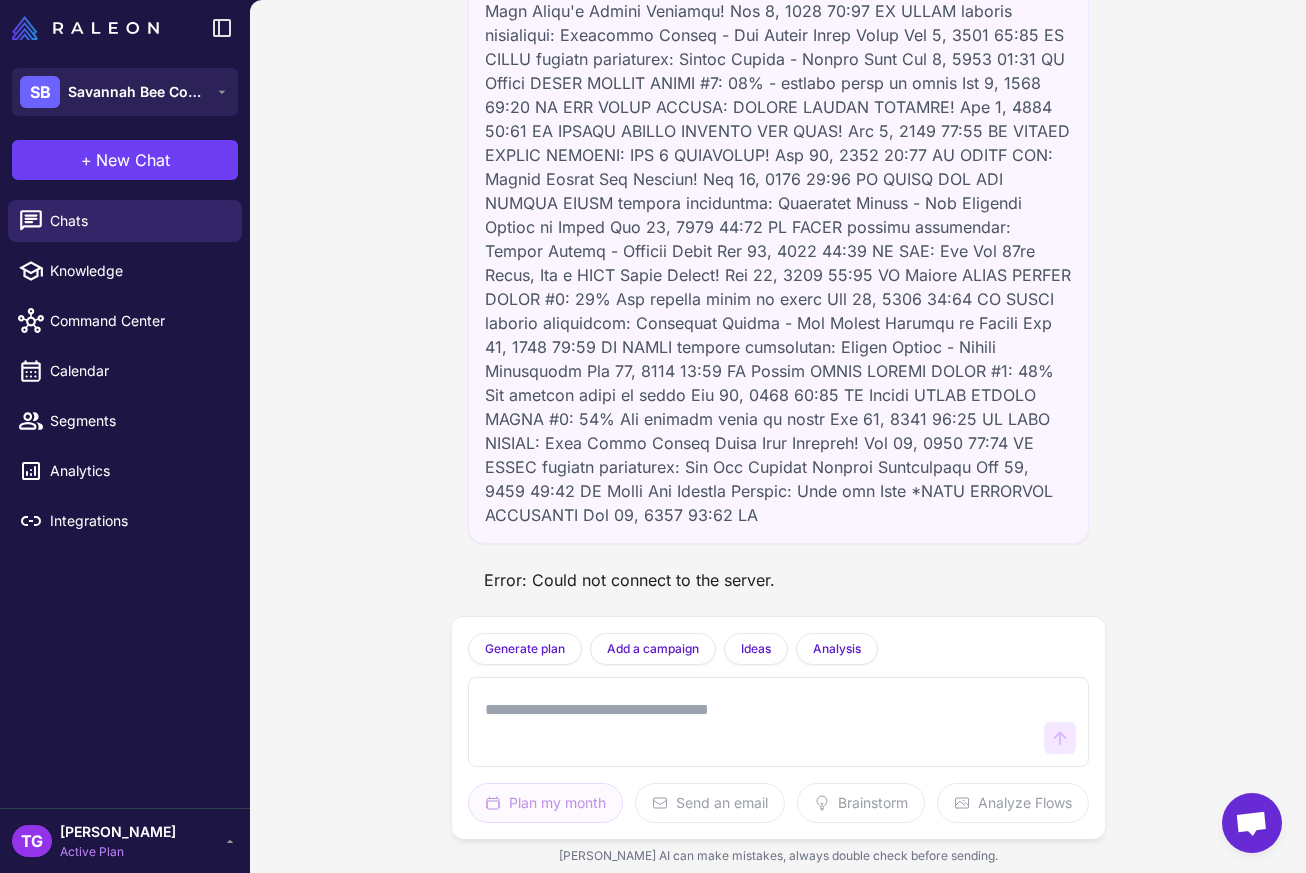 click at bounding box center [758, 722] 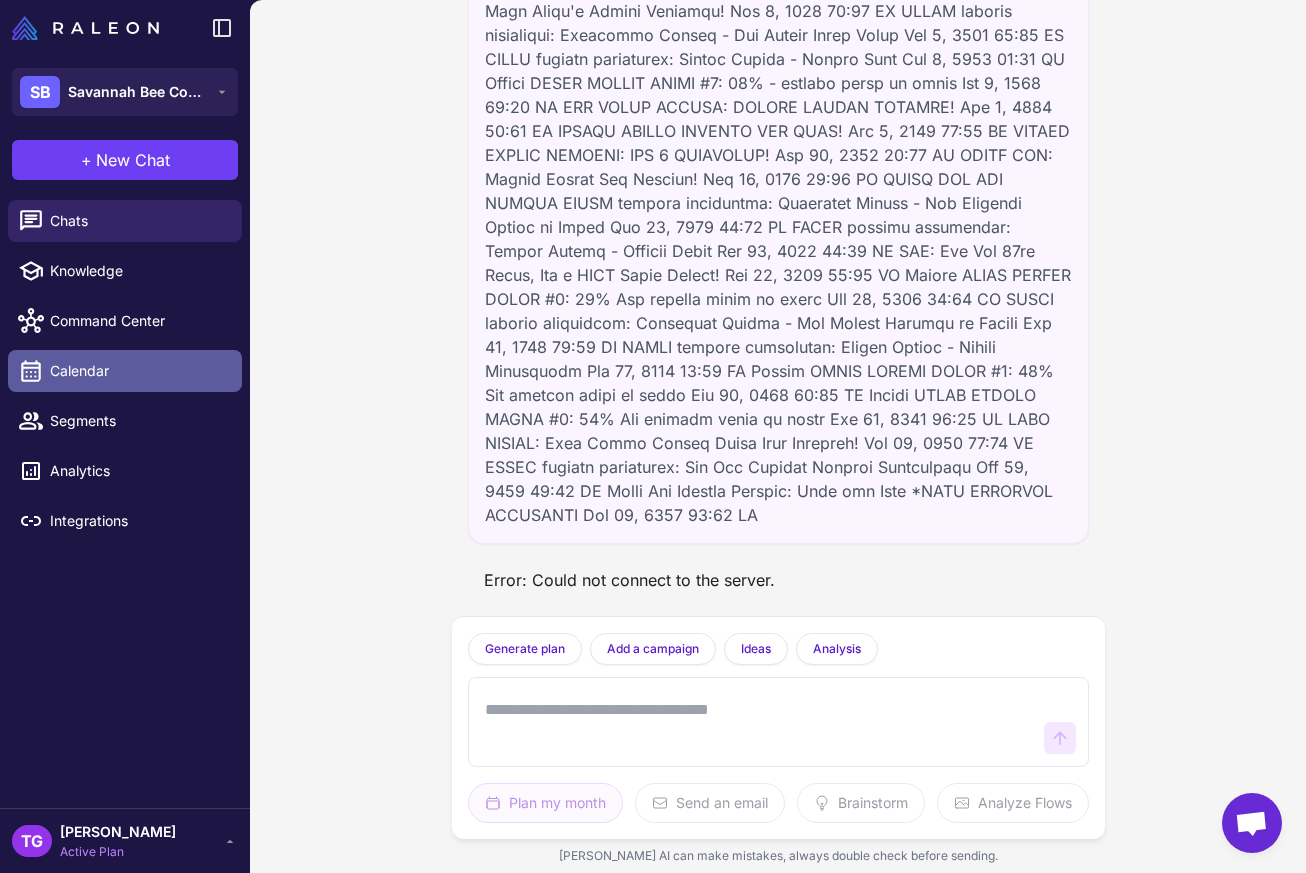 click on "Calendar" at bounding box center (138, 371) 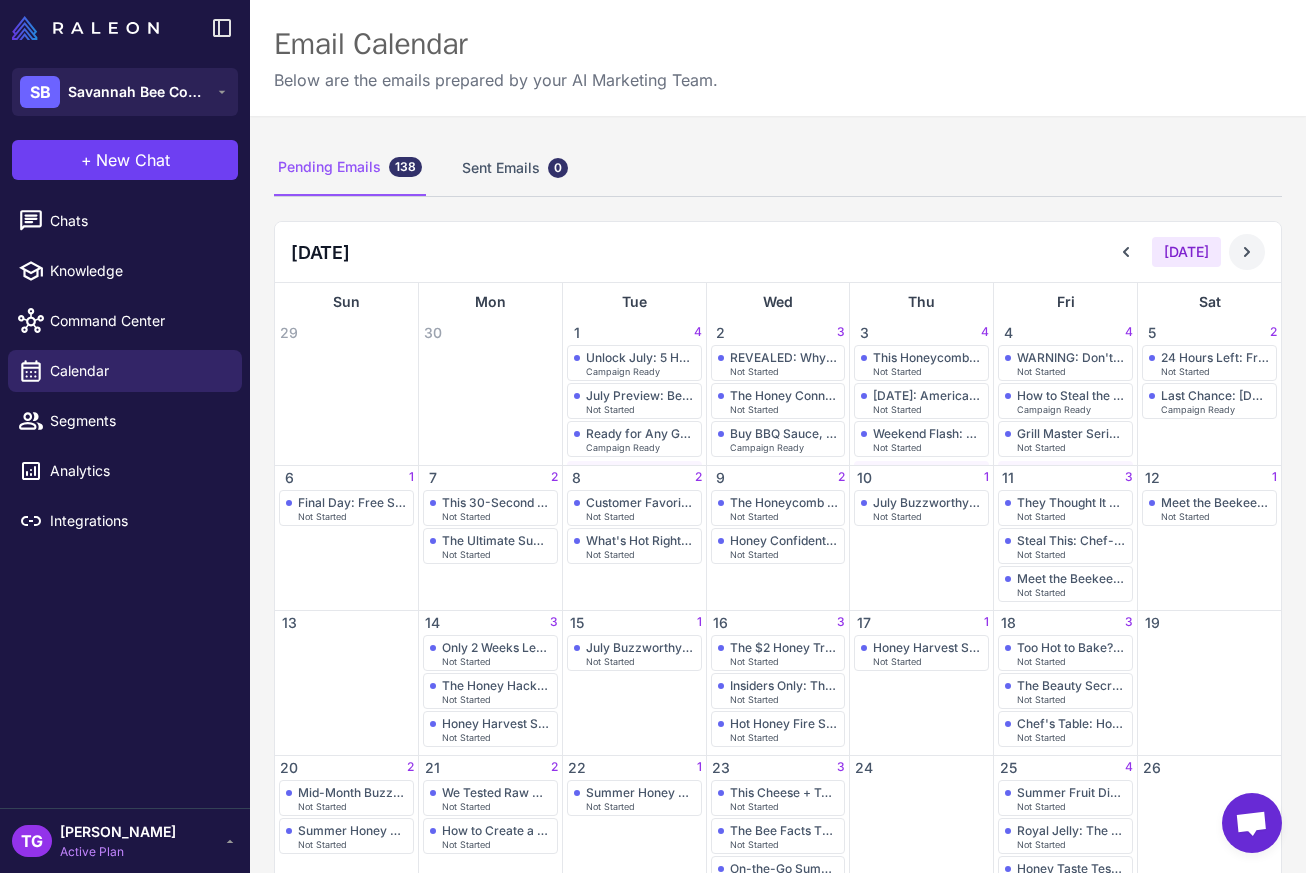 click 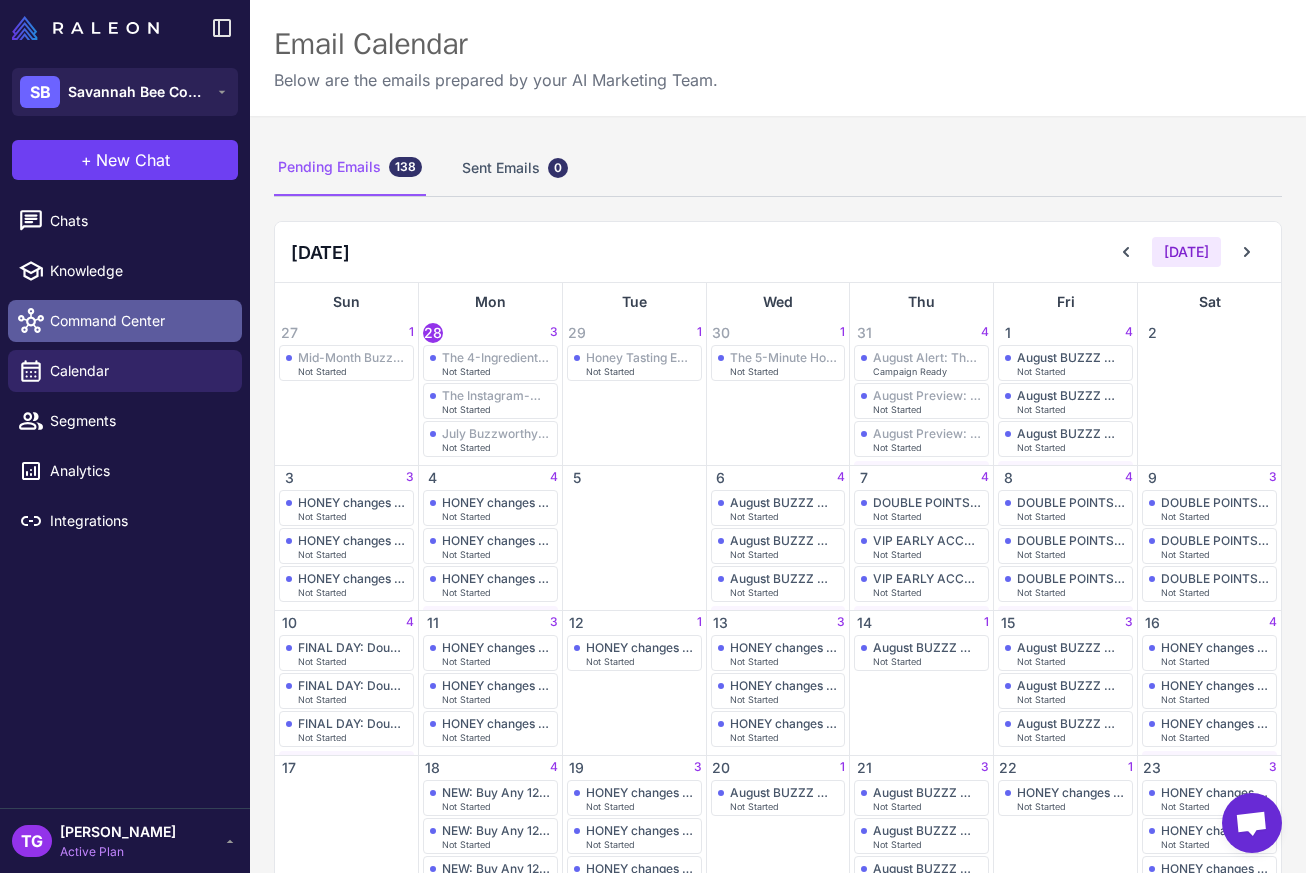 click on "Command Center" at bounding box center (138, 321) 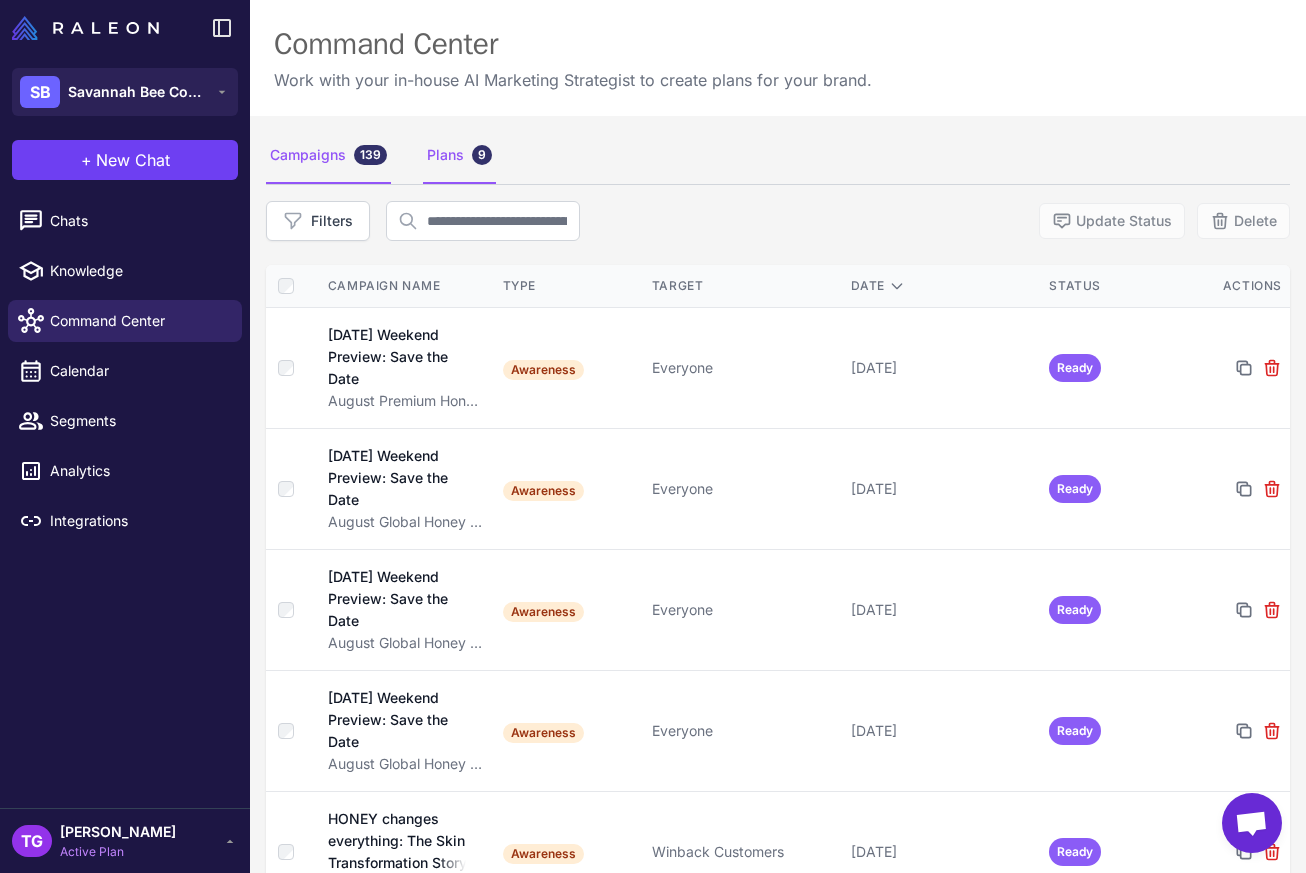 click on "Plans  9" at bounding box center (459, 156) 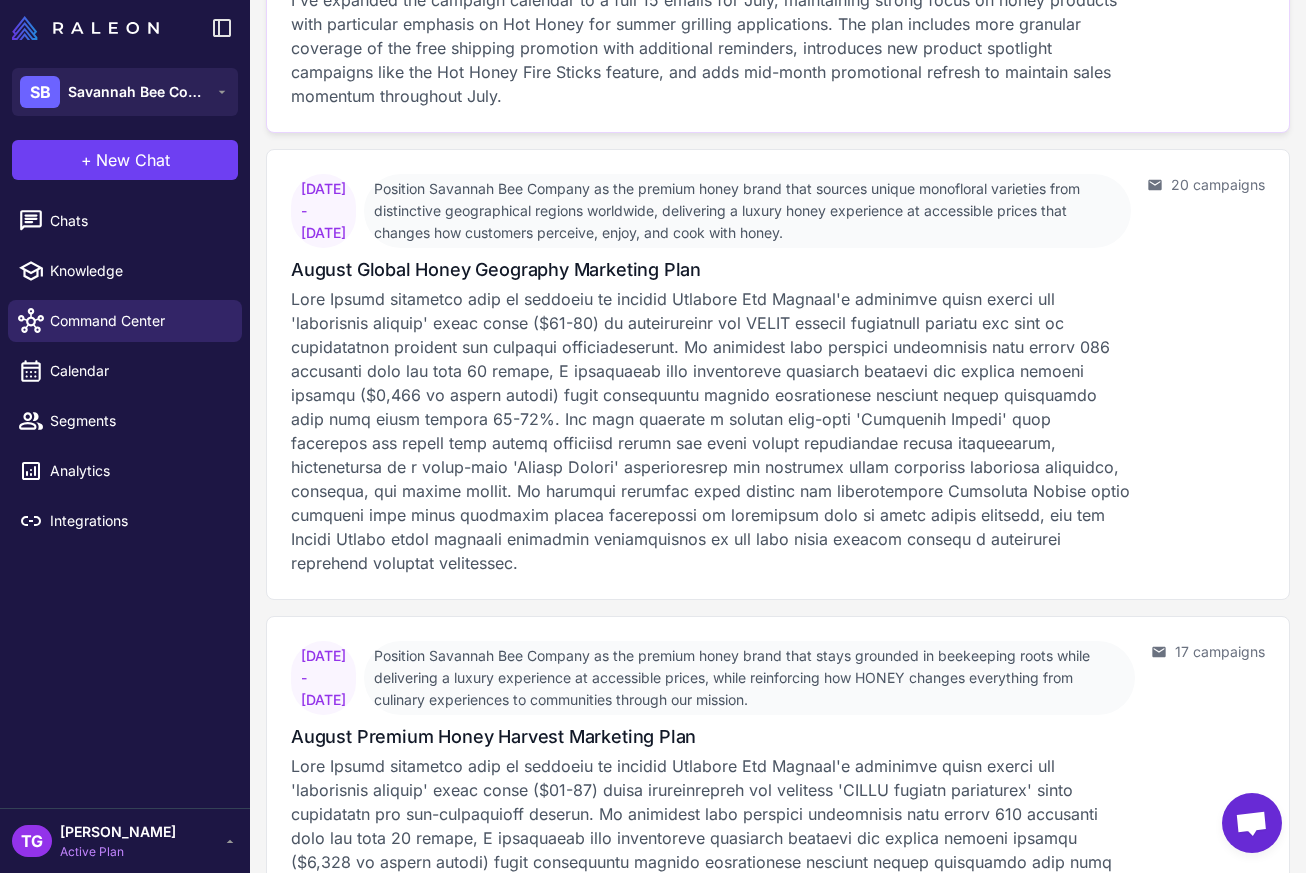scroll, scrollTop: 1469, scrollLeft: 0, axis: vertical 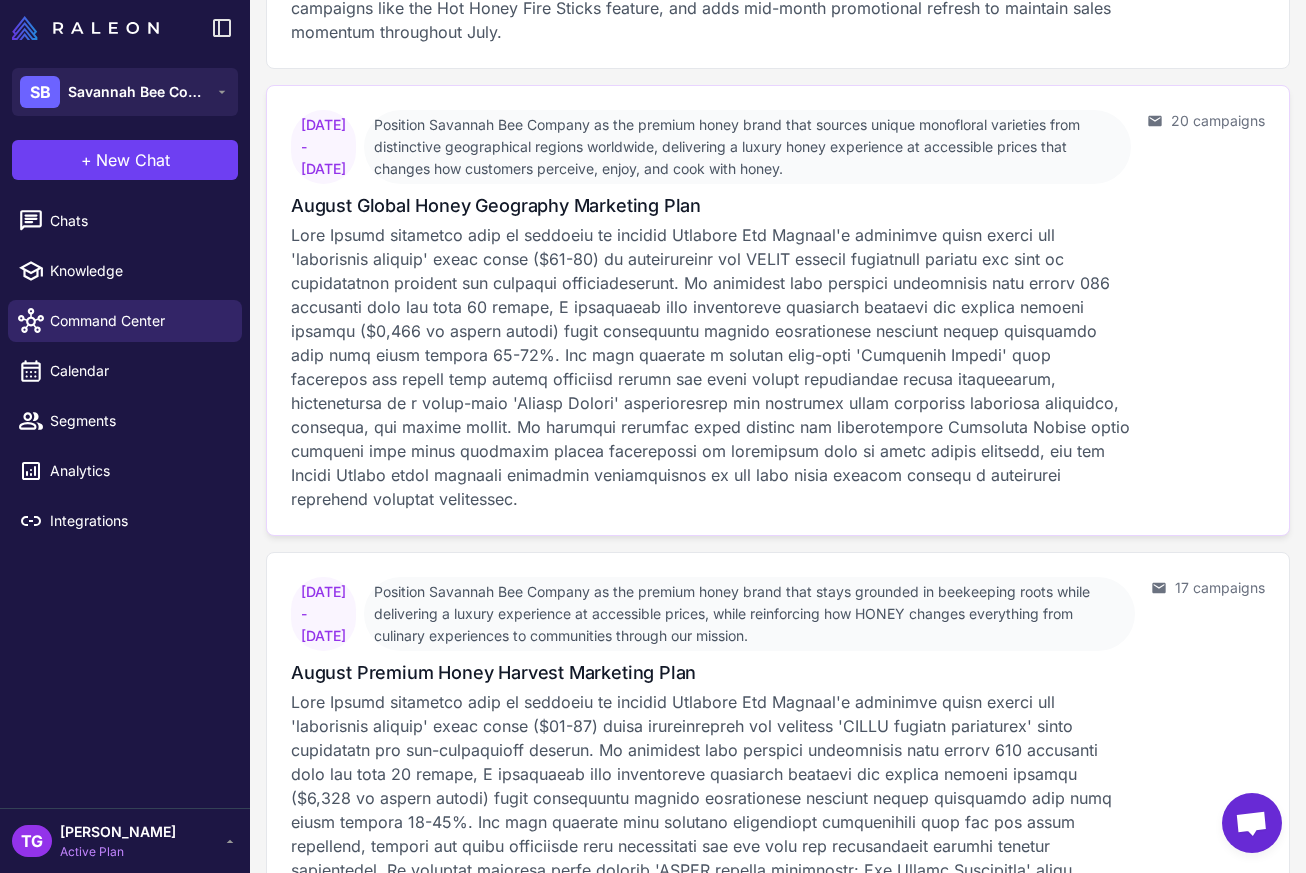 click on "[DATE] - [DATE] Position Savannah Bee Company as the premium honey brand that sources unique monofloral varieties from distinctive geographical regions worldwide, delivering a luxury honey experience at accessible prices that changes how customers perceive, enjoy, and cook with honey. August Global Honey Geography Marketing Plan 20 campaigns" at bounding box center (778, 310) 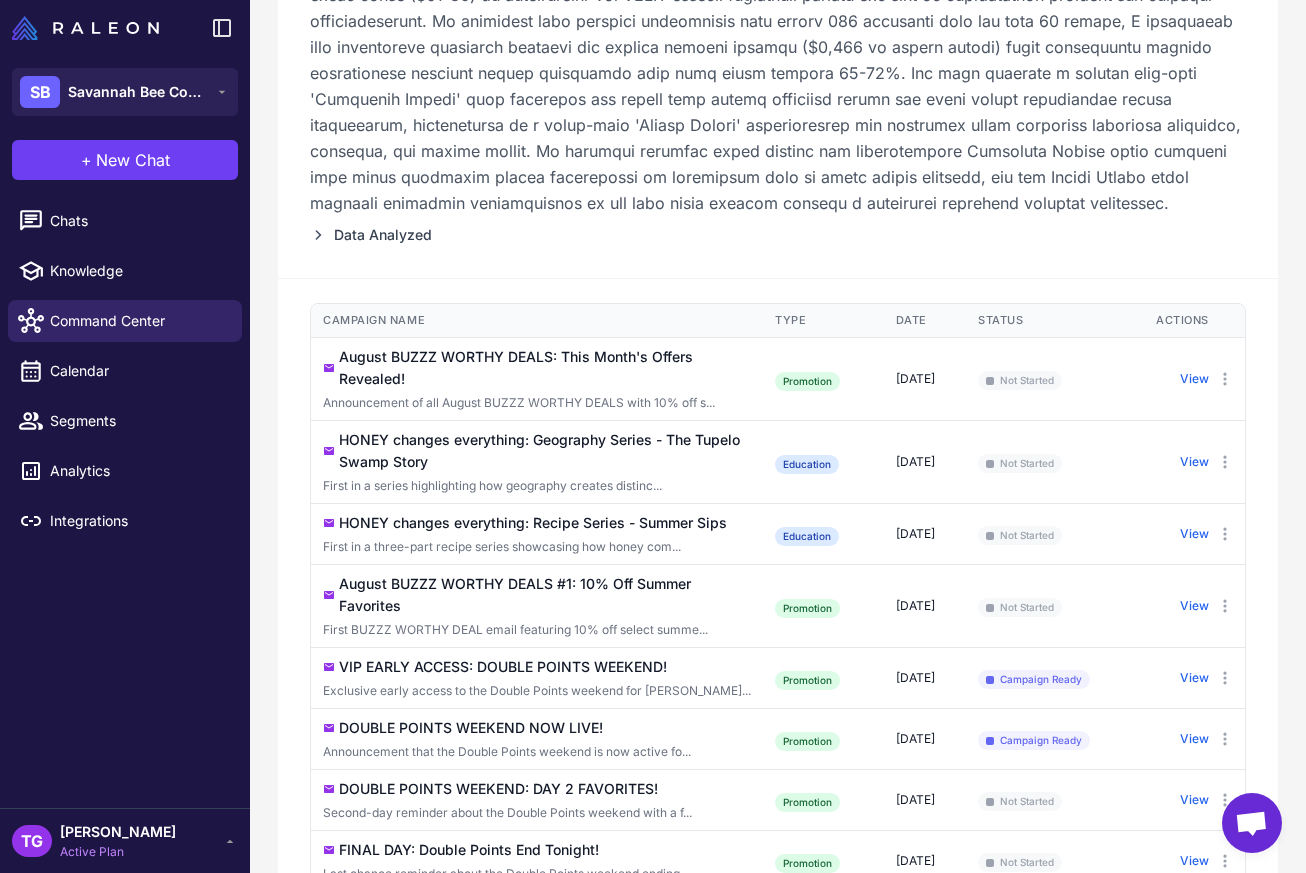 scroll, scrollTop: 395, scrollLeft: 0, axis: vertical 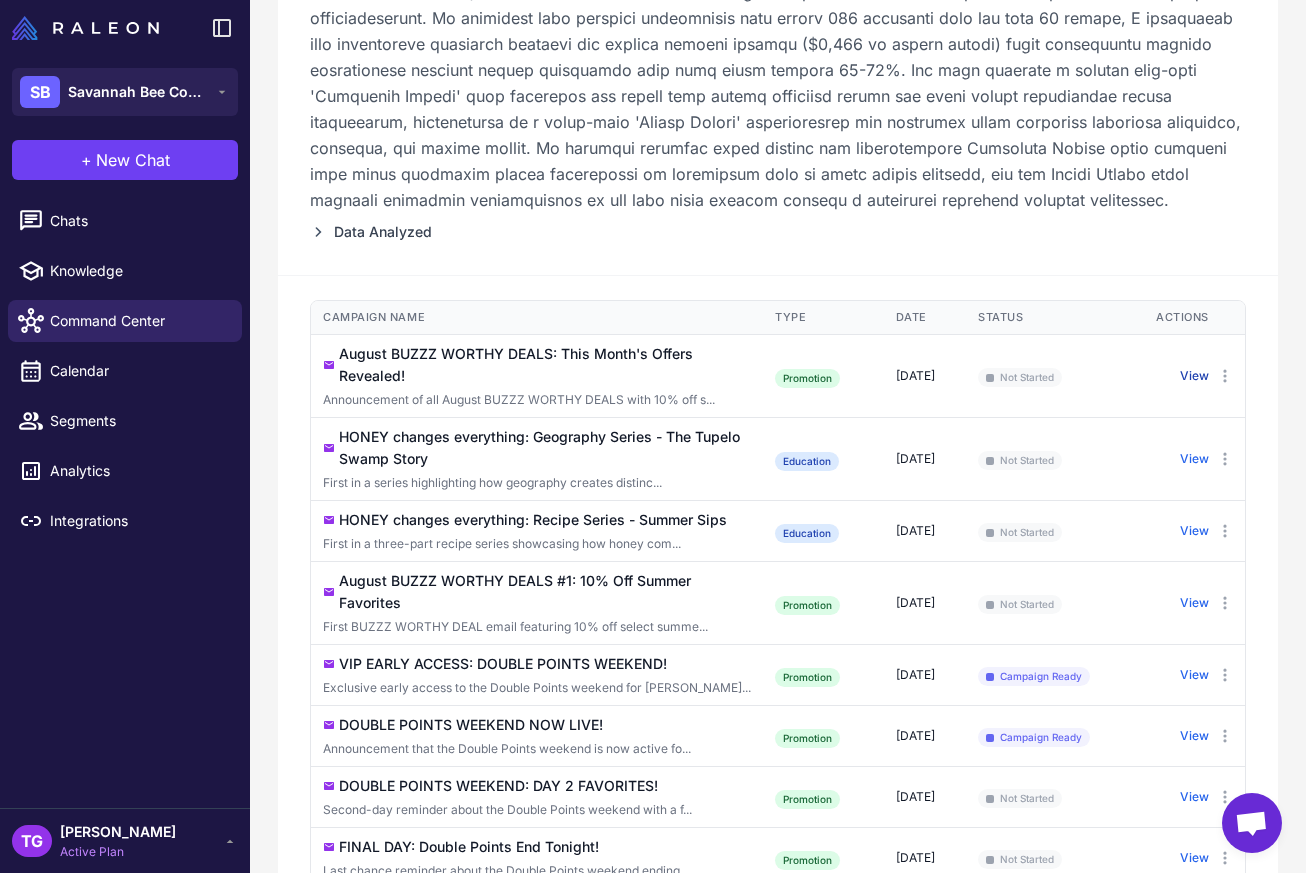 click on "View" at bounding box center [1194, 376] 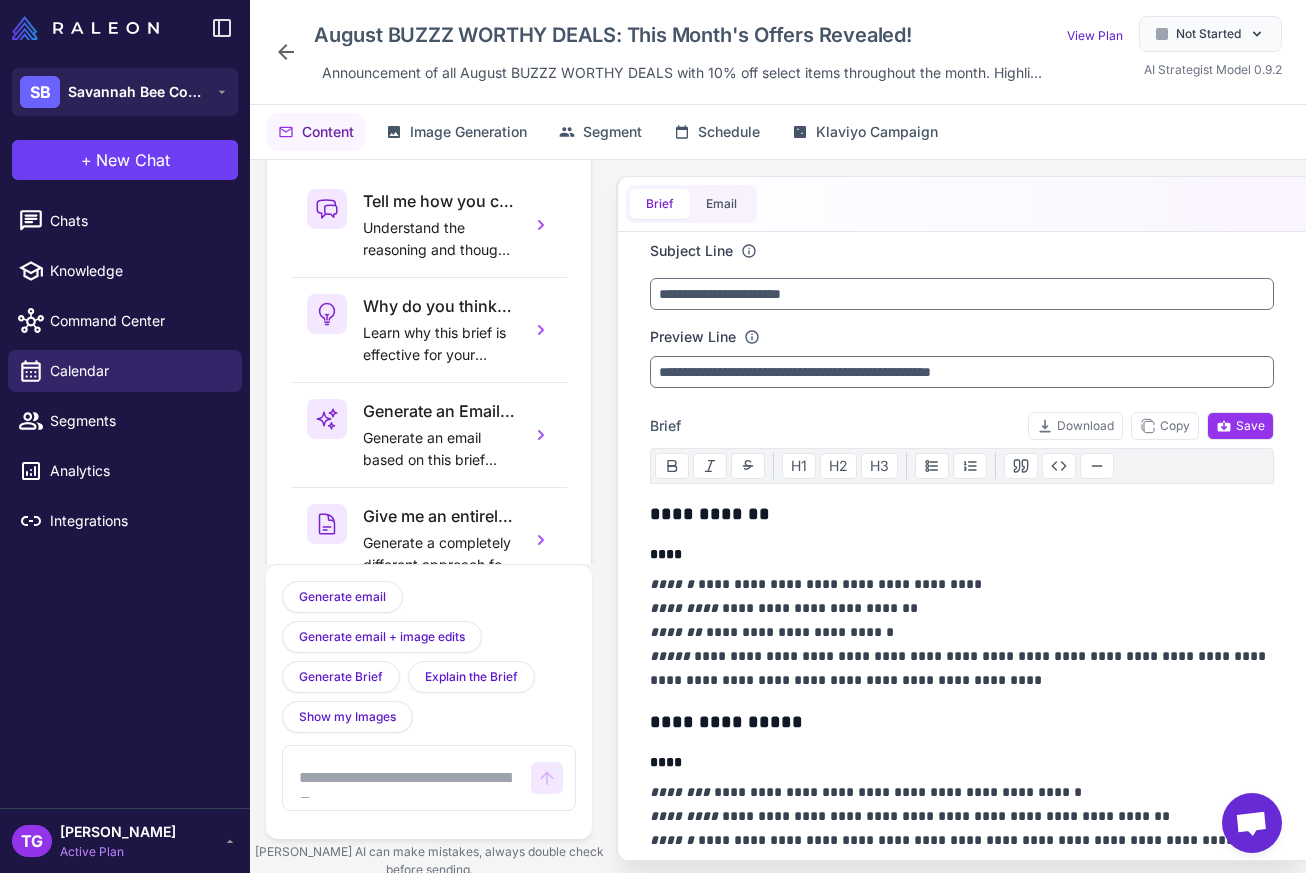 scroll, scrollTop: 76, scrollLeft: 0, axis: vertical 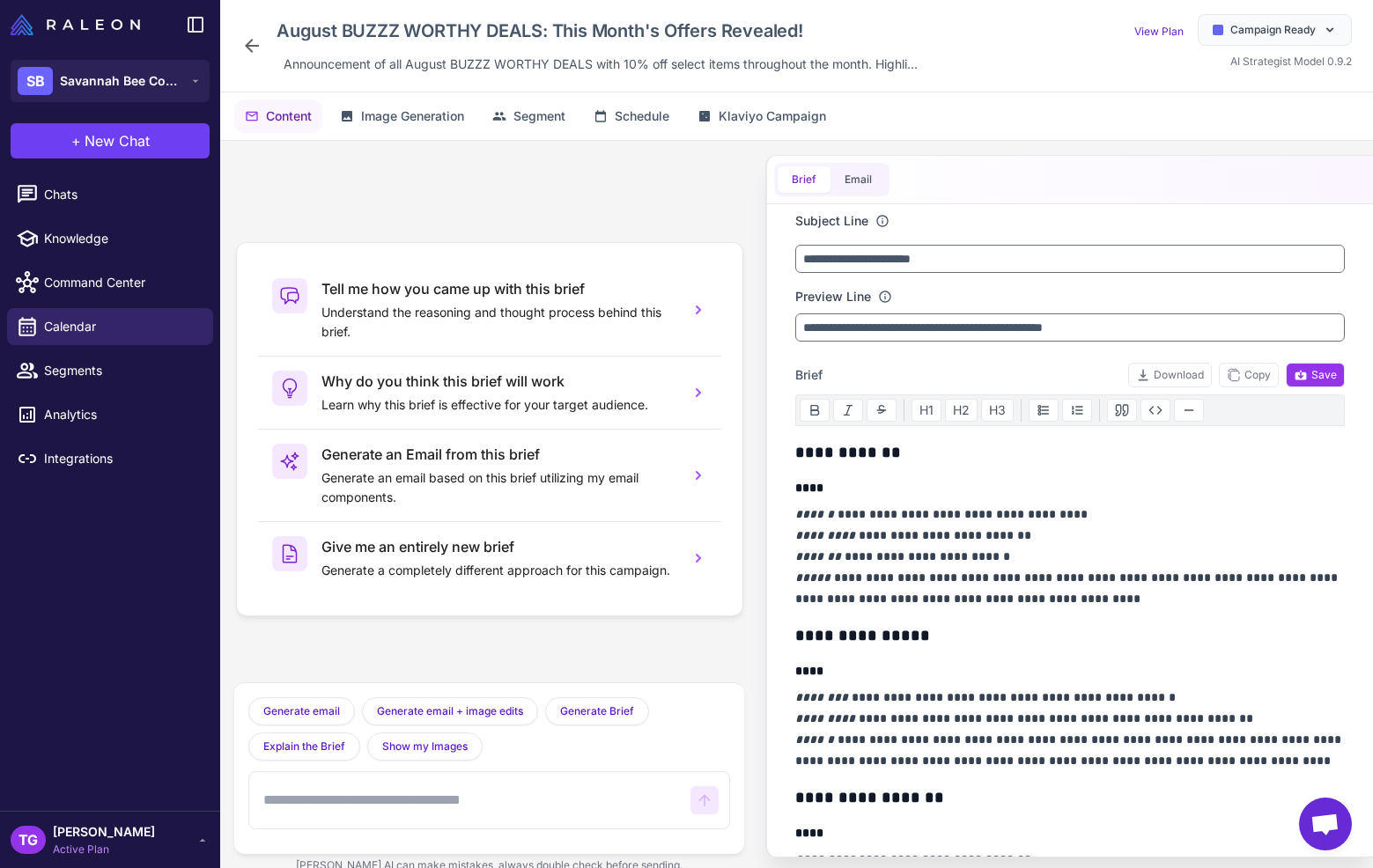 click at bounding box center [469, 800] 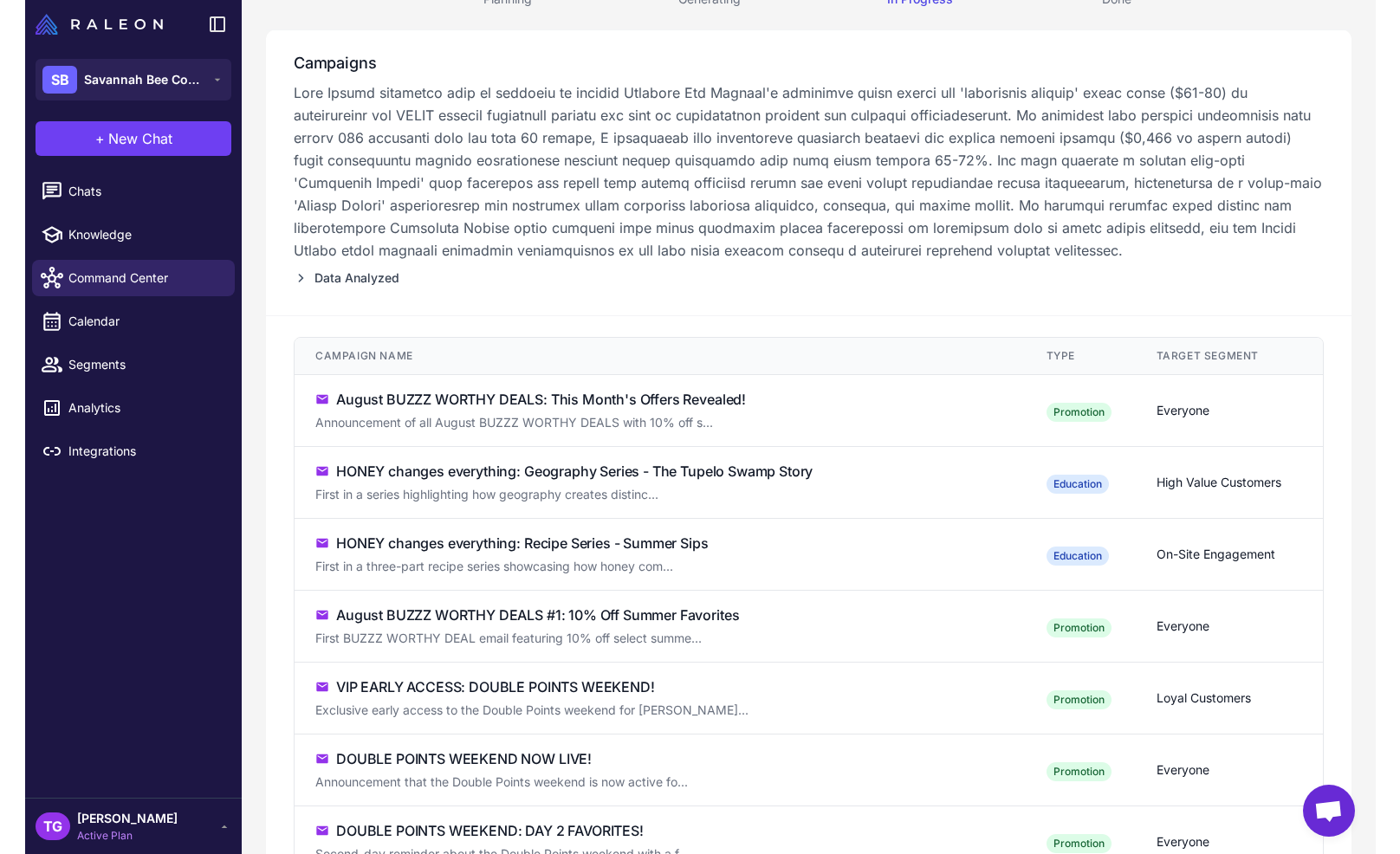 scroll, scrollTop: 203, scrollLeft: 0, axis: vertical 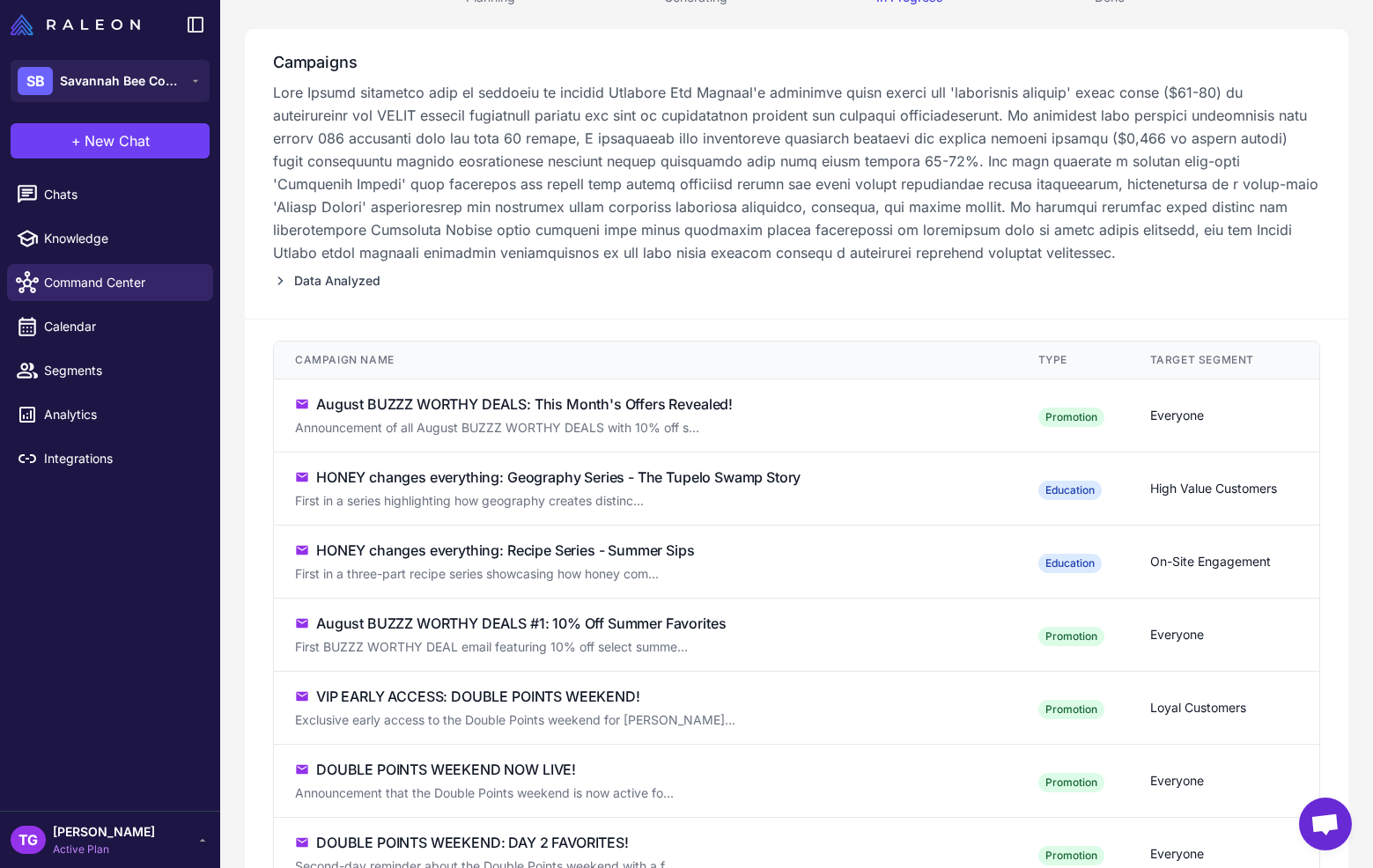 click at bounding box center (1413, 490) 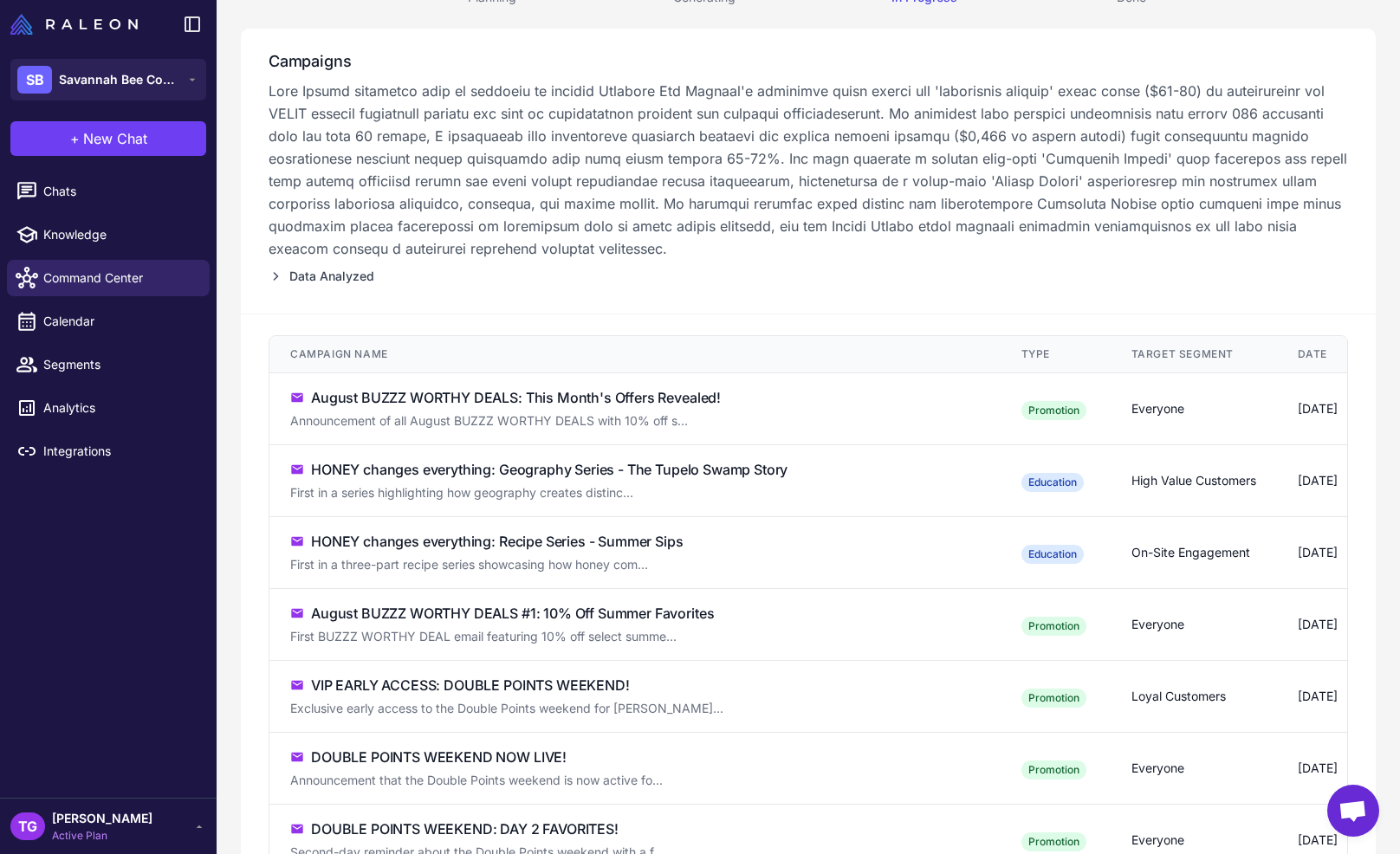 click on "Not Started" at bounding box center [1420, 482] 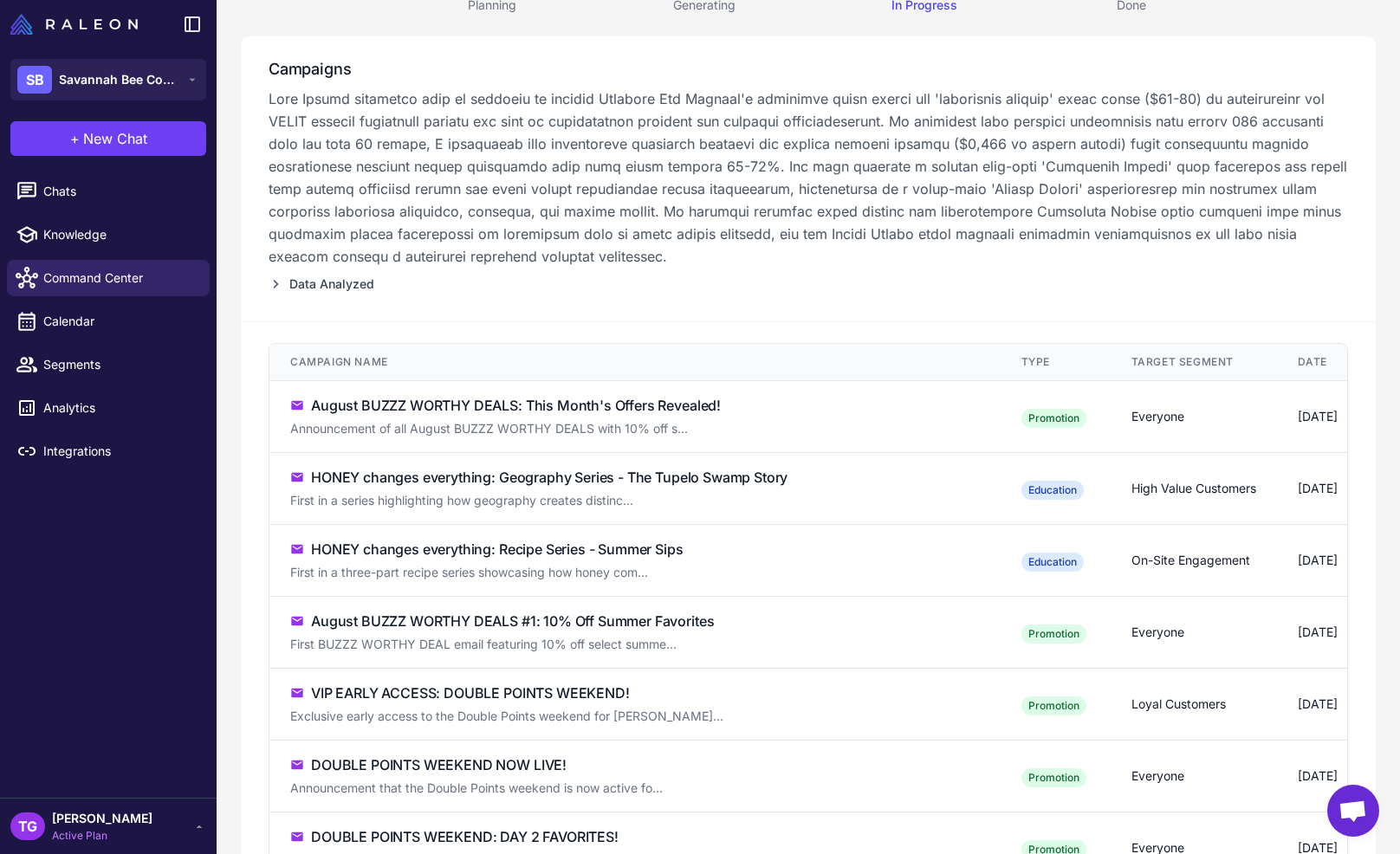 scroll, scrollTop: 197, scrollLeft: 0, axis: vertical 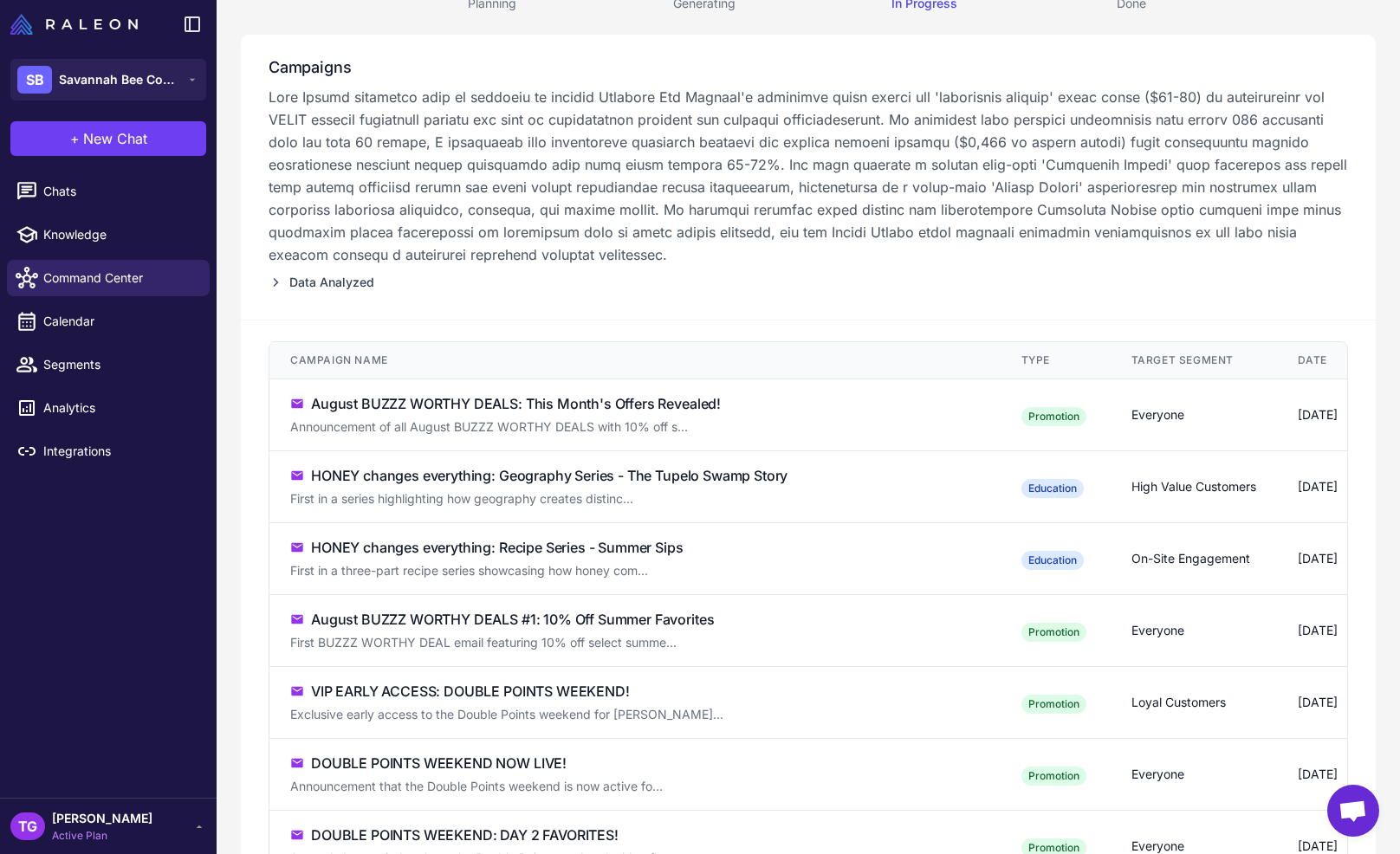 click on "HONEY changes everything: Geography Series - The Tupelo Swamp Story First in a series highlighting how geography creates distinc..." at bounding box center (635, 487) 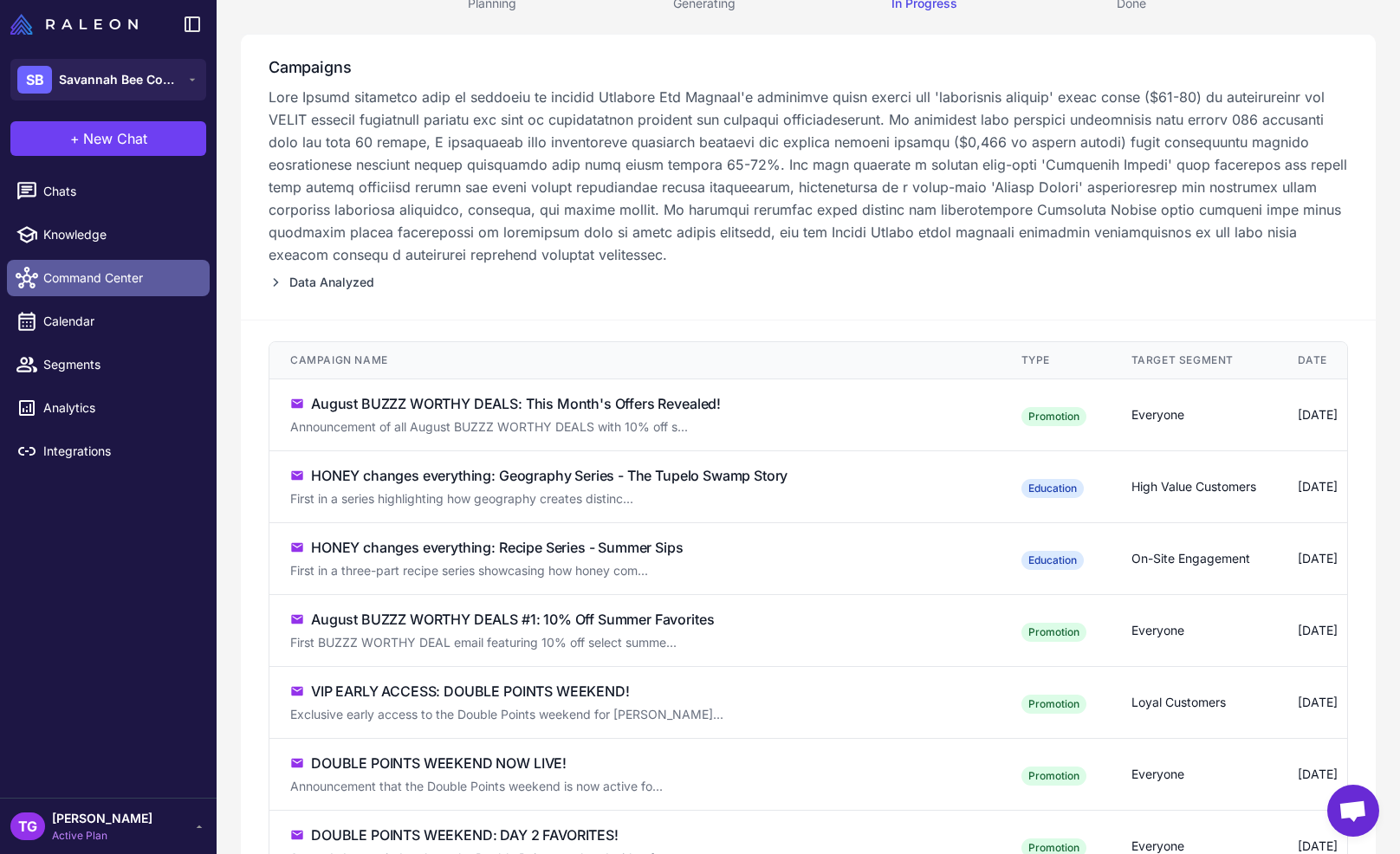 click on "Command Center" at bounding box center (120, 278) 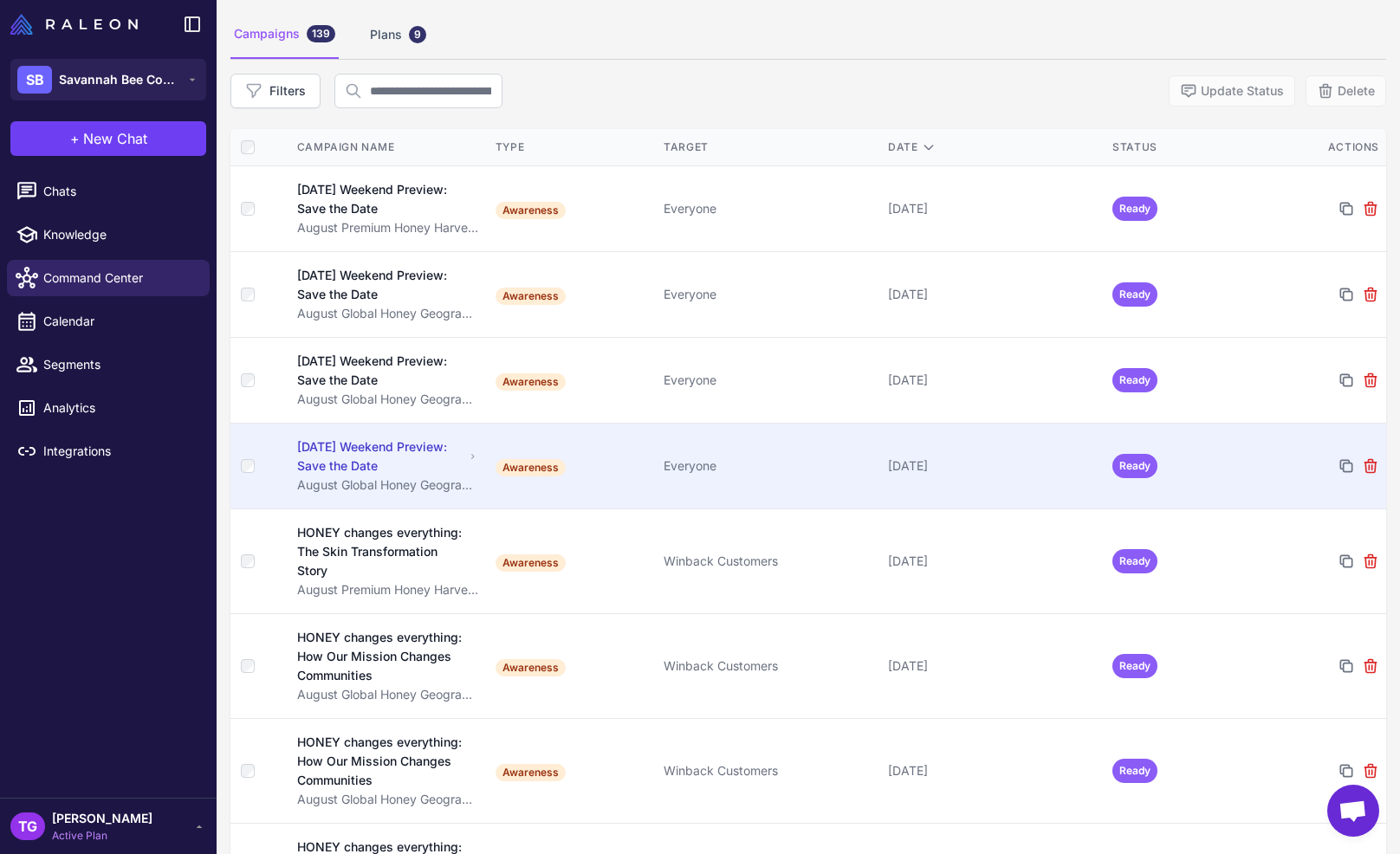 scroll, scrollTop: 0, scrollLeft: 0, axis: both 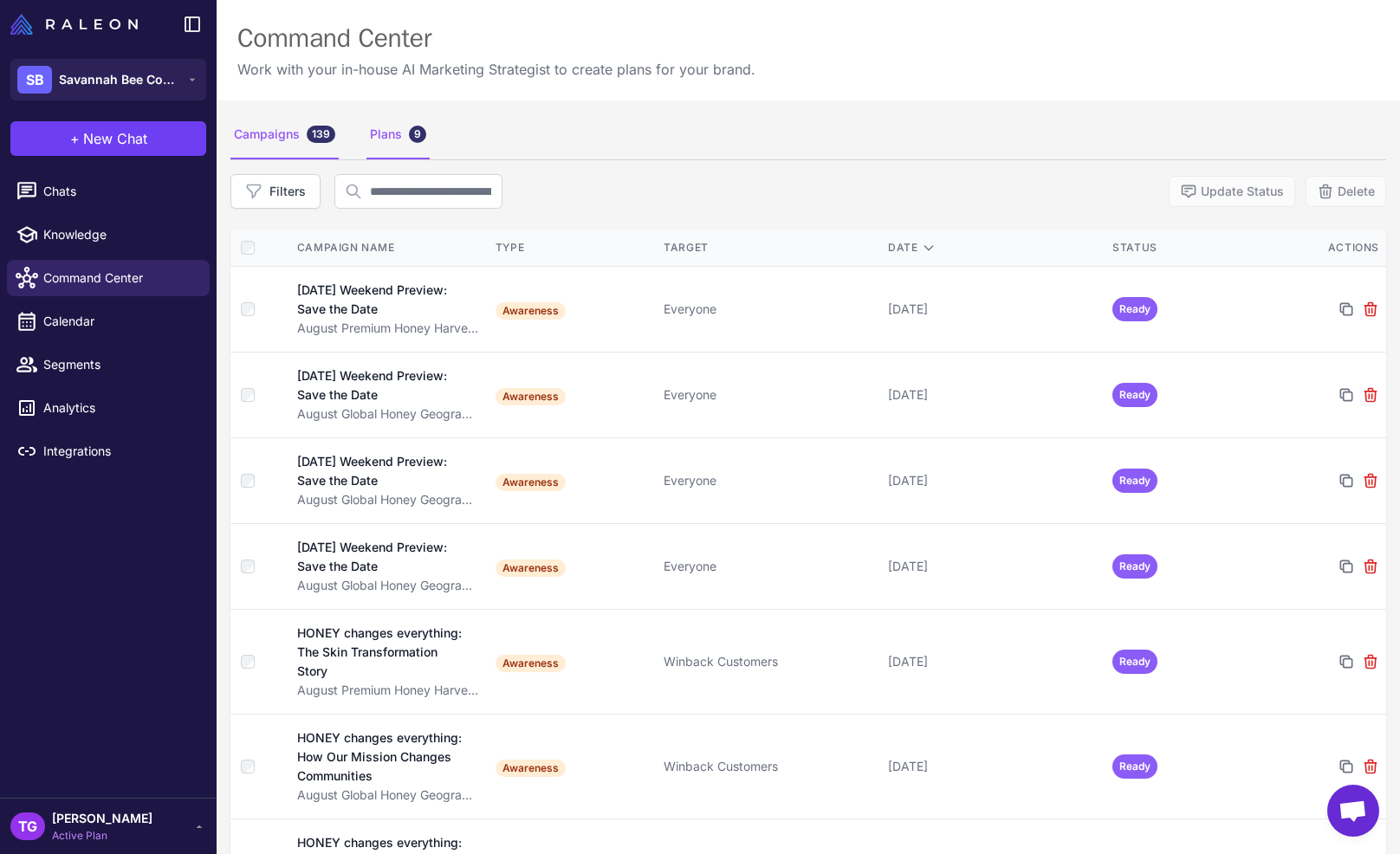 click on "Plans  9" at bounding box center (398, 135) 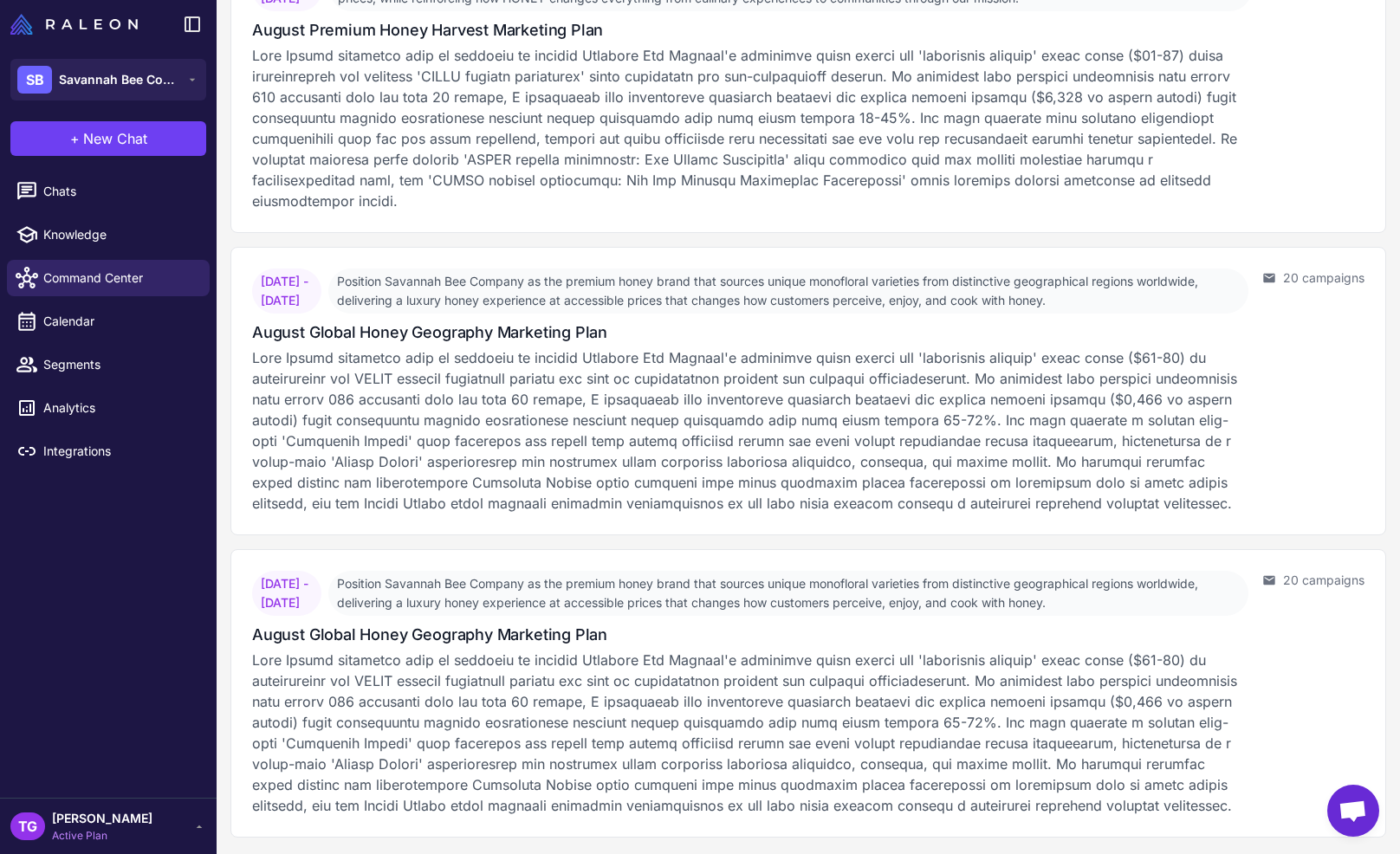 scroll, scrollTop: 1632, scrollLeft: 0, axis: vertical 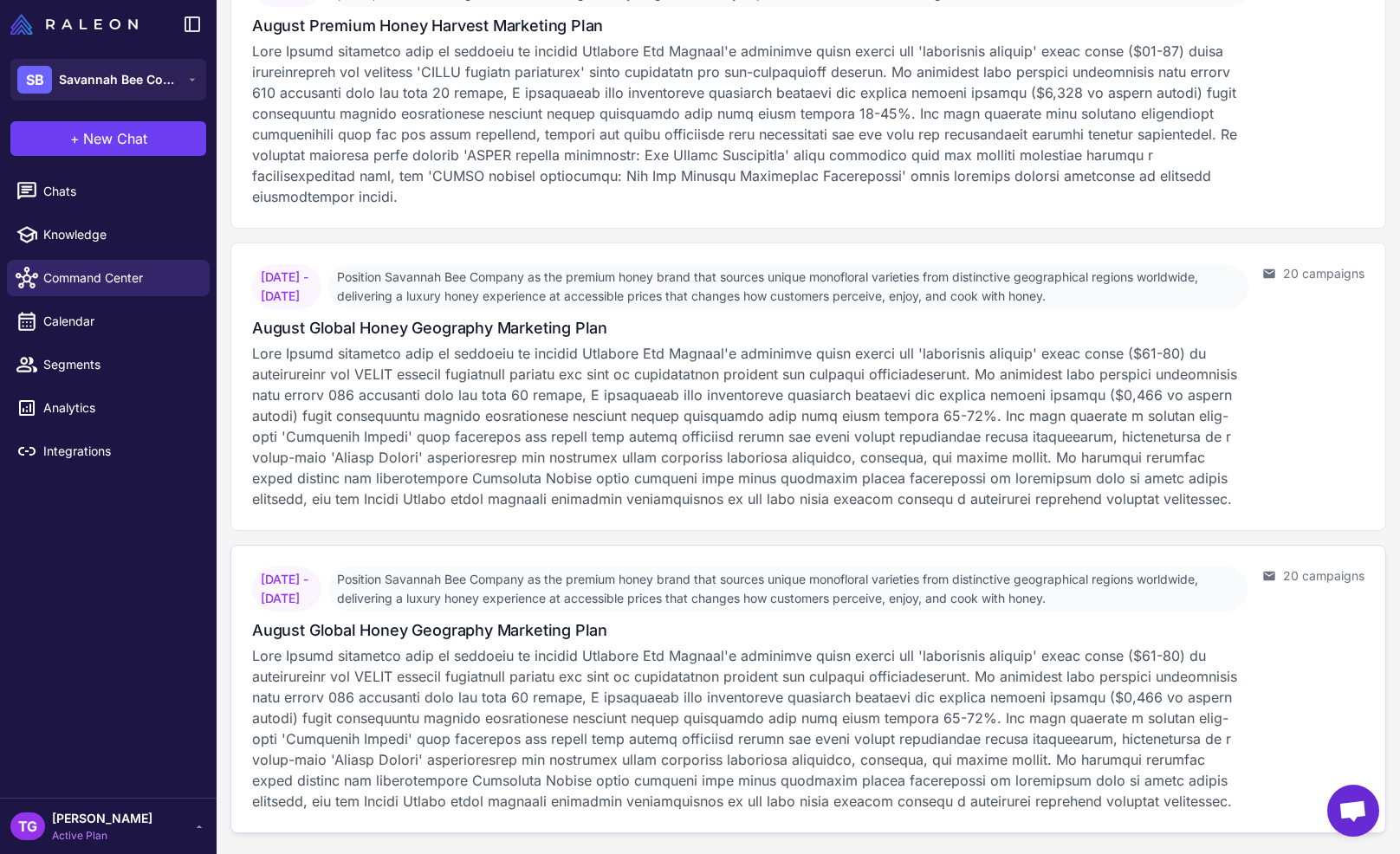 click on "Position Savannah Bee Company as the premium honey brand that sources unique monofloral varieties from distinctive geographical regions worldwide, delivering a luxury honey experience at accessible prices that changes how customers perceive, enjoy, and cook with honey." at bounding box center (788, 589) 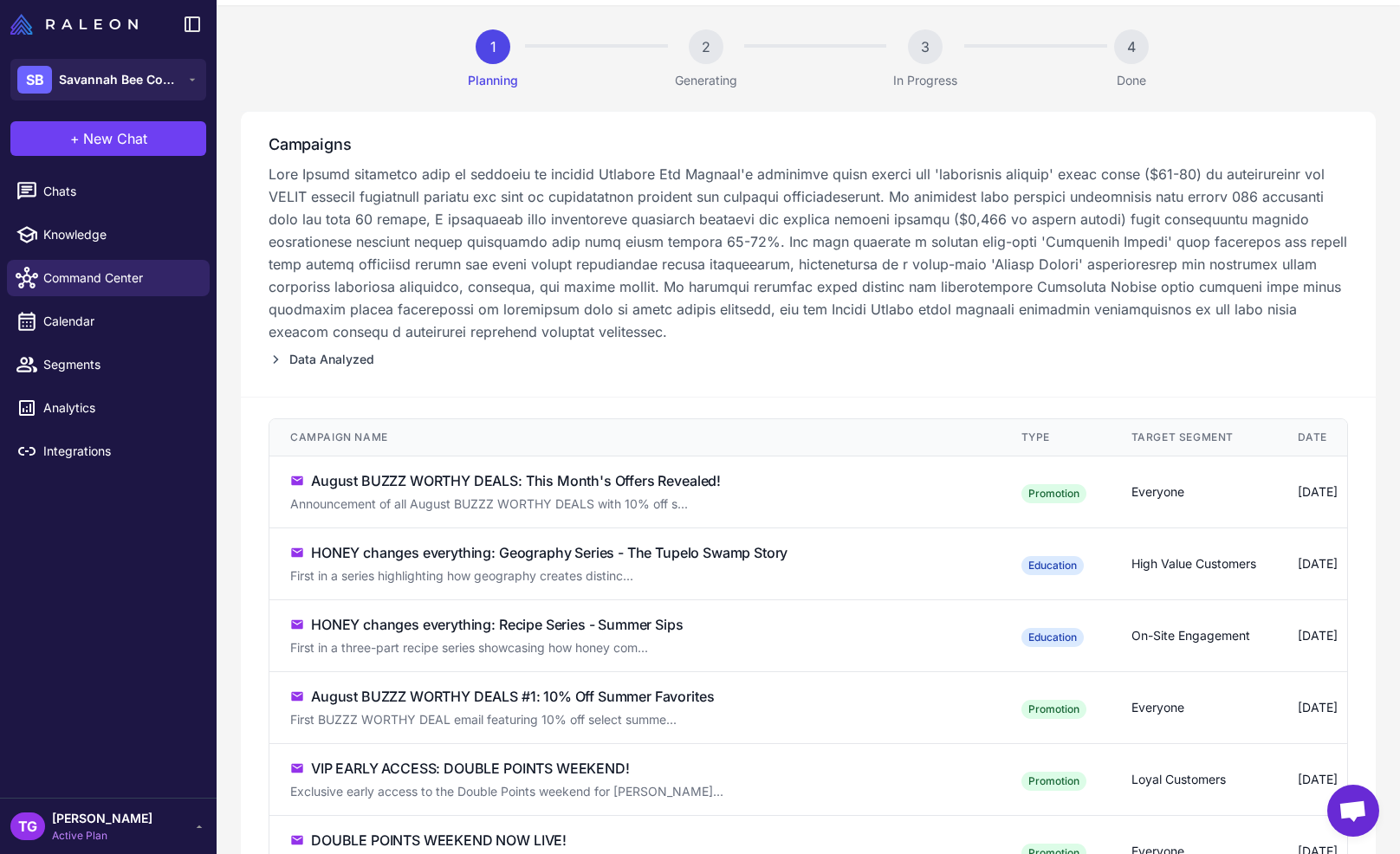 scroll, scrollTop: 126, scrollLeft: 0, axis: vertical 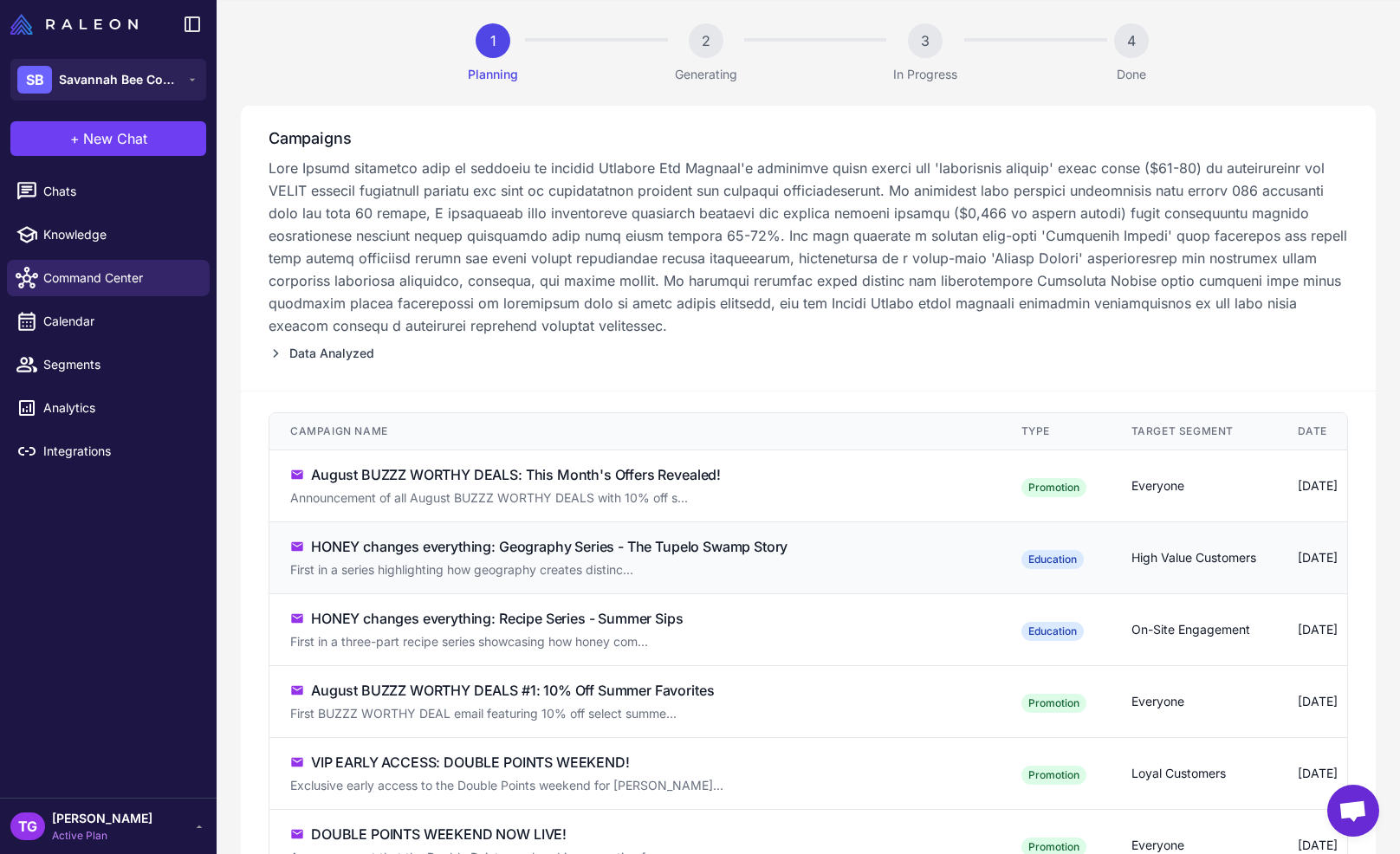 click on "HONEY changes everything: Geography Series - The Tupelo Swamp Story" at bounding box center (549, 547) 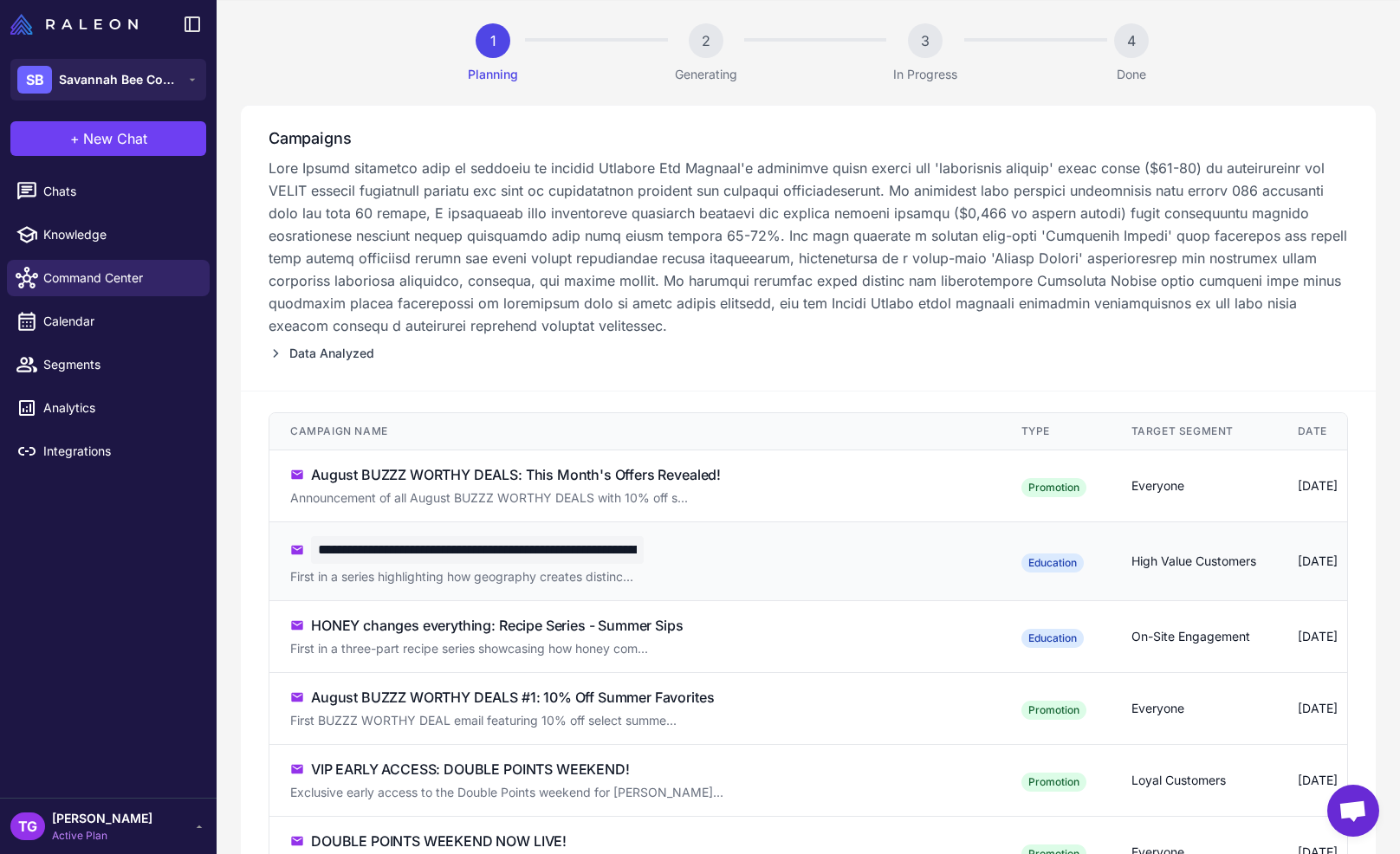 click on "Planning" at bounding box center [1407, 563] 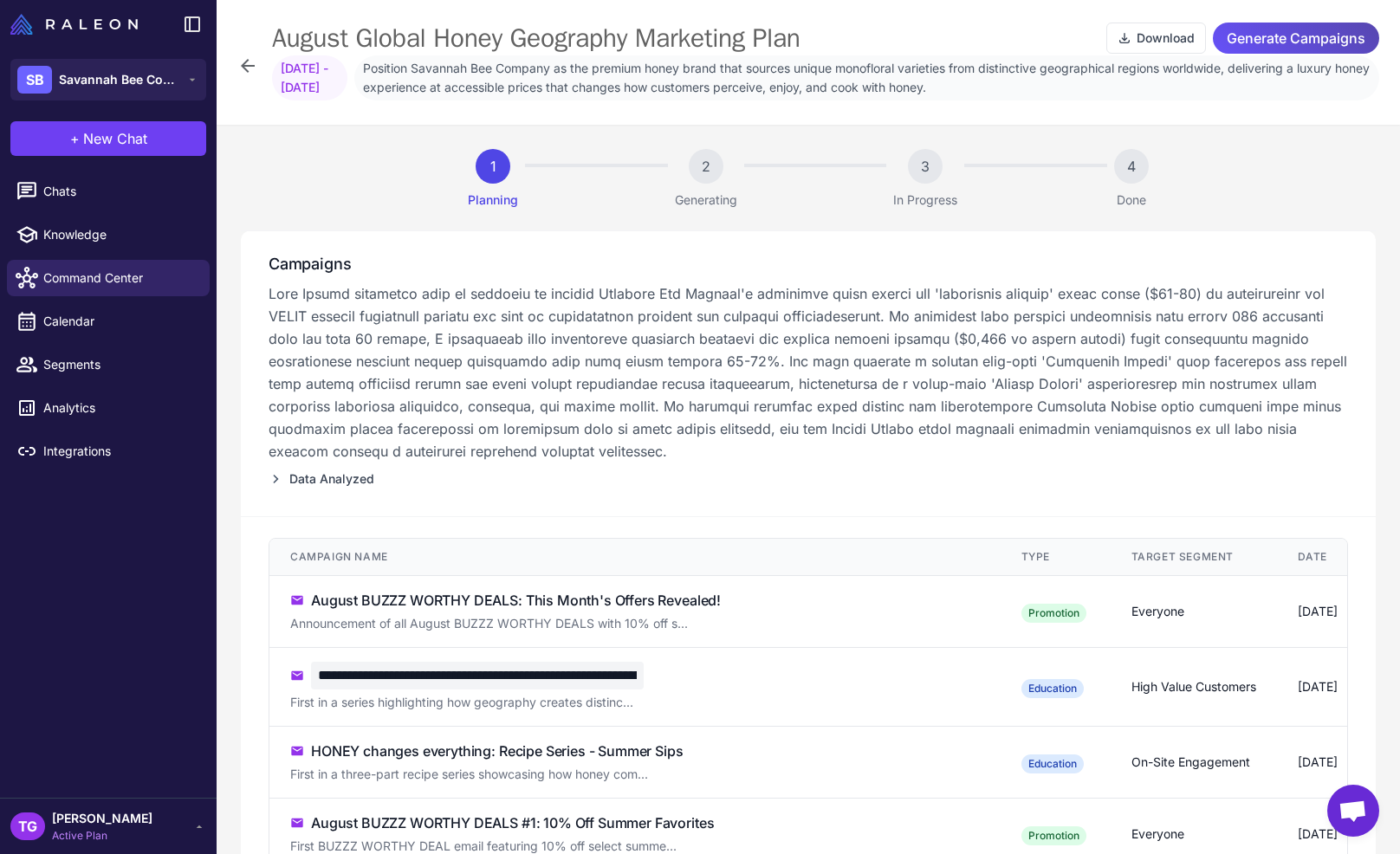 click on "Generate Campaigns" at bounding box center [1296, 38] 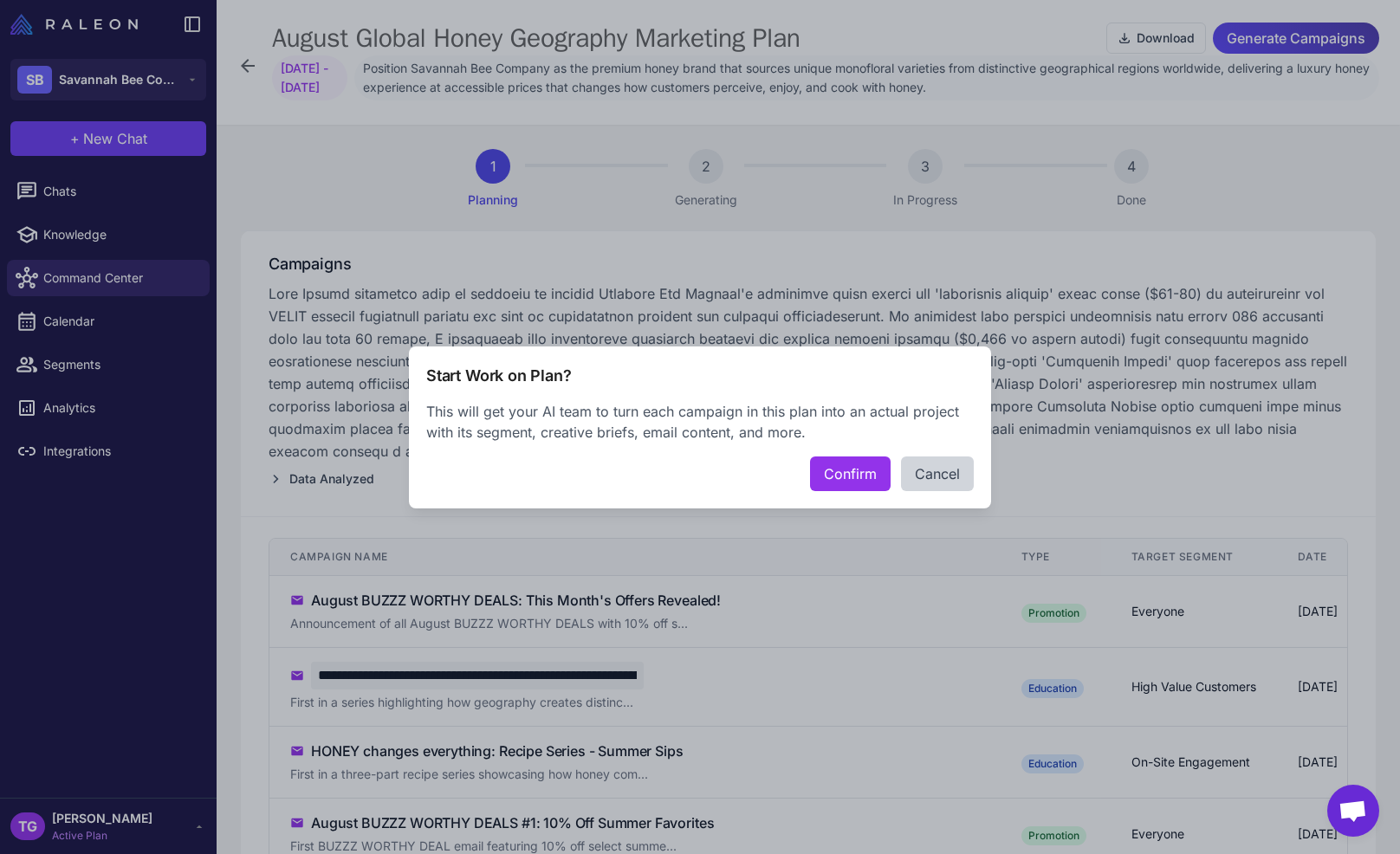 click on "Cancel" at bounding box center (937, 474) 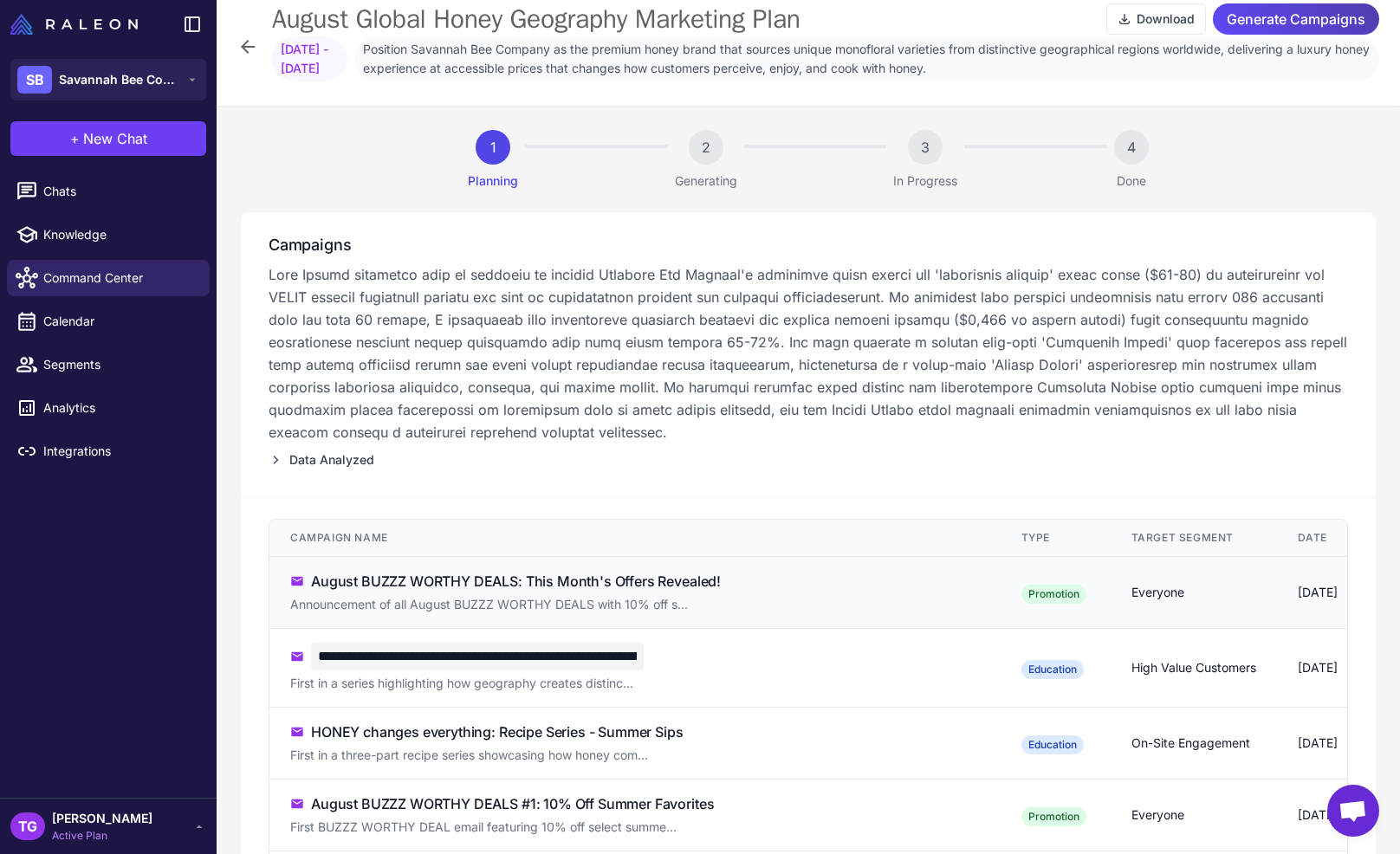 scroll, scrollTop: 0, scrollLeft: 0, axis: both 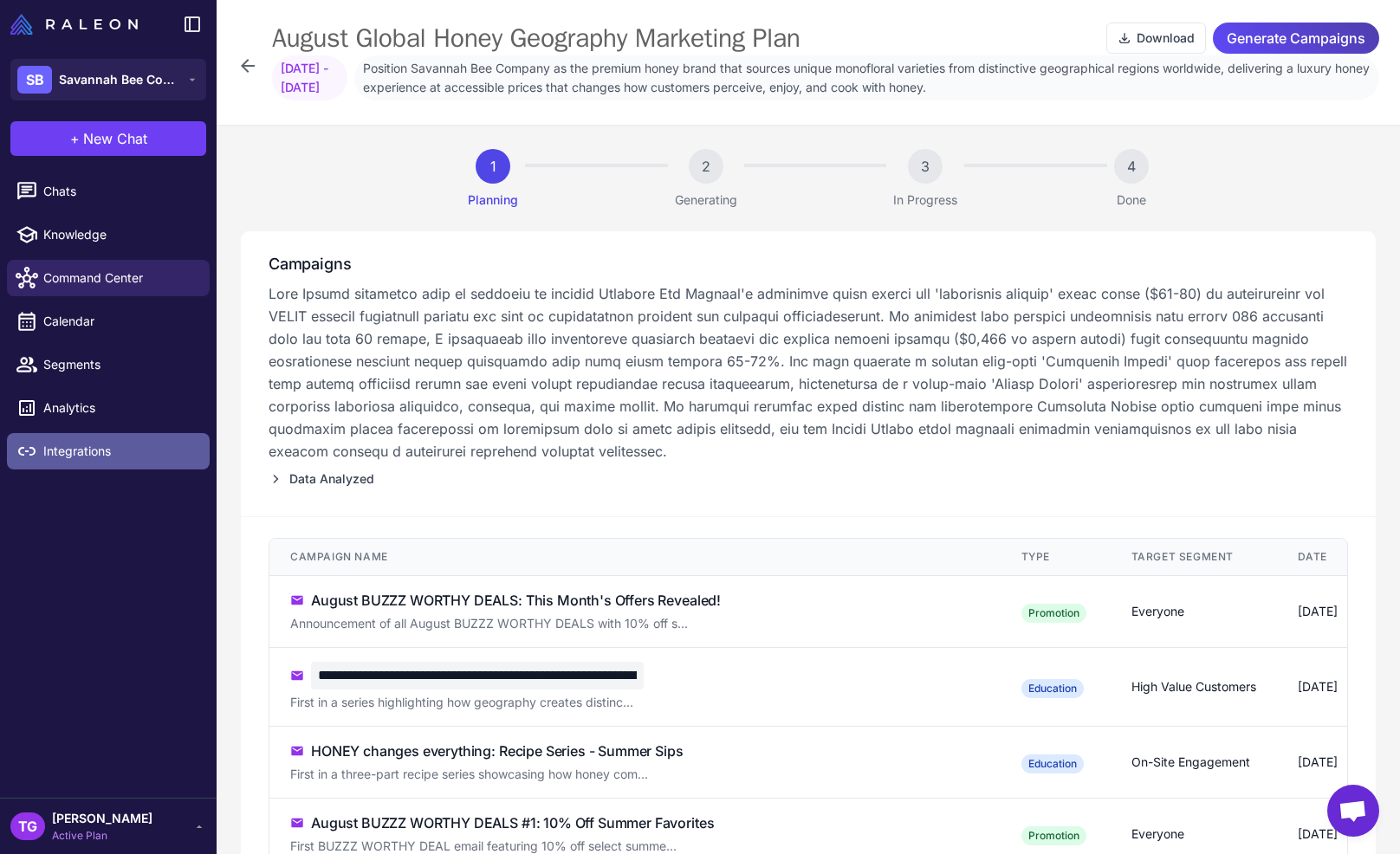 click on "Integrations" at bounding box center [108, 451] 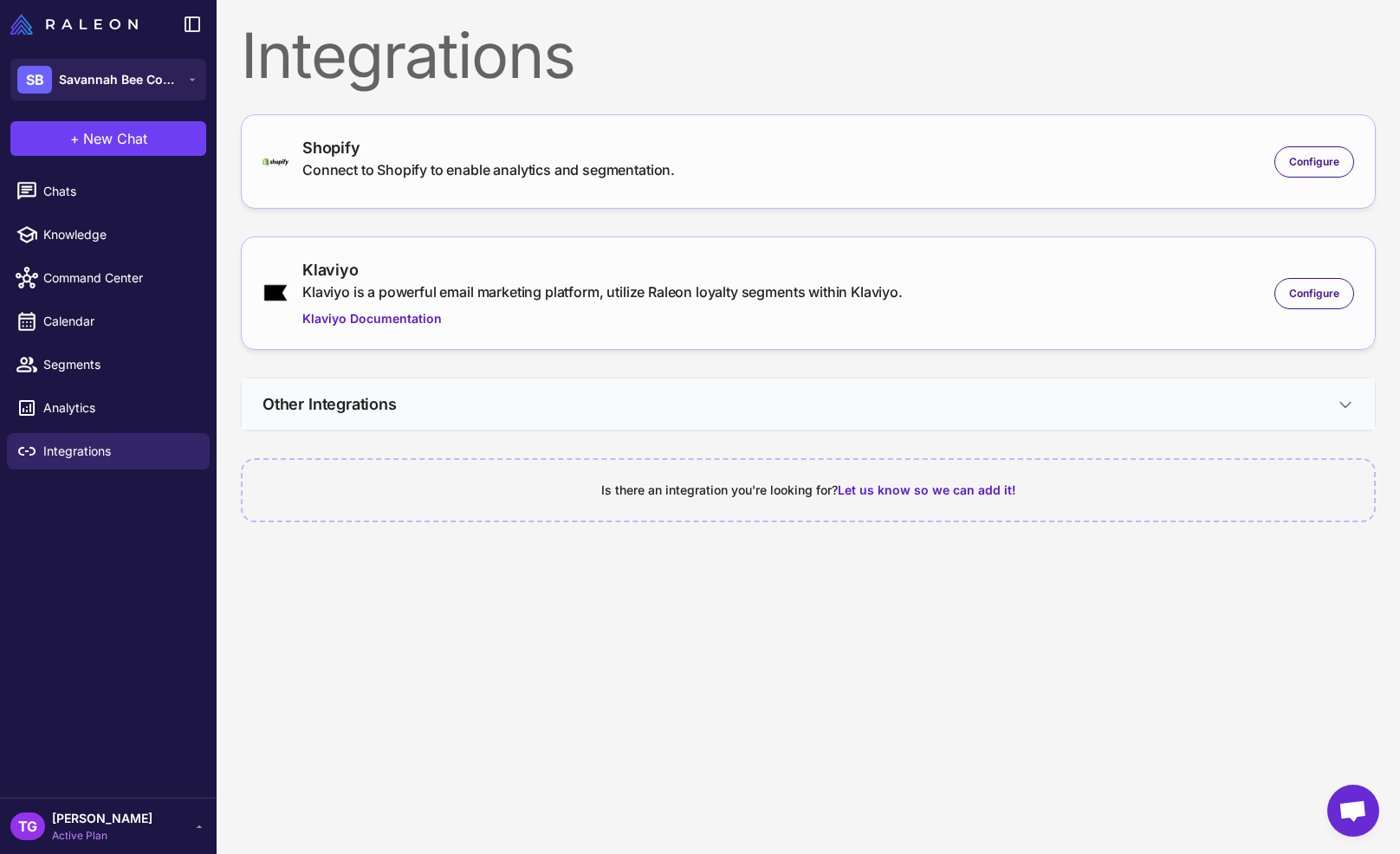 click on "Other Integrations" at bounding box center (808, 404) 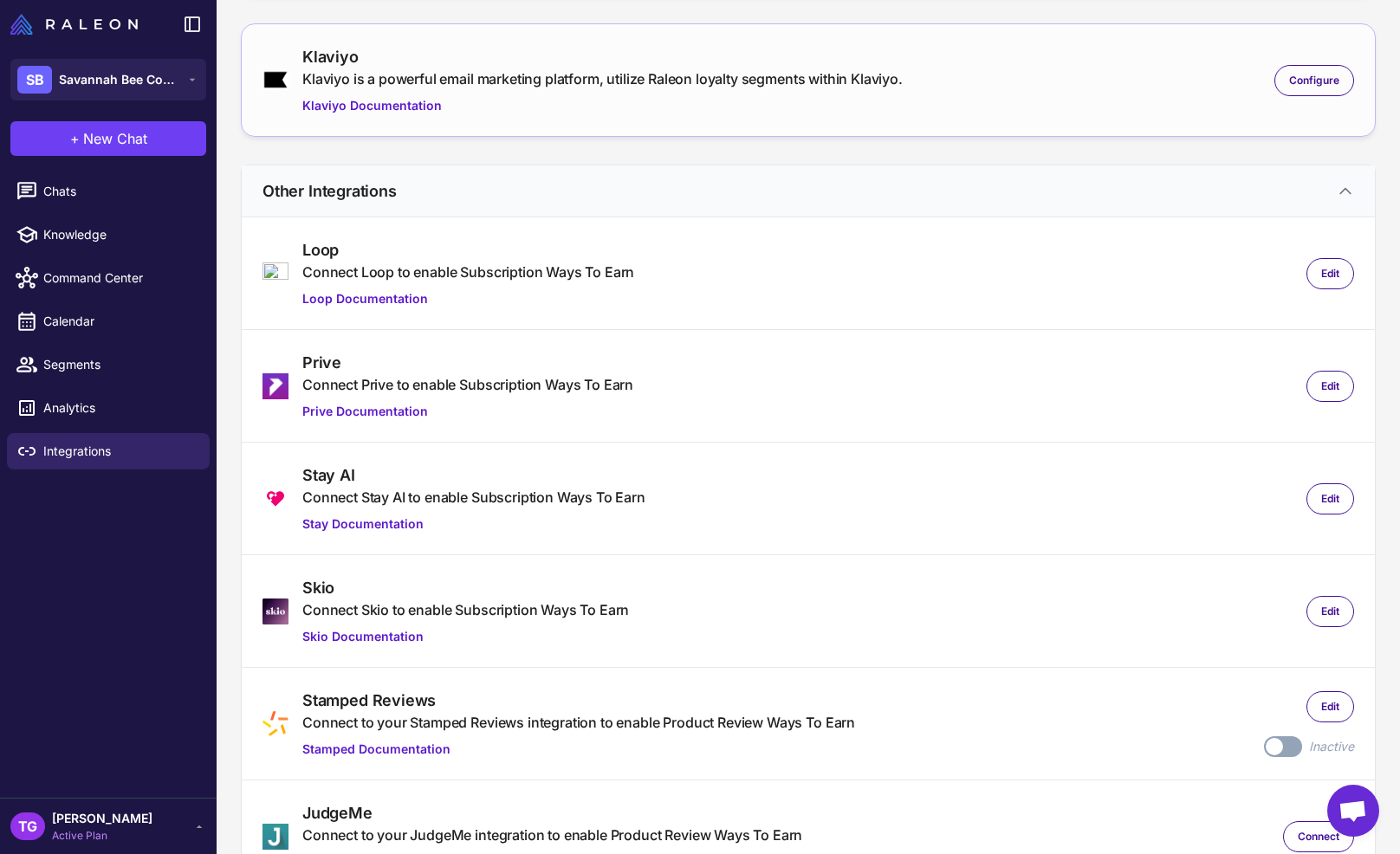 scroll, scrollTop: 375, scrollLeft: 0, axis: vertical 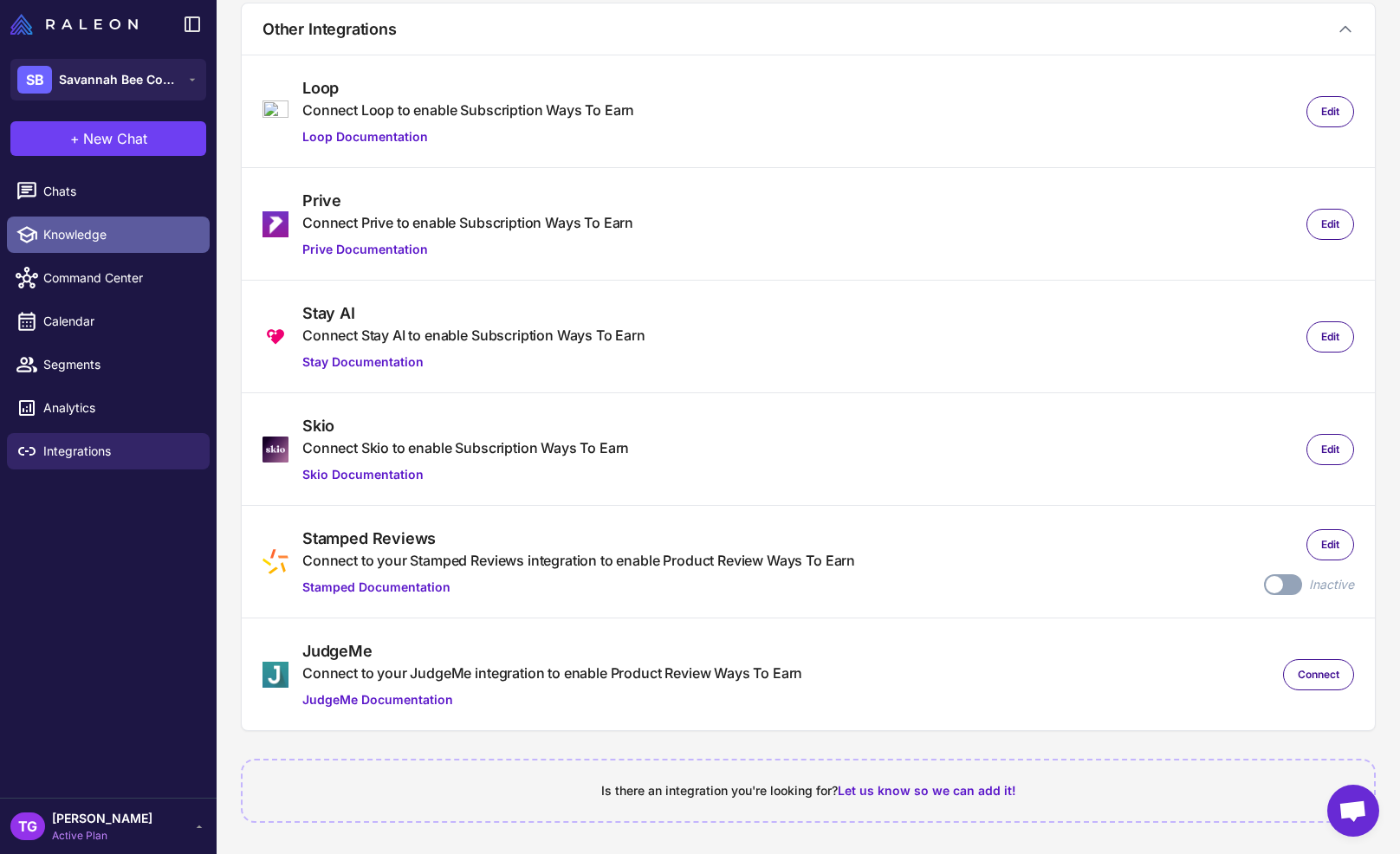 click on "Knowledge" at bounding box center (120, 235) 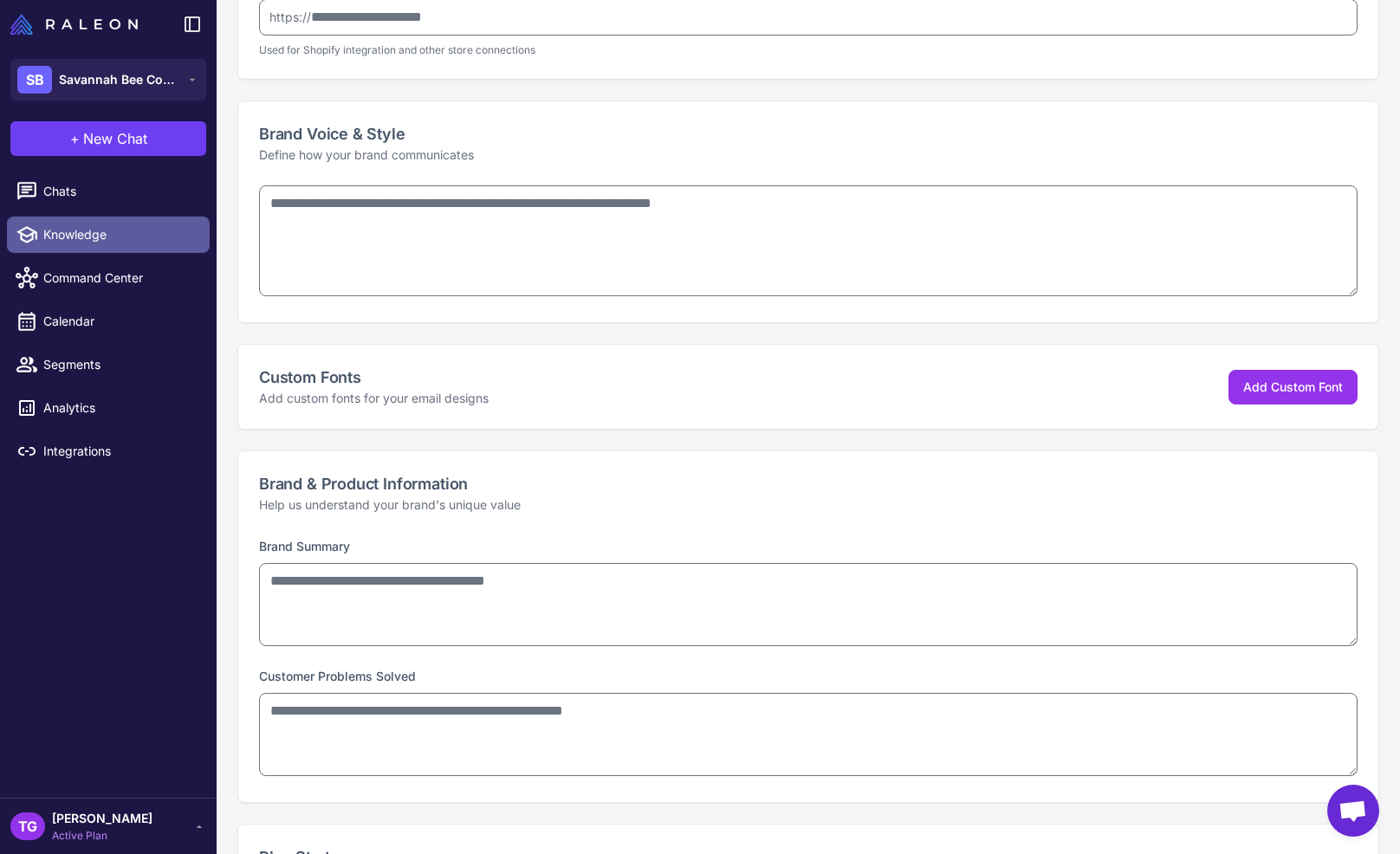 type on "**********" 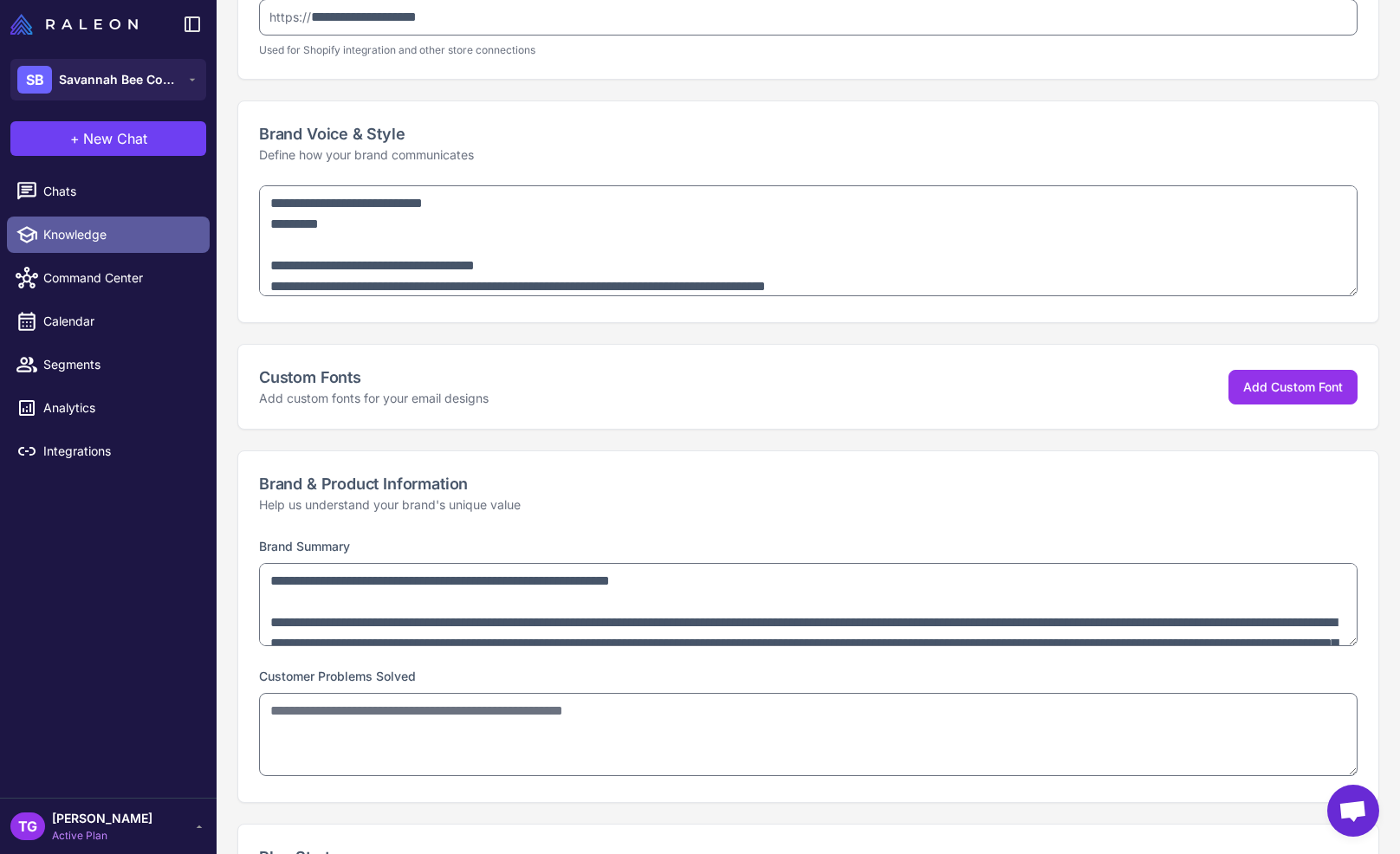 type on "**********" 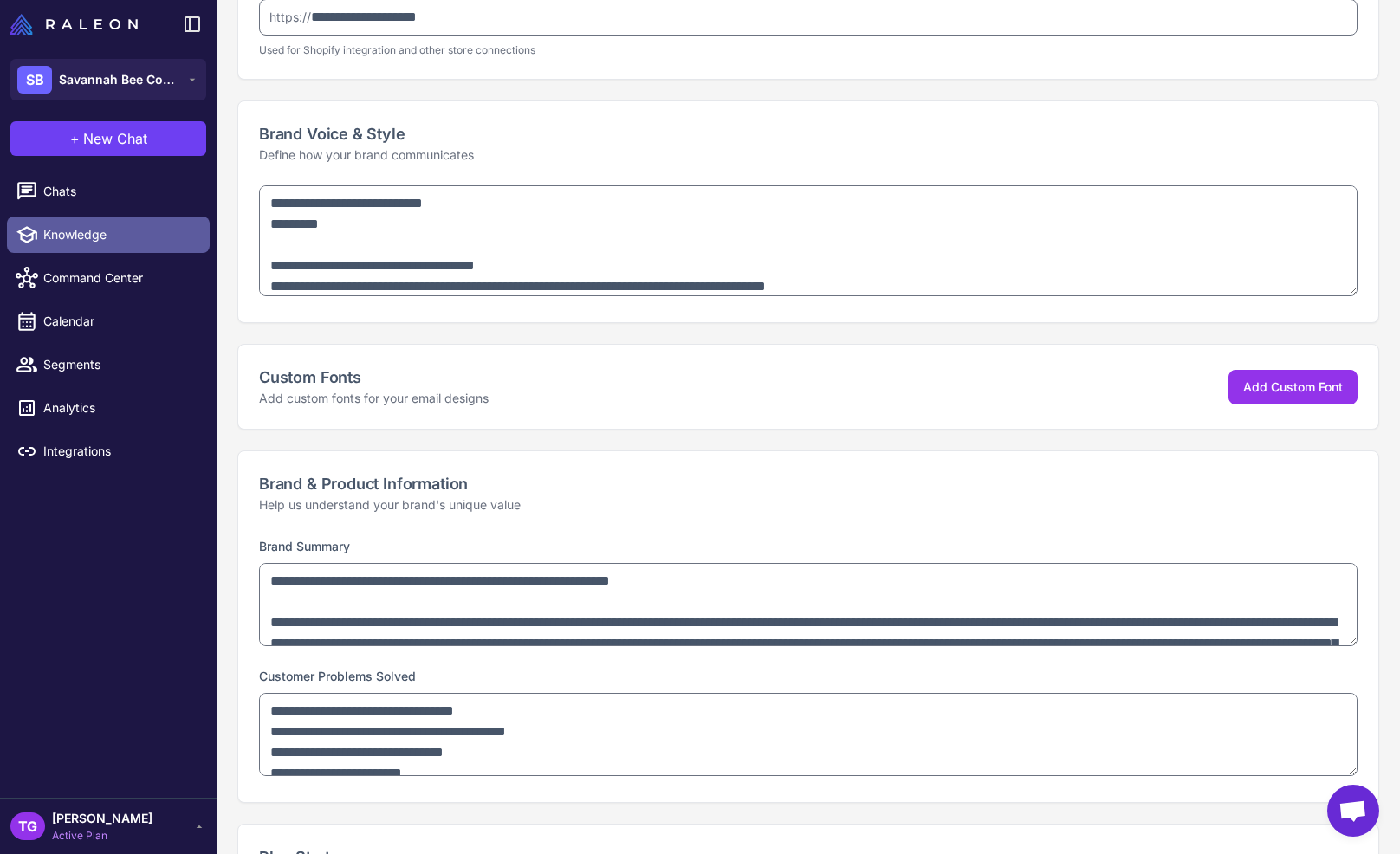 type on "**********" 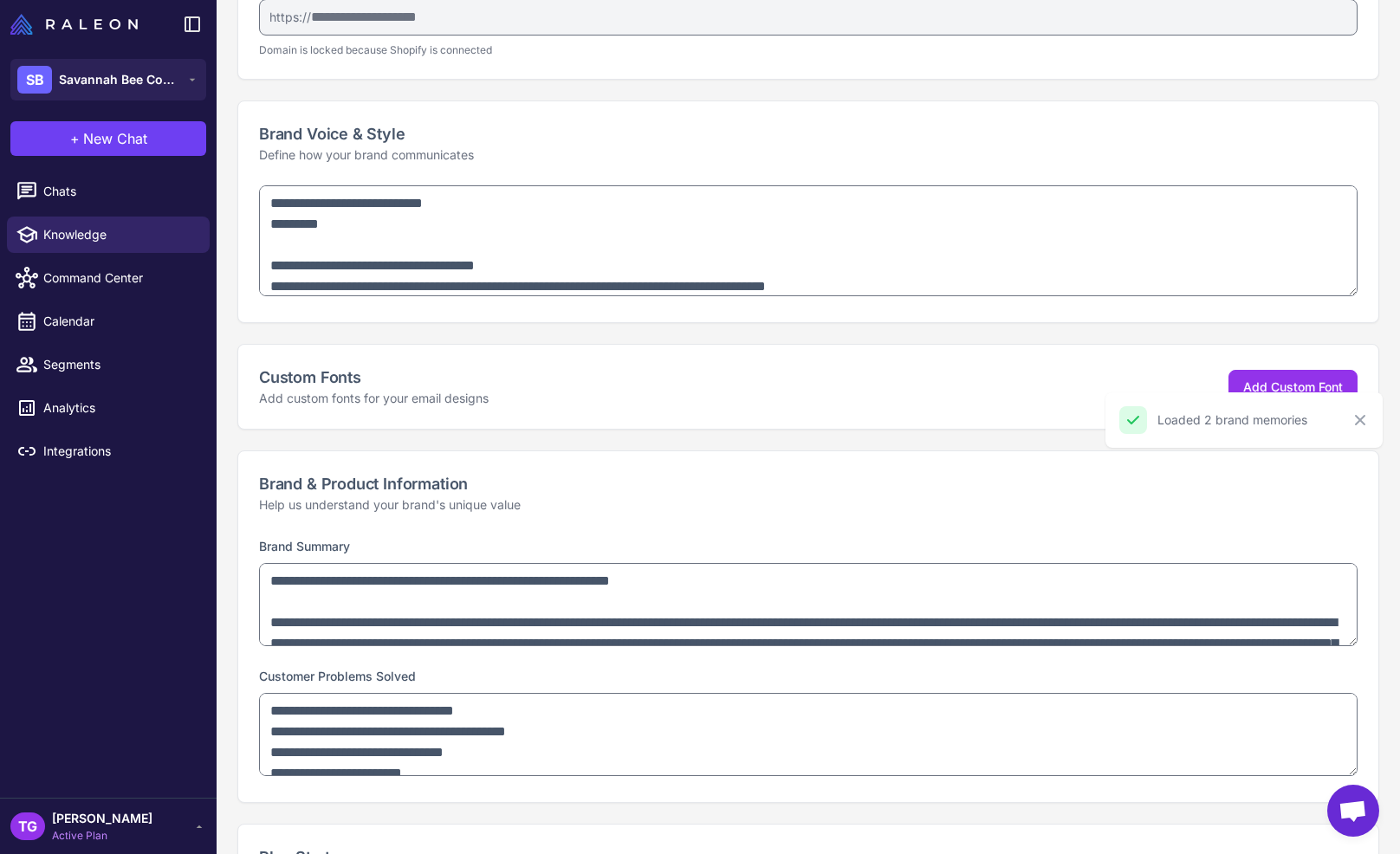 scroll, scrollTop: 0, scrollLeft: 0, axis: both 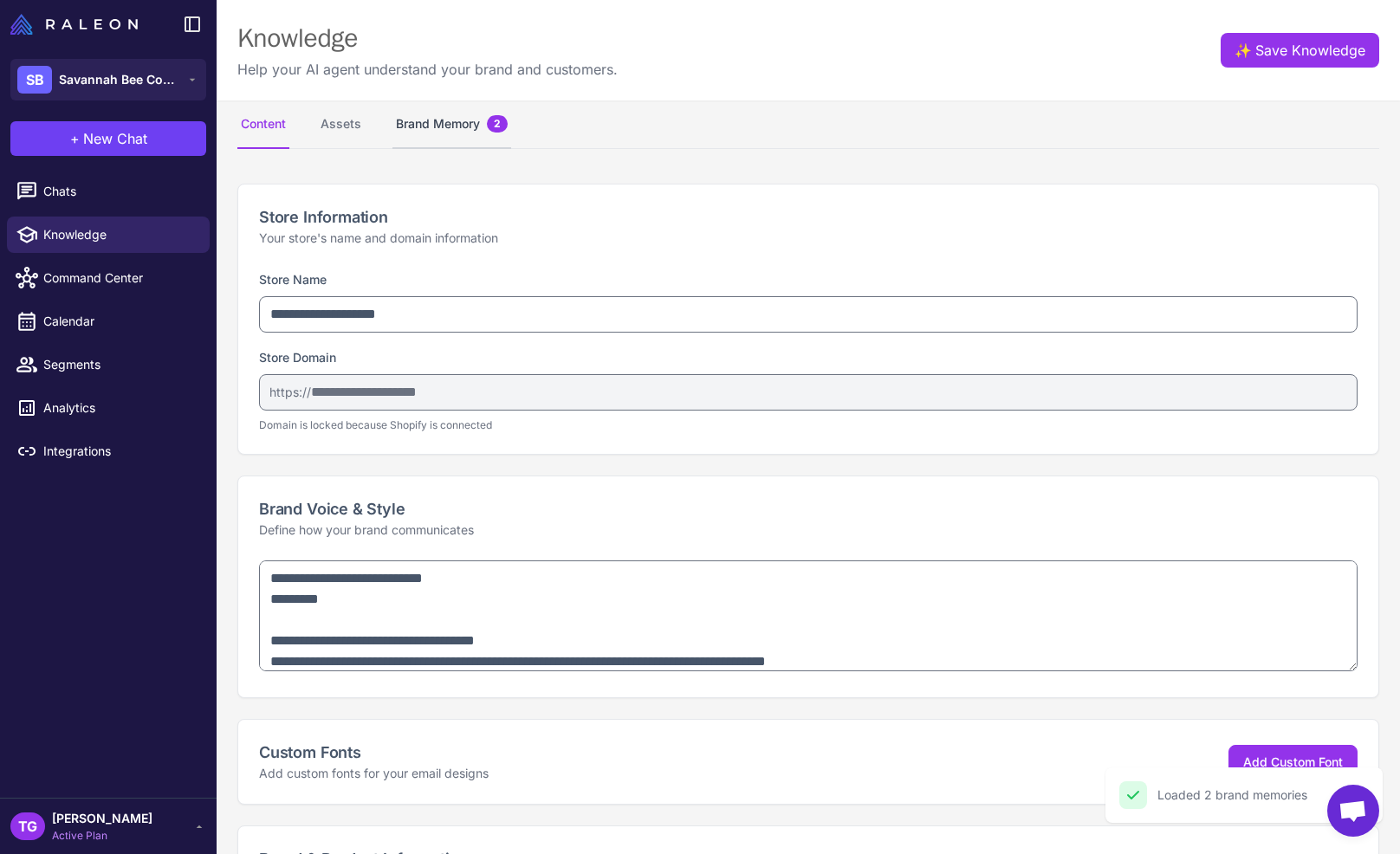 click on "Brand Memory  2" at bounding box center (451, 125) 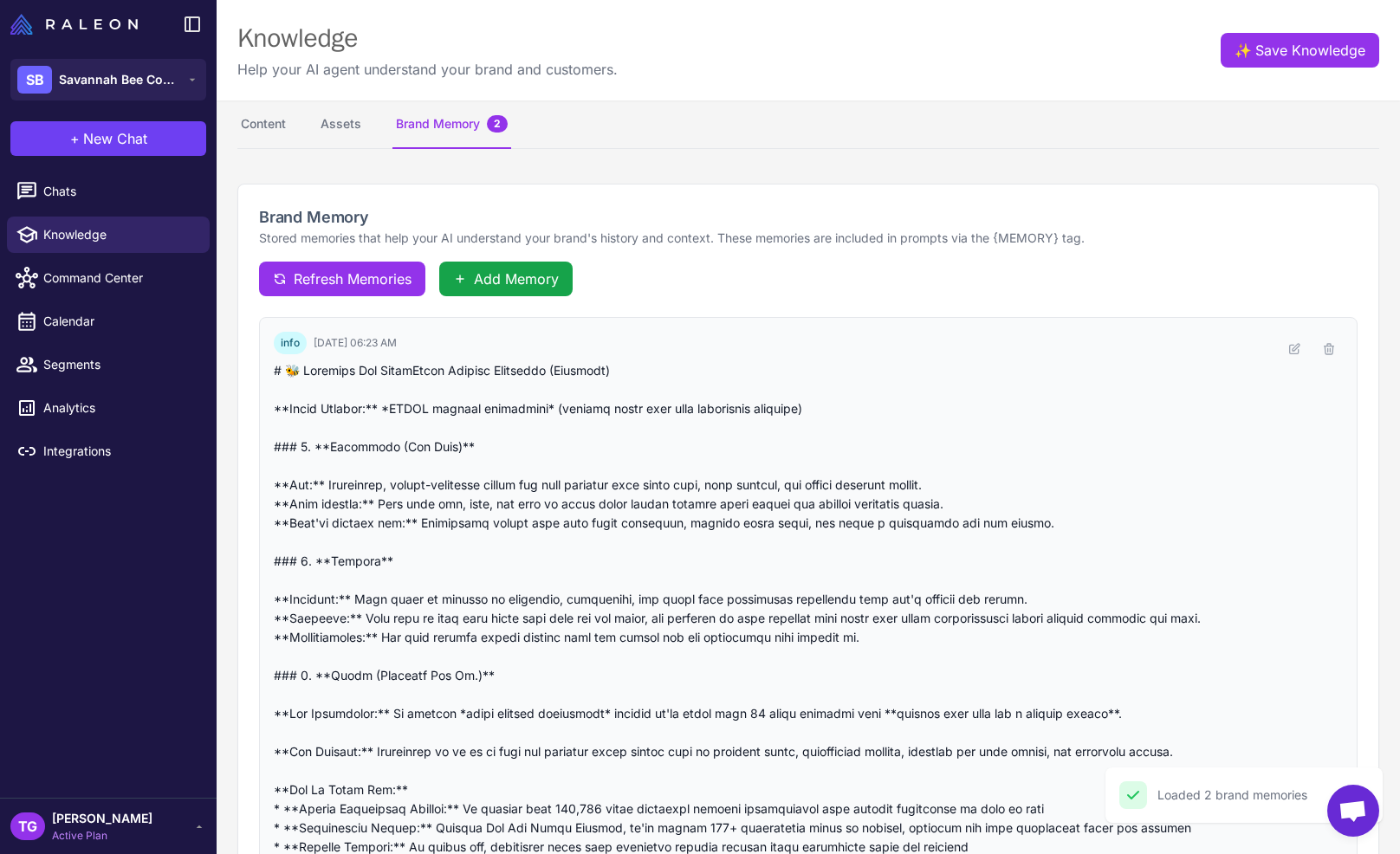 click at bounding box center [770, 666] 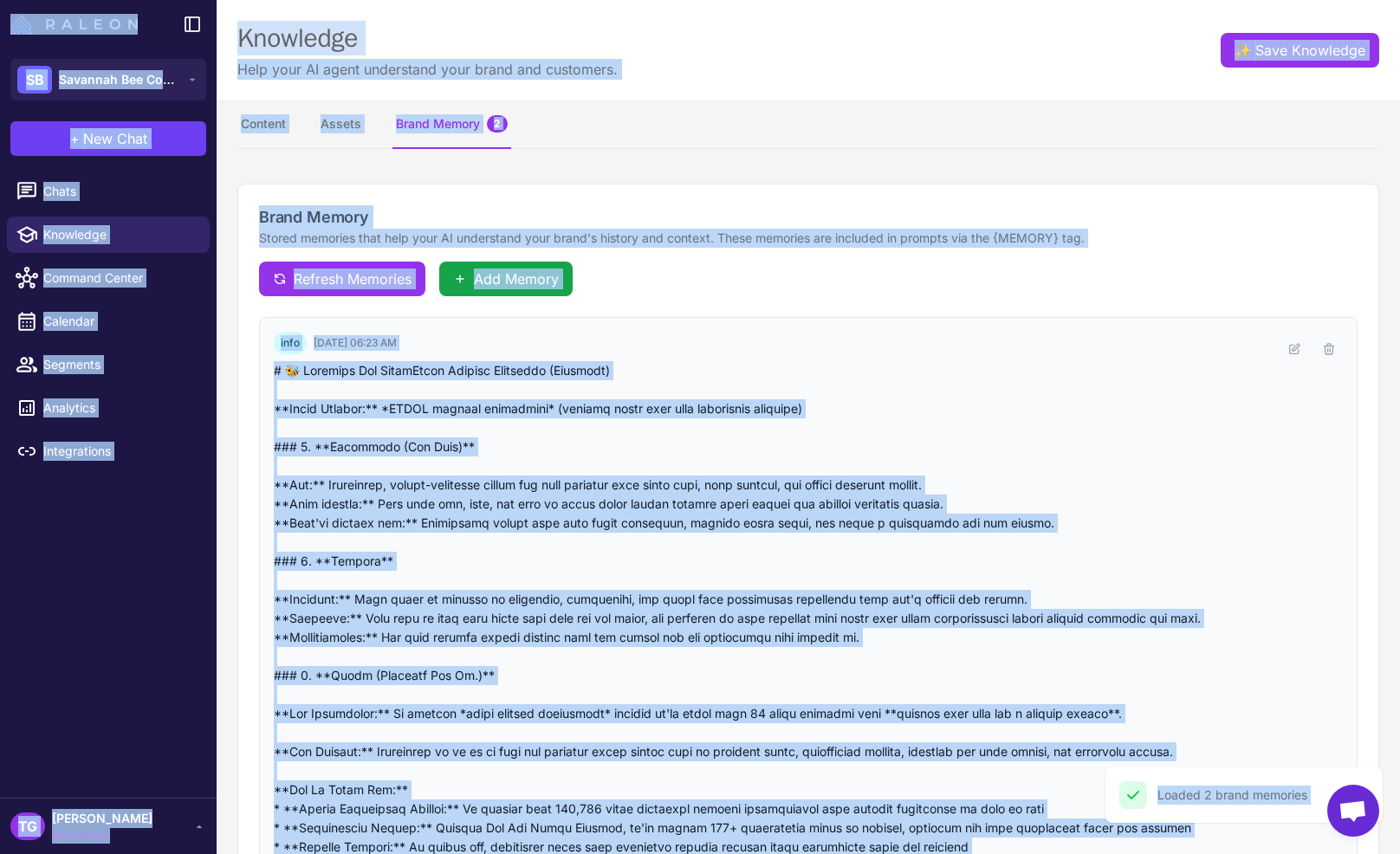 click at bounding box center (770, 666) 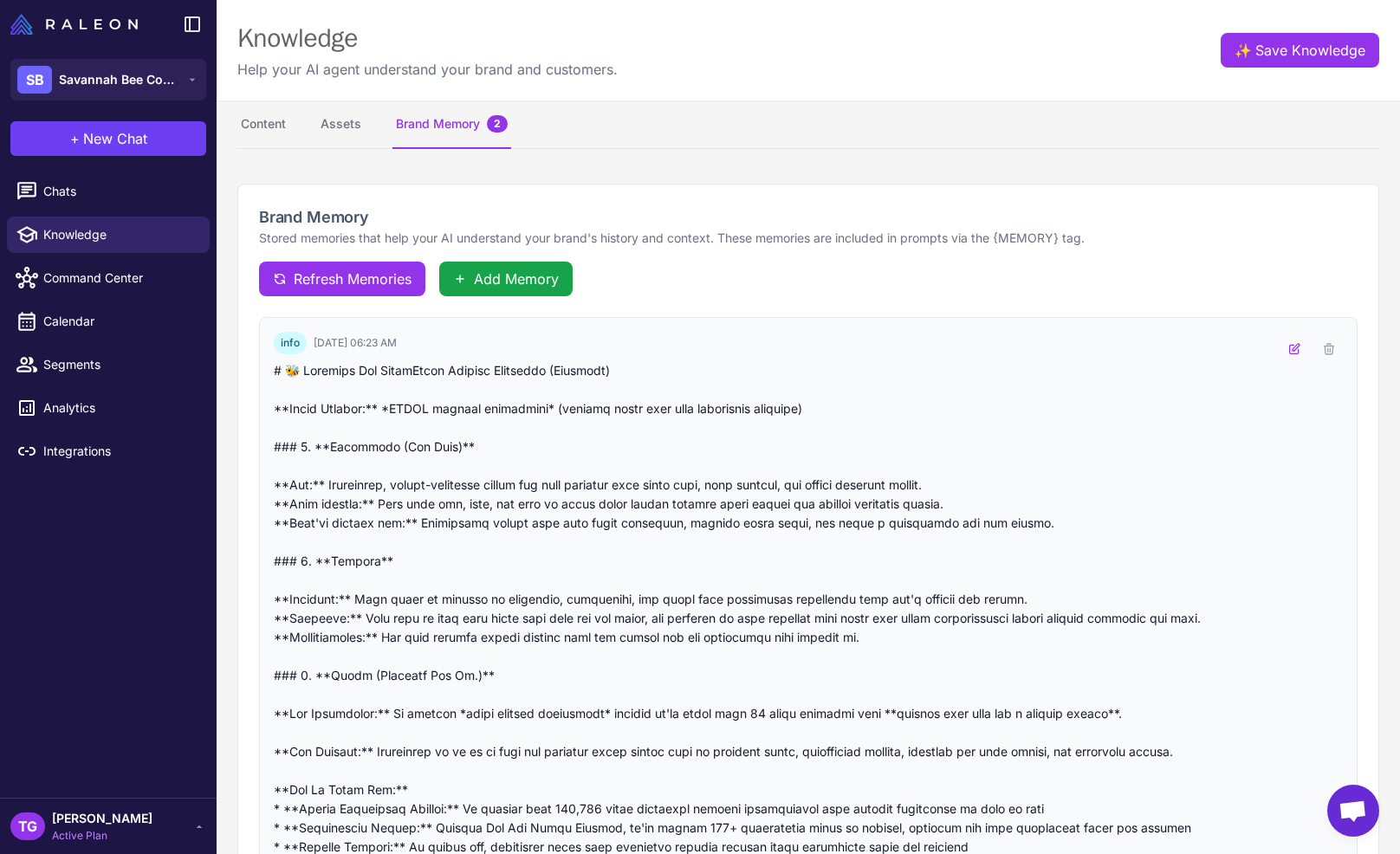 click 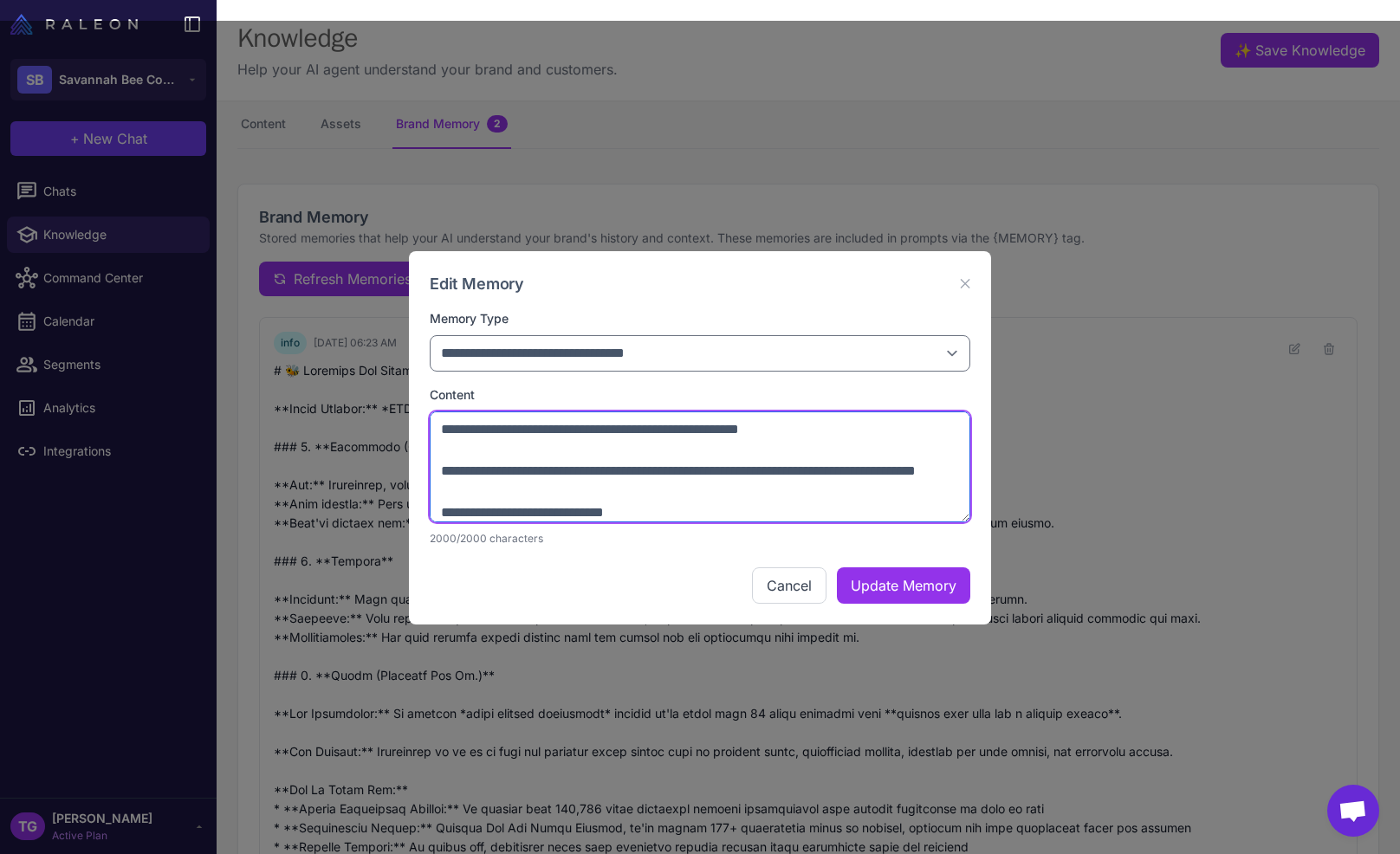 click at bounding box center (700, 467) 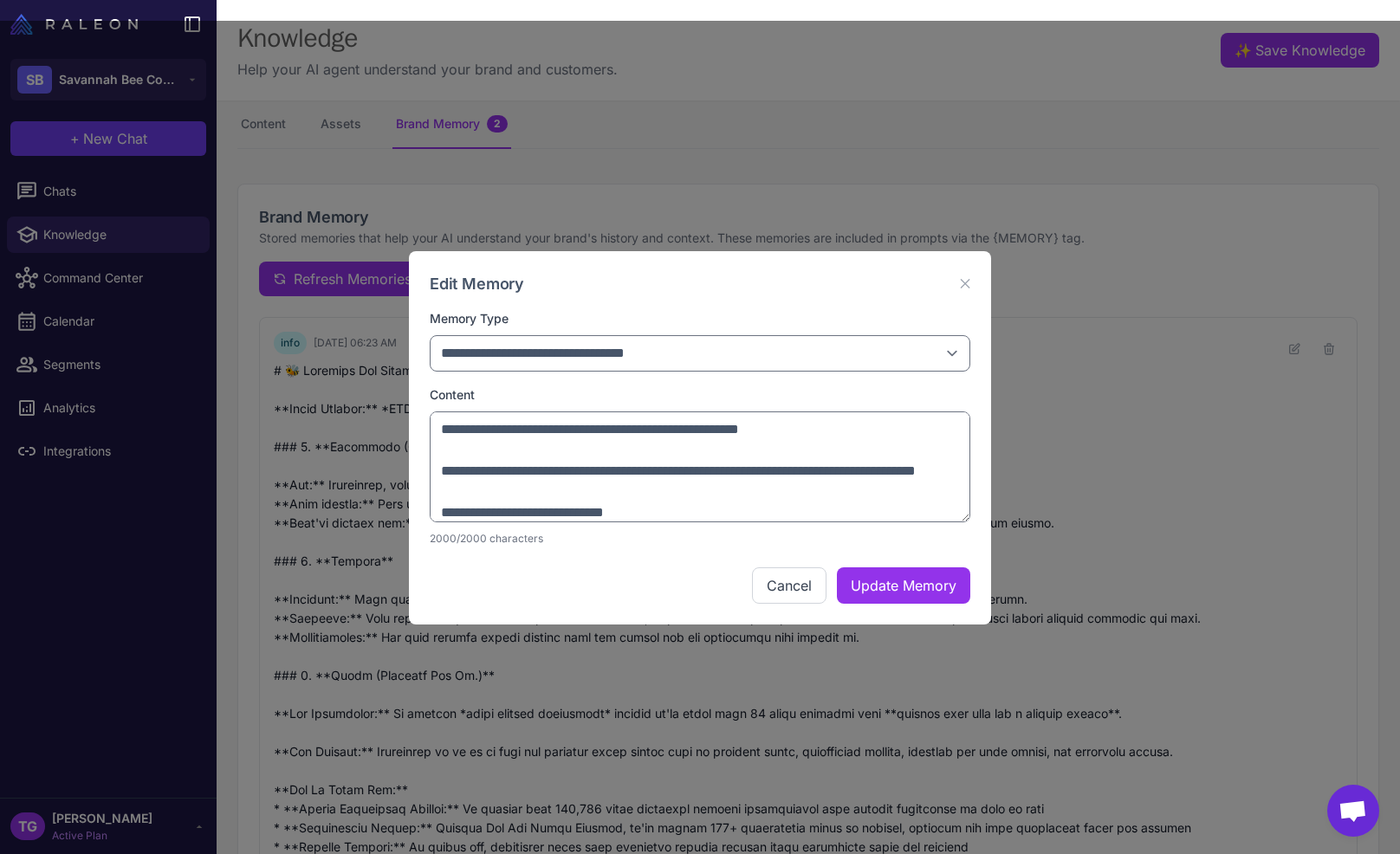 click on "**********" at bounding box center [700, 437] 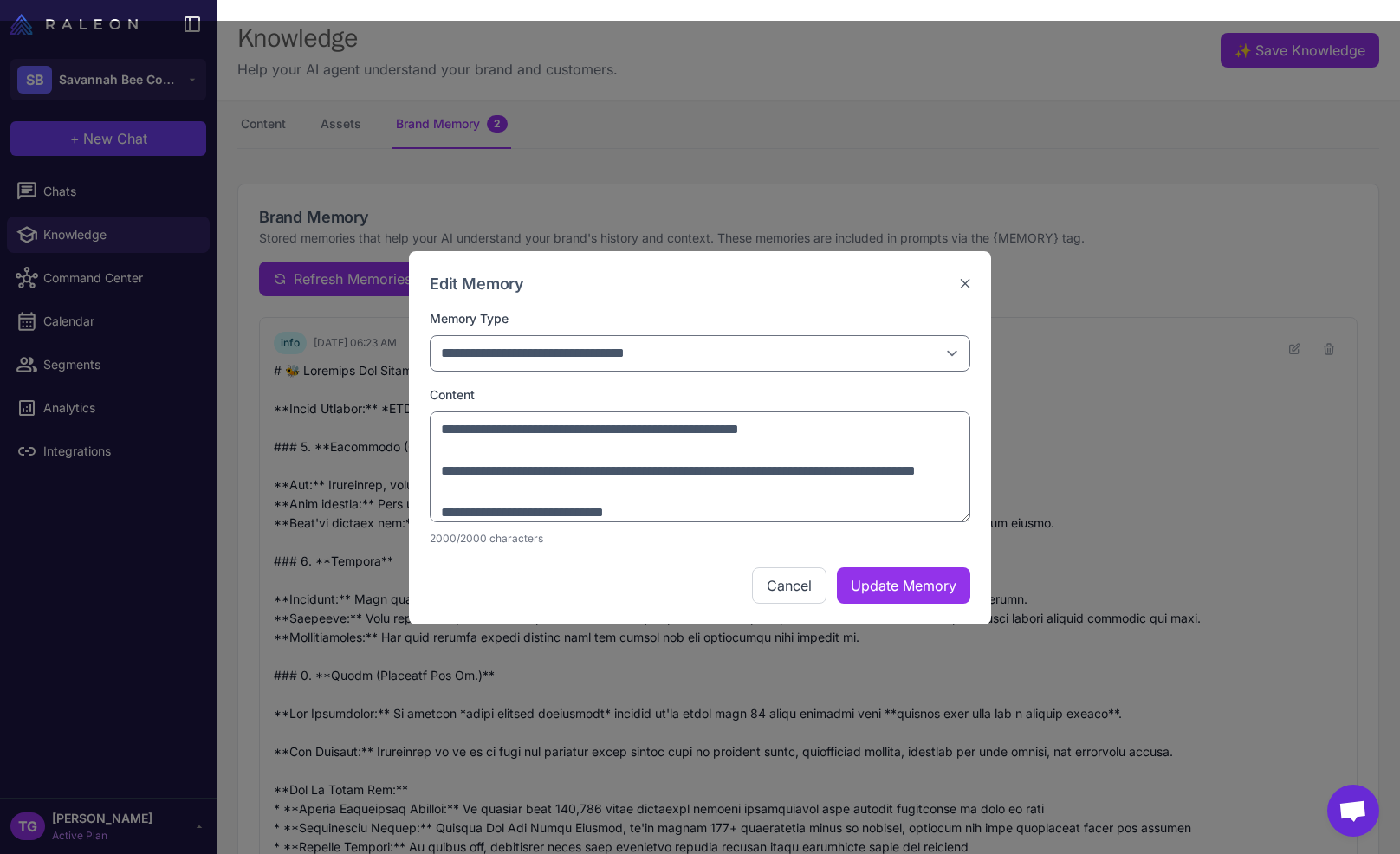 click on "✕" at bounding box center [965, 283] 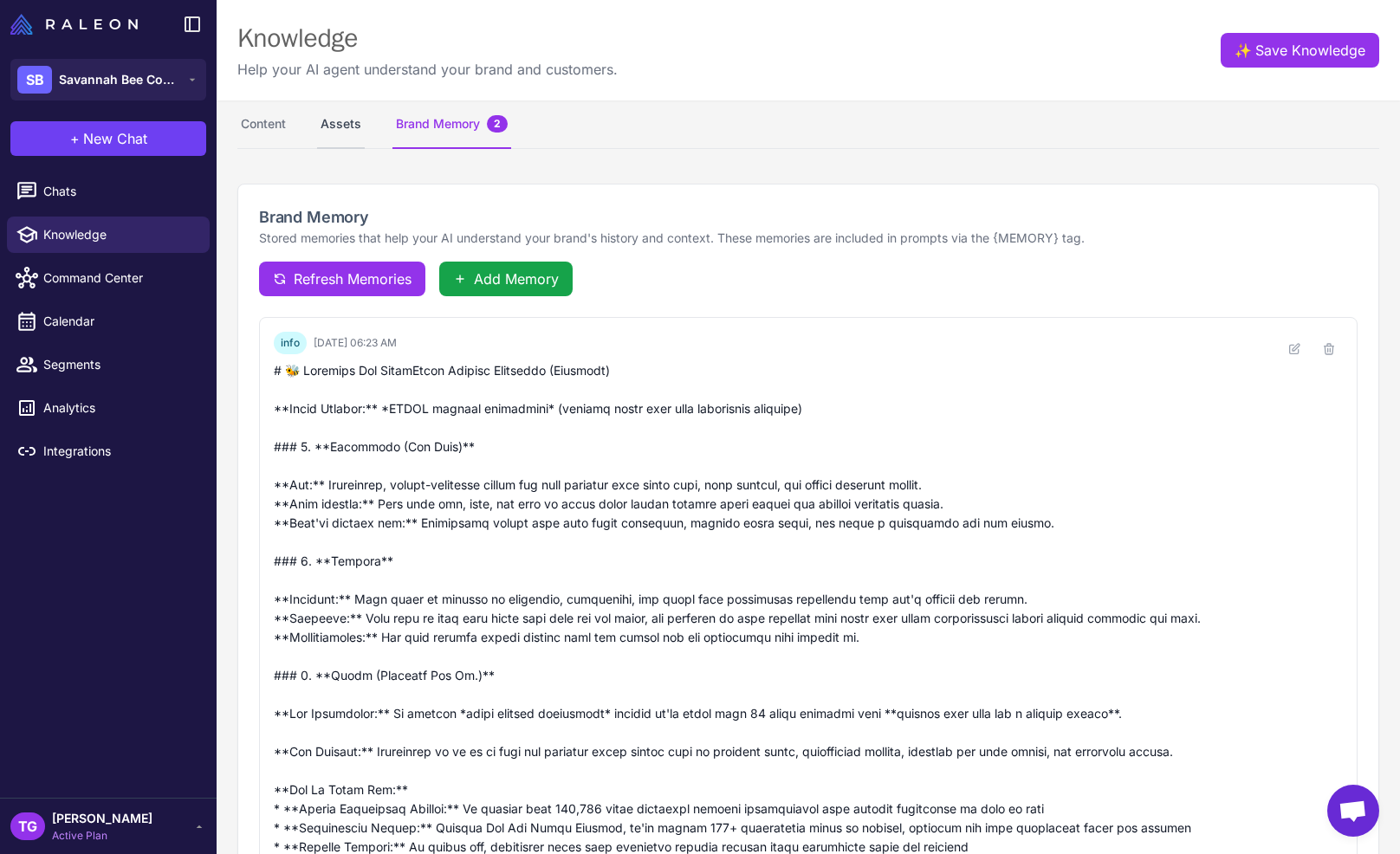 click on "Assets" at bounding box center (340, 125) 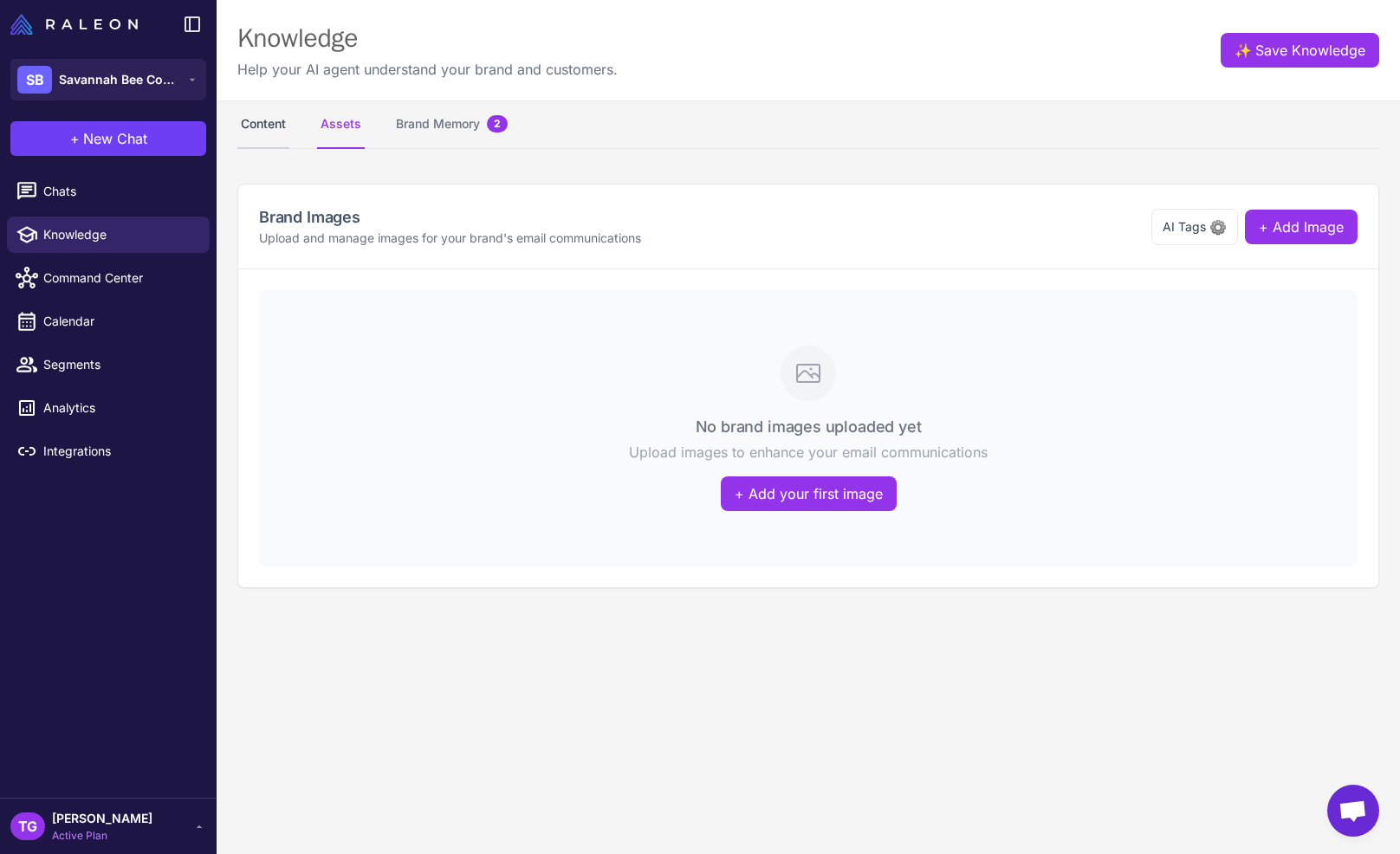 click on "Content" at bounding box center [263, 125] 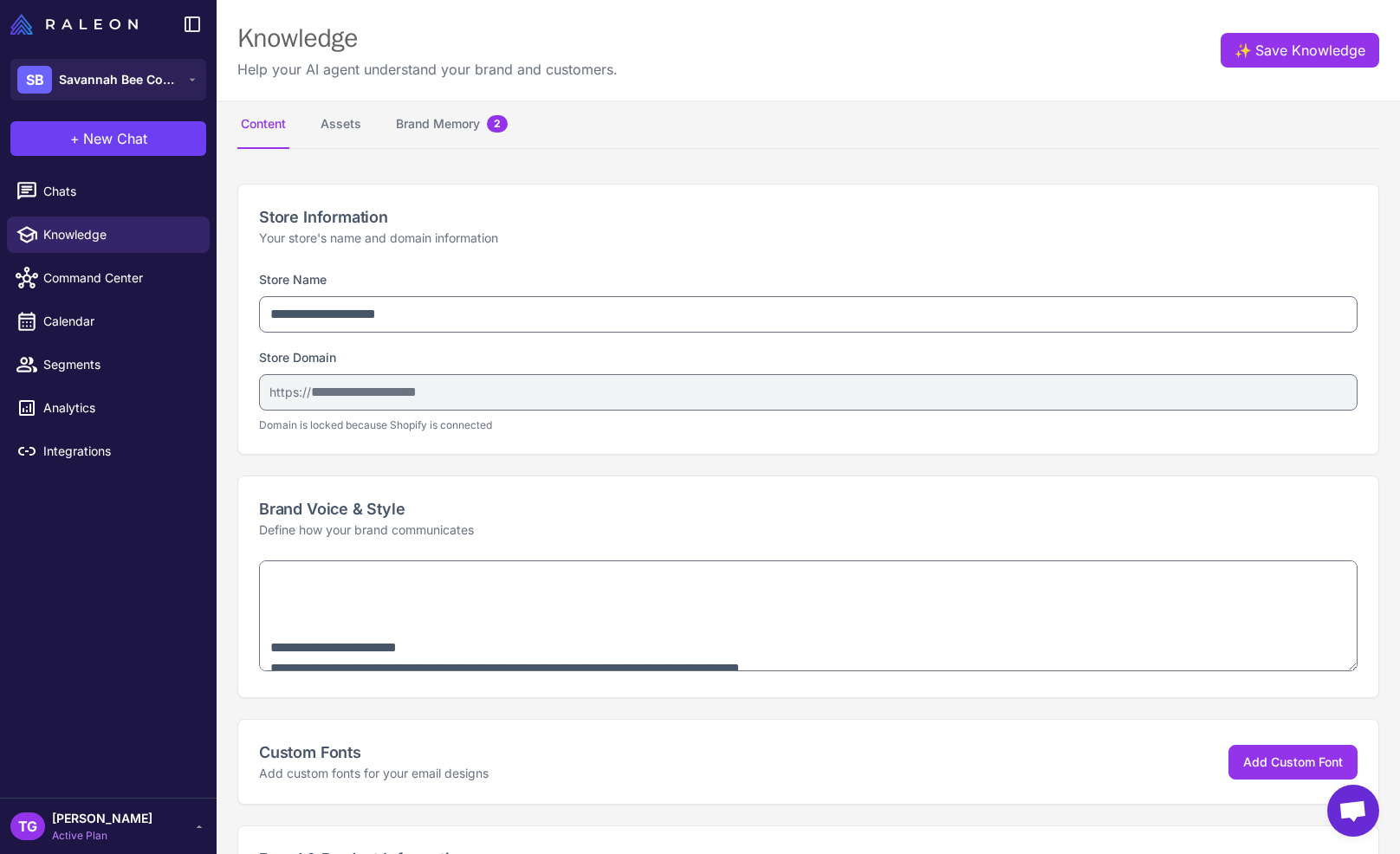 scroll, scrollTop: 1187, scrollLeft: 0, axis: vertical 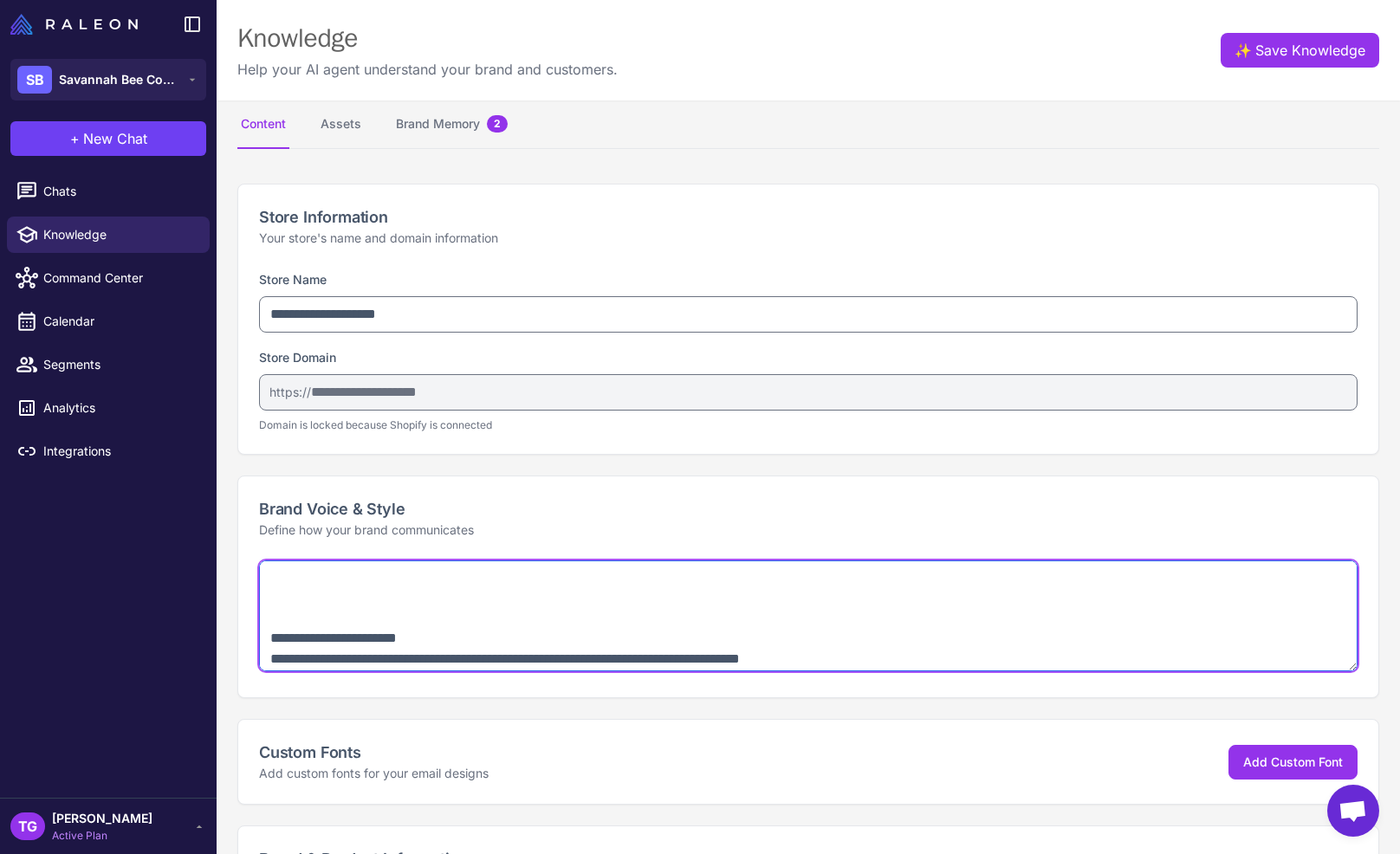 click at bounding box center (808, 616) 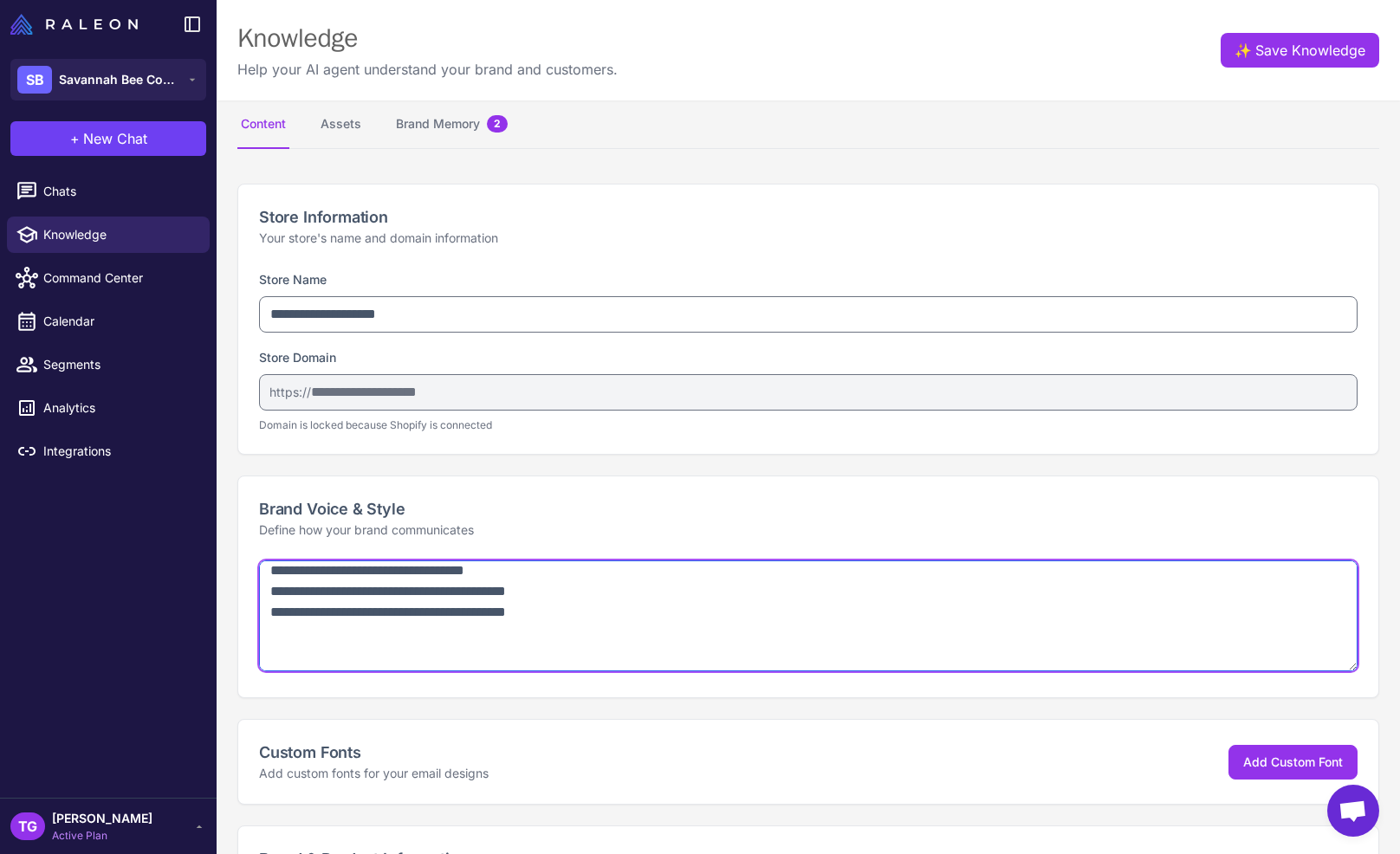 scroll, scrollTop: 1842, scrollLeft: 0, axis: vertical 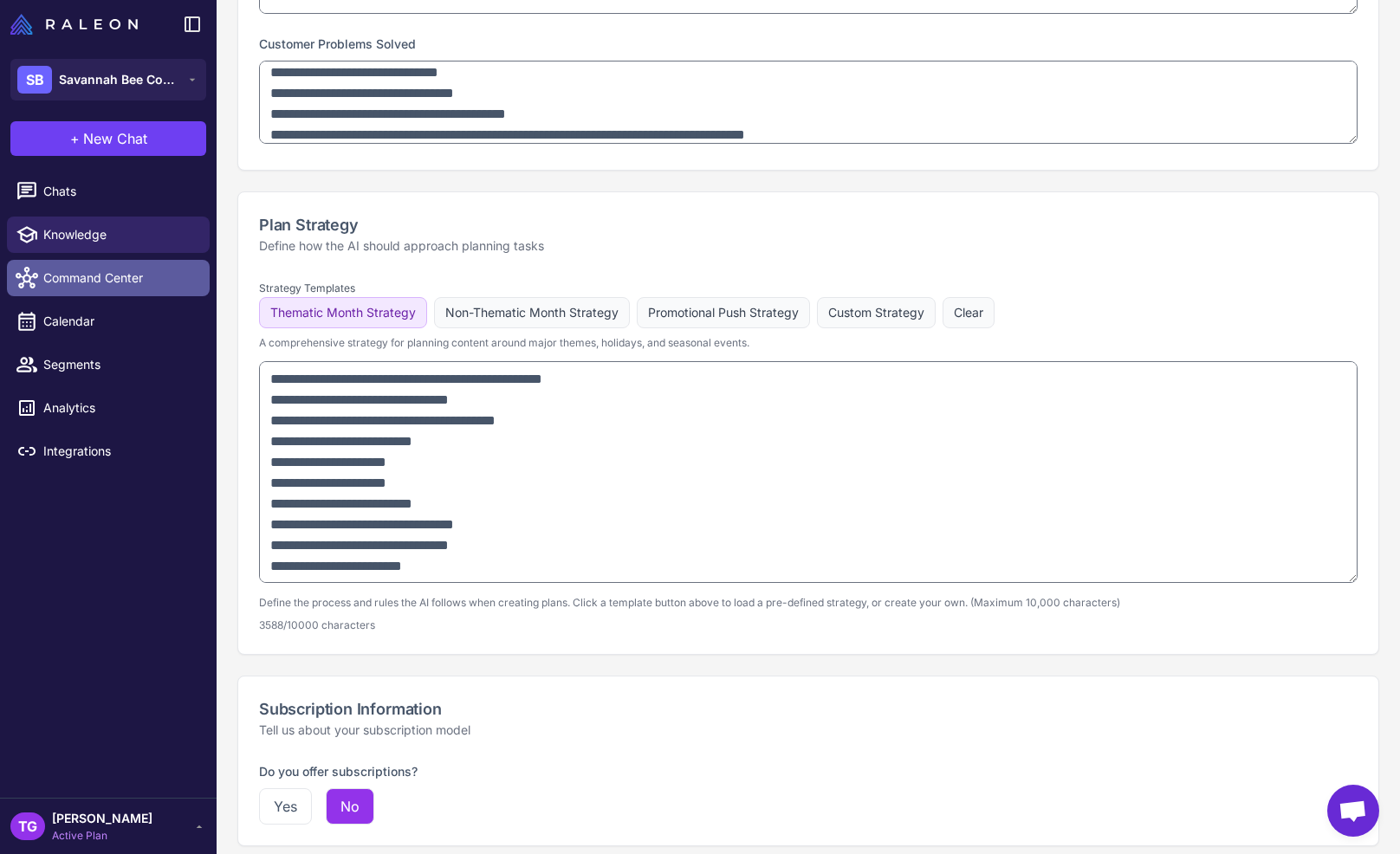 click on "Command Center" at bounding box center [120, 278] 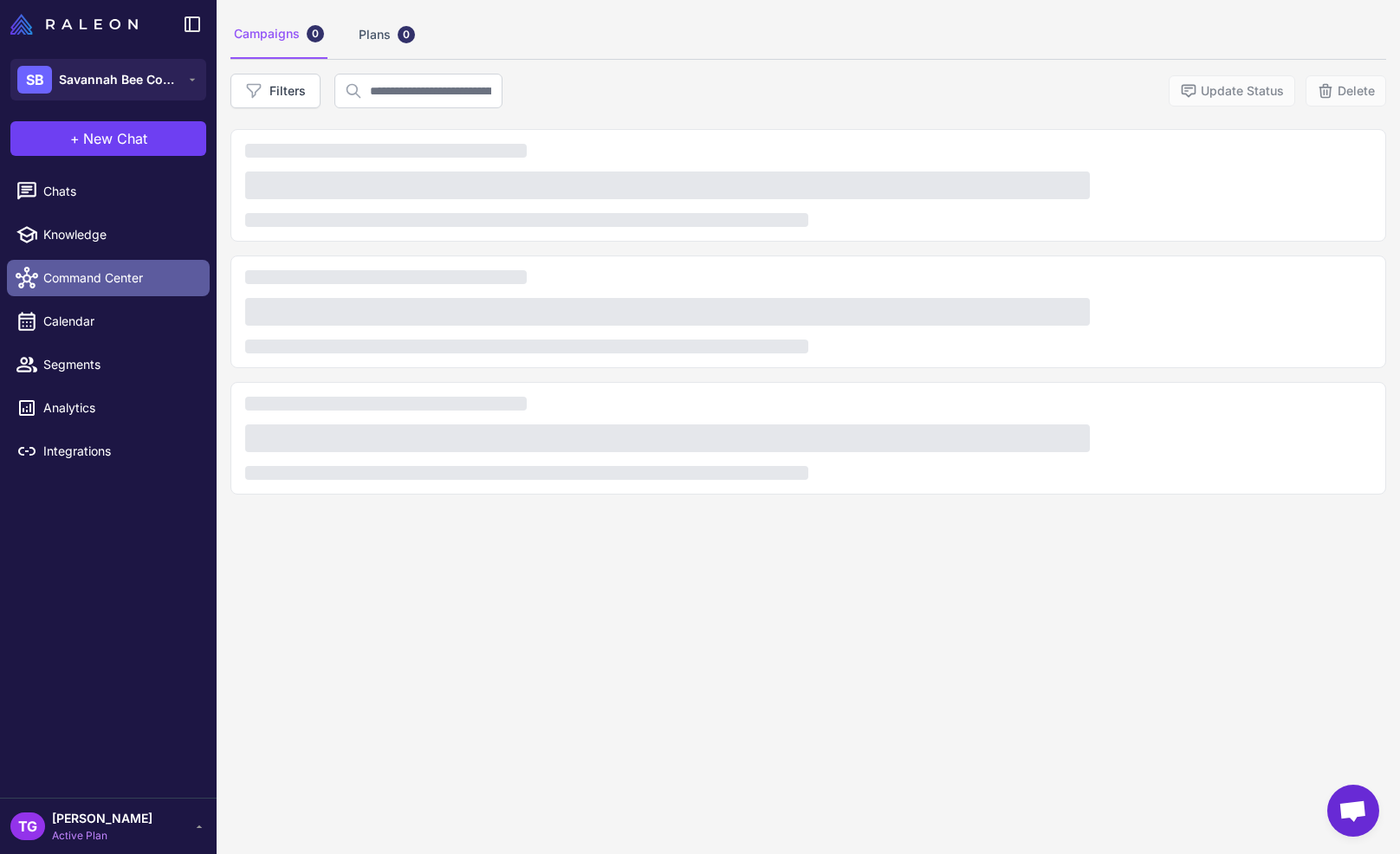 scroll, scrollTop: 100, scrollLeft: 0, axis: vertical 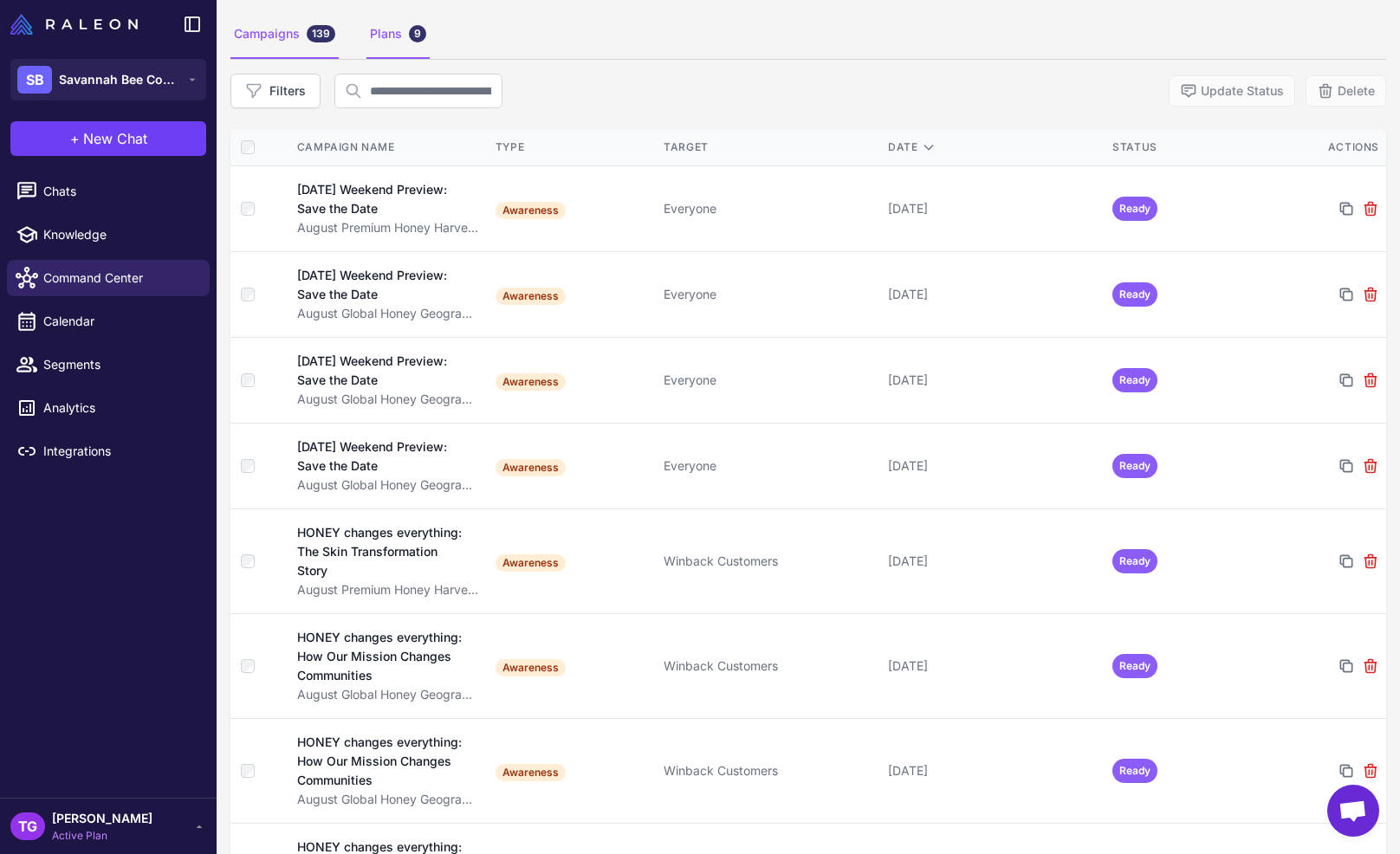 click on "Plans  9" at bounding box center (398, 35) 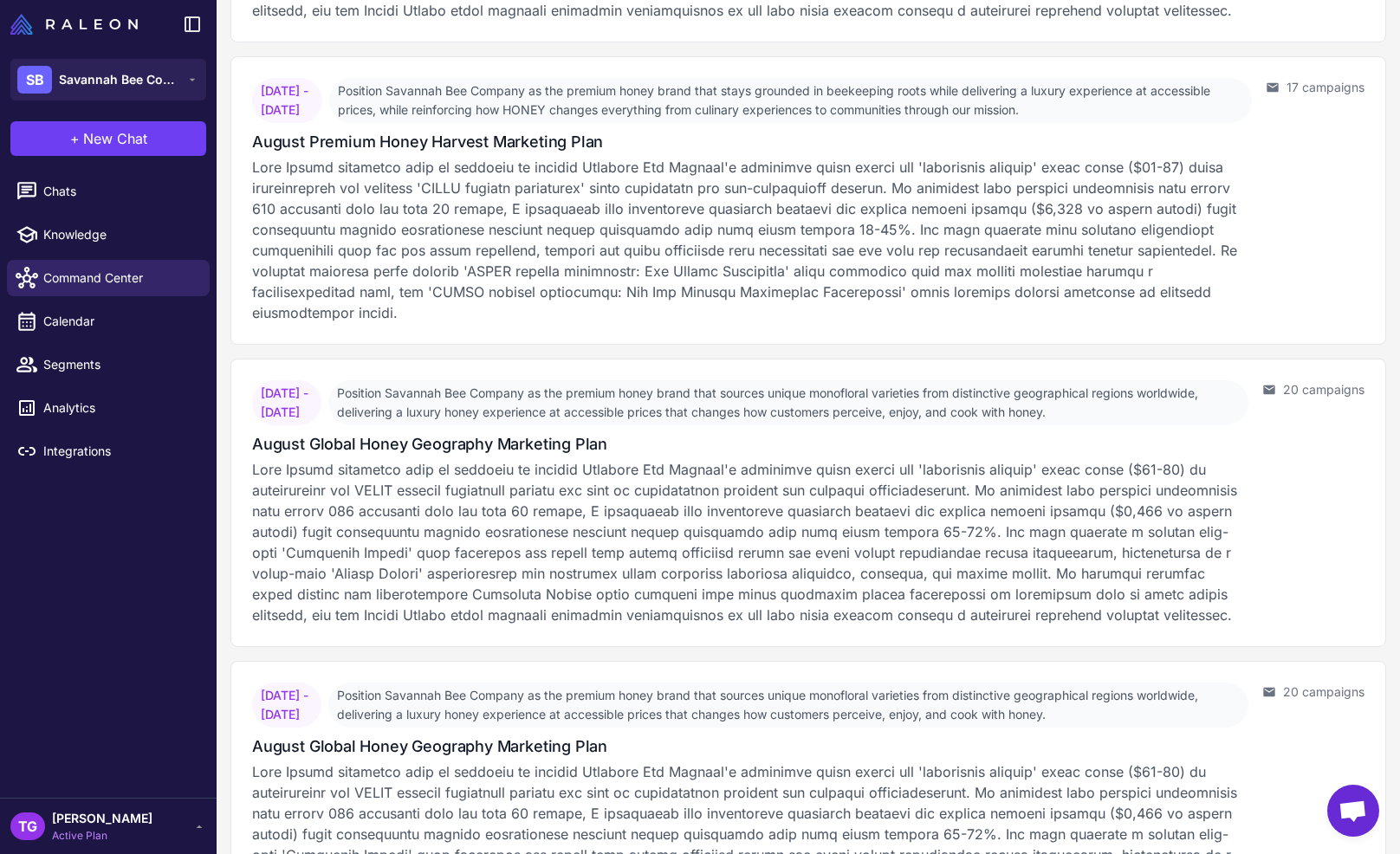 scroll, scrollTop: 1632, scrollLeft: 0, axis: vertical 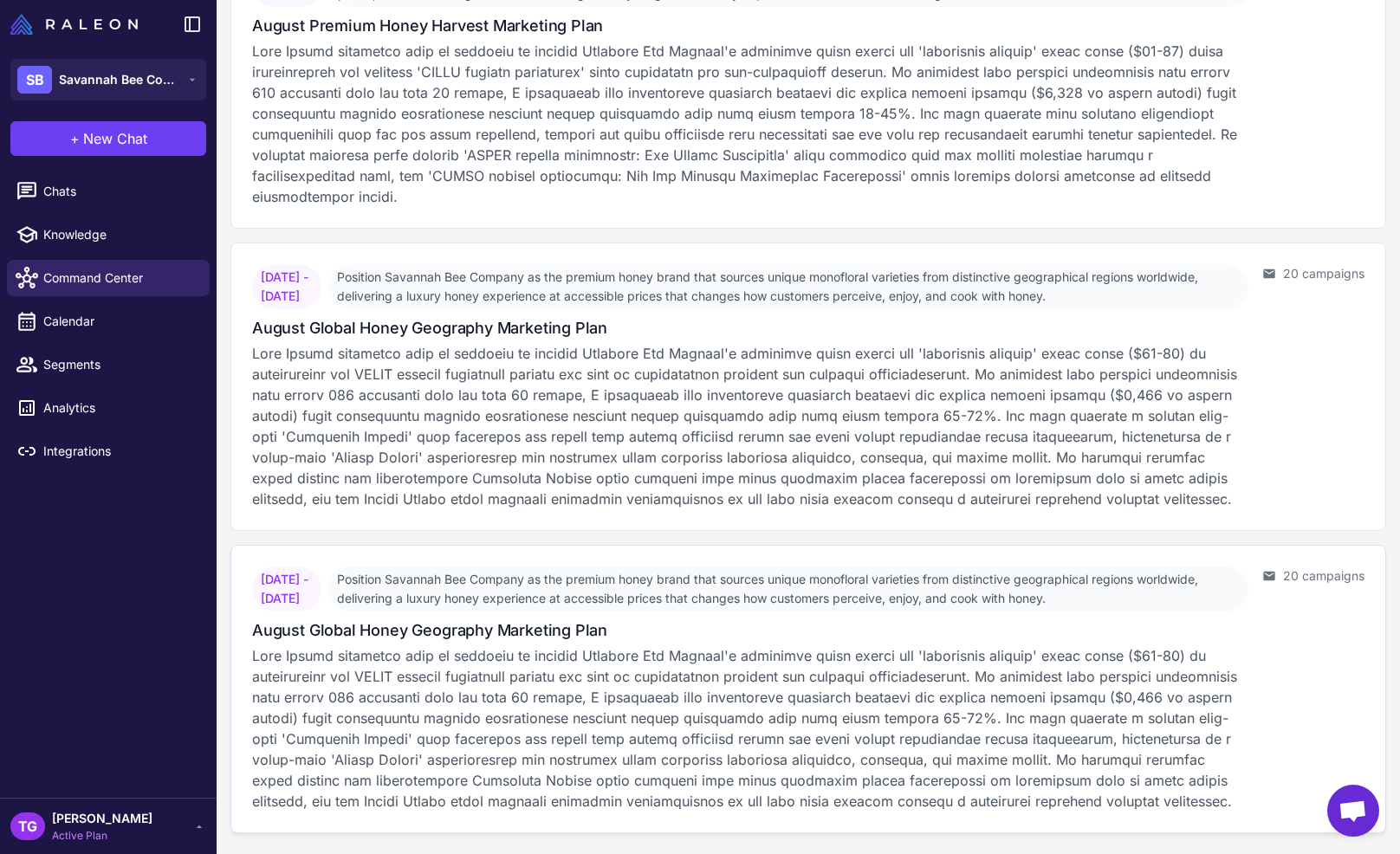 click on "[DATE] - [DATE]" at bounding box center (287, 589) 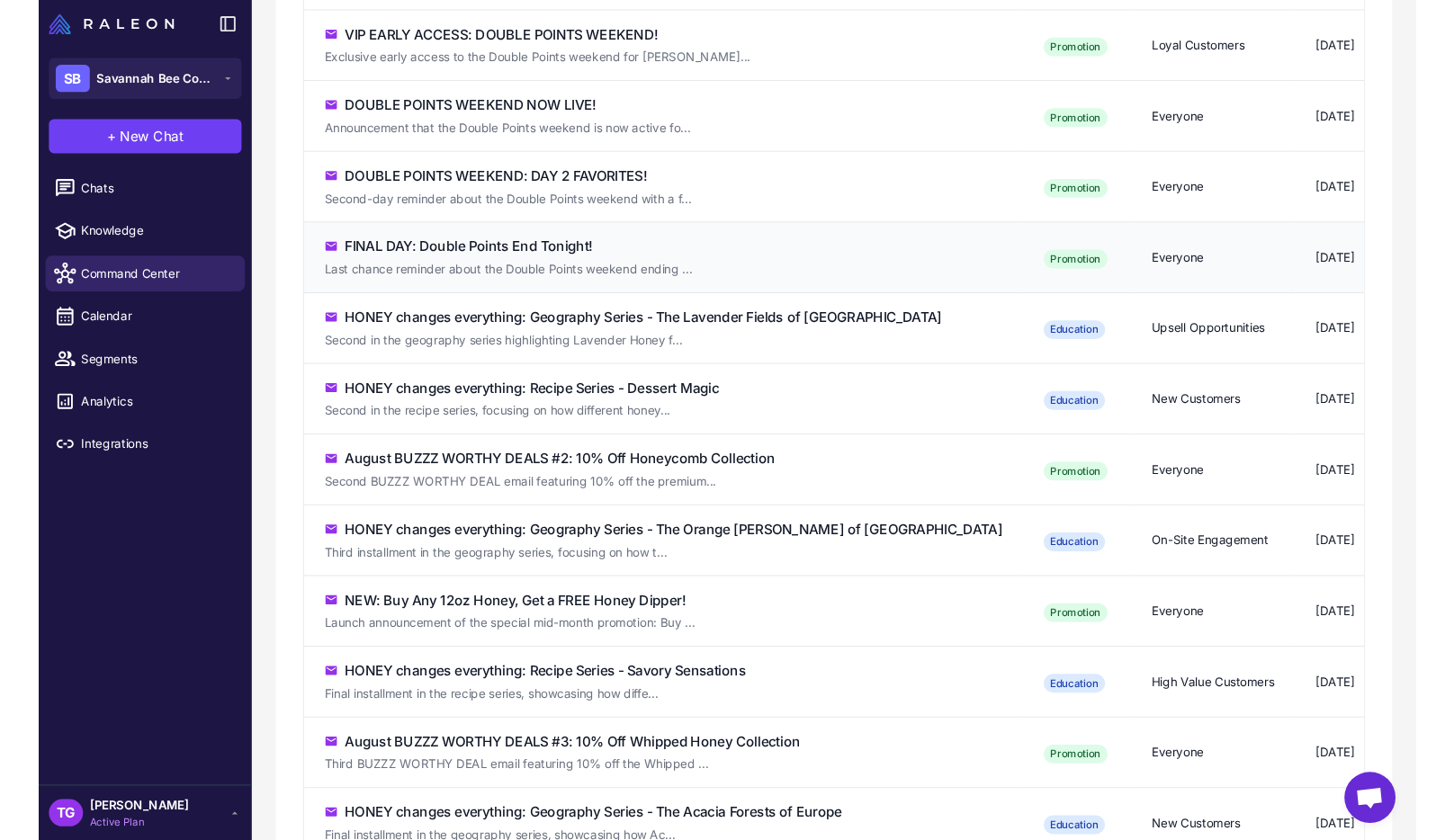 scroll, scrollTop: 887, scrollLeft: 0, axis: vertical 